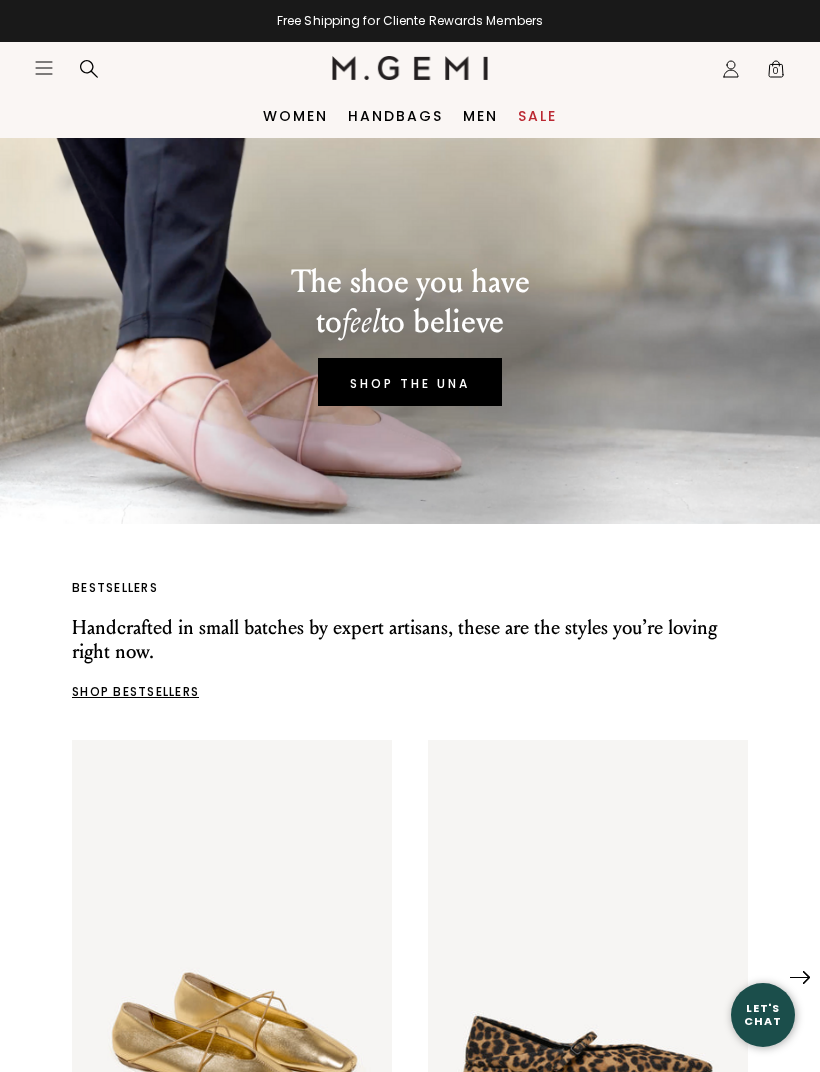 scroll, scrollTop: 0, scrollLeft: 0, axis: both 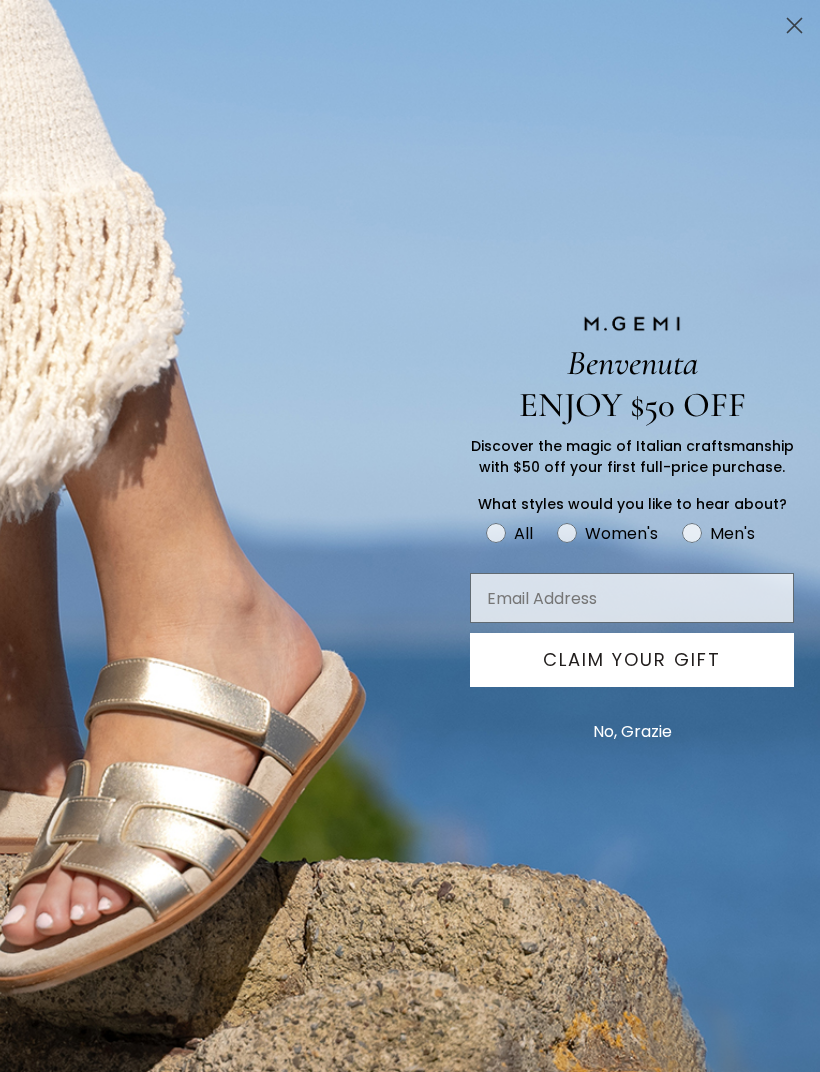click 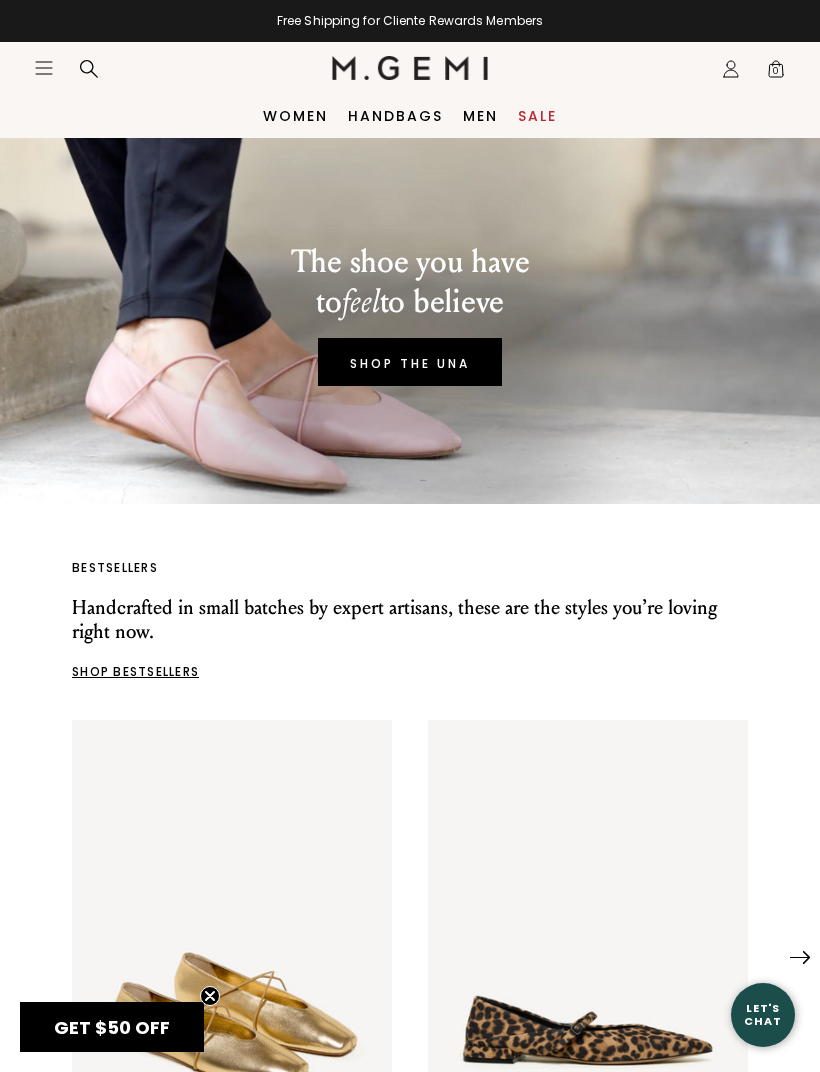 scroll, scrollTop: 0, scrollLeft: 0, axis: both 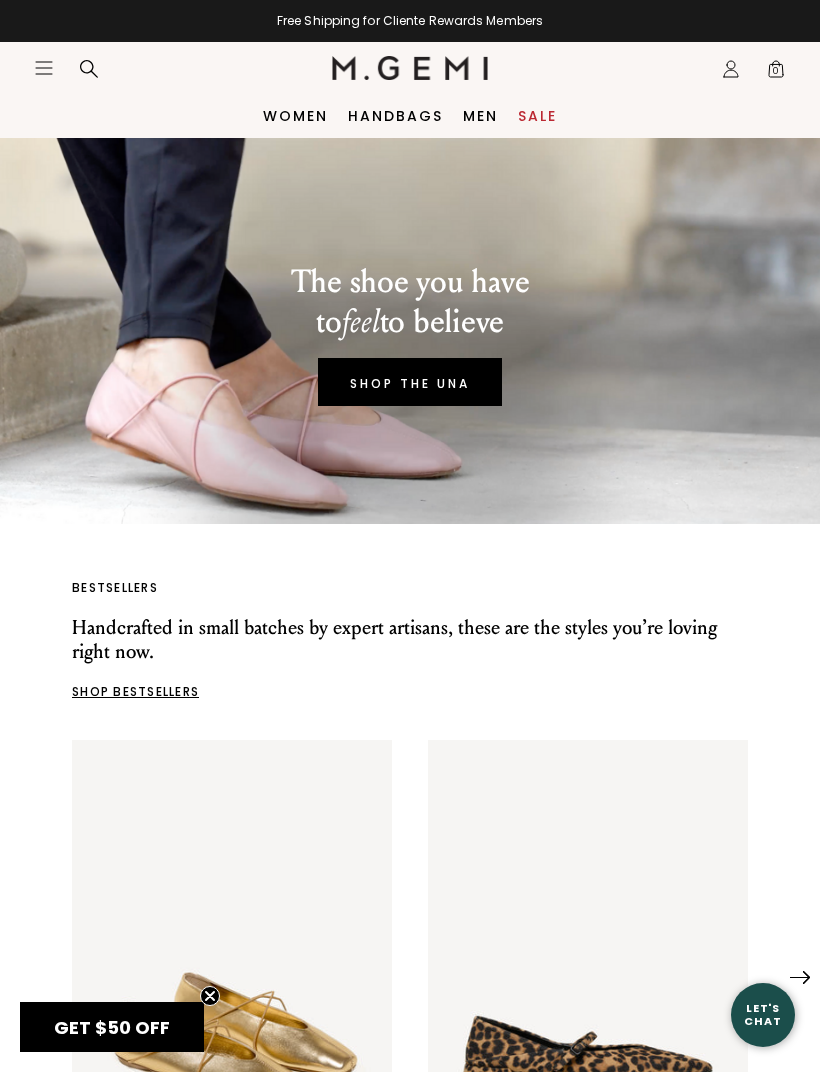 click 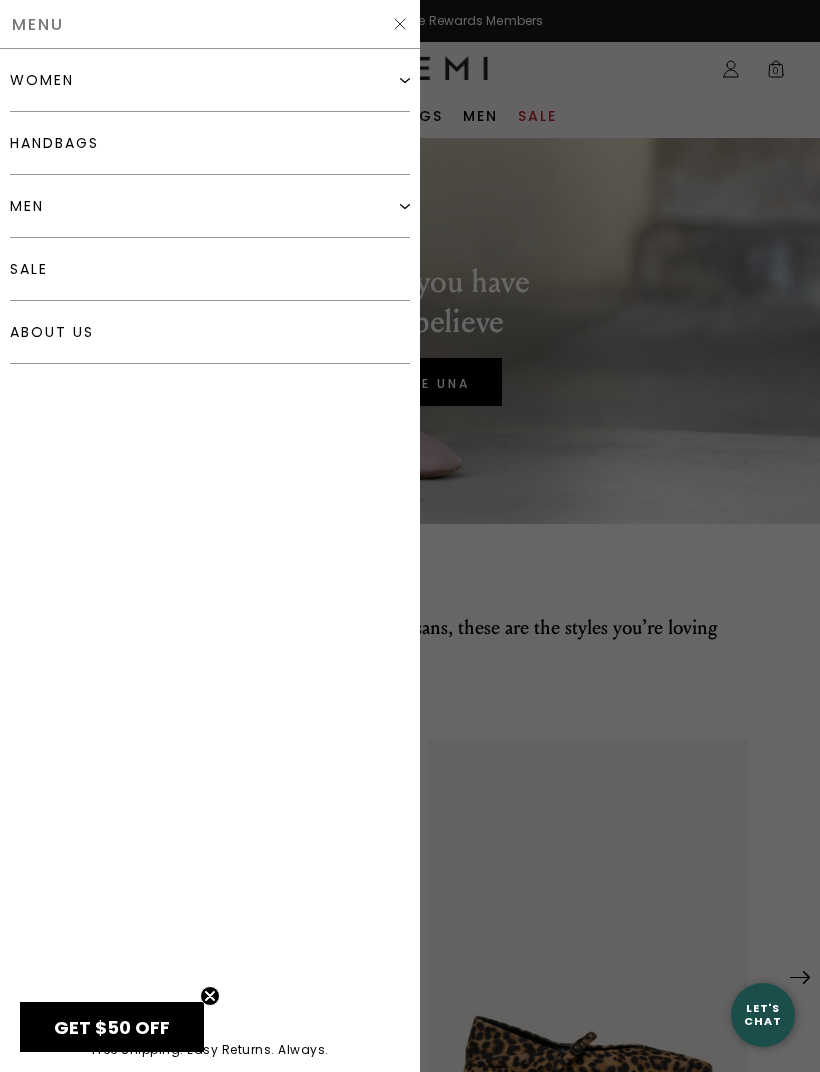 click on "Menu" at bounding box center (210, 24) 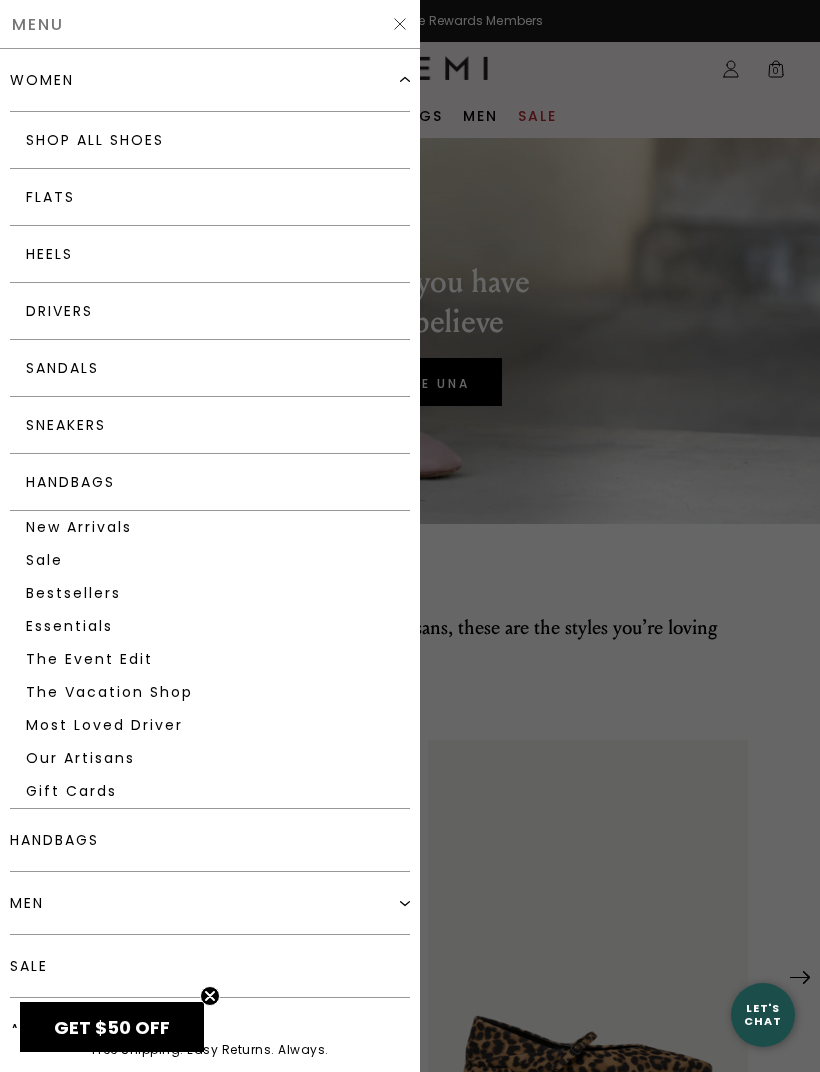 click on "The Vacation Shop" at bounding box center [210, 692] 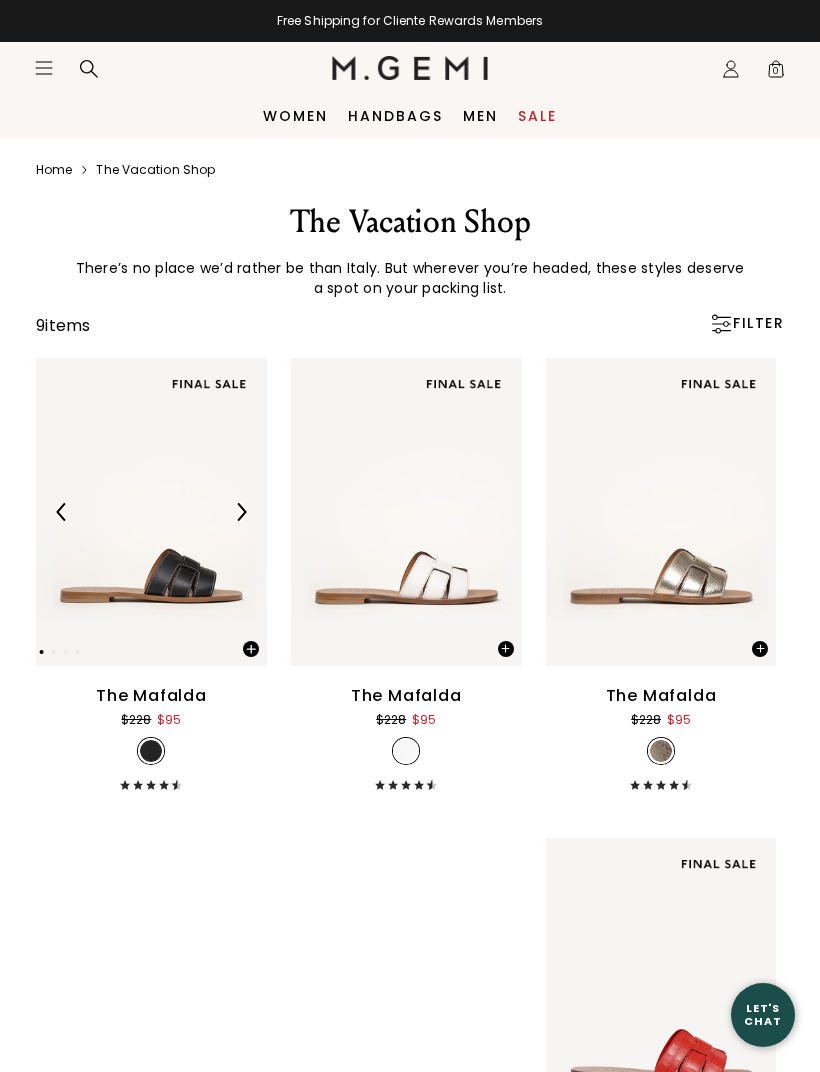 scroll, scrollTop: 0, scrollLeft: 0, axis: both 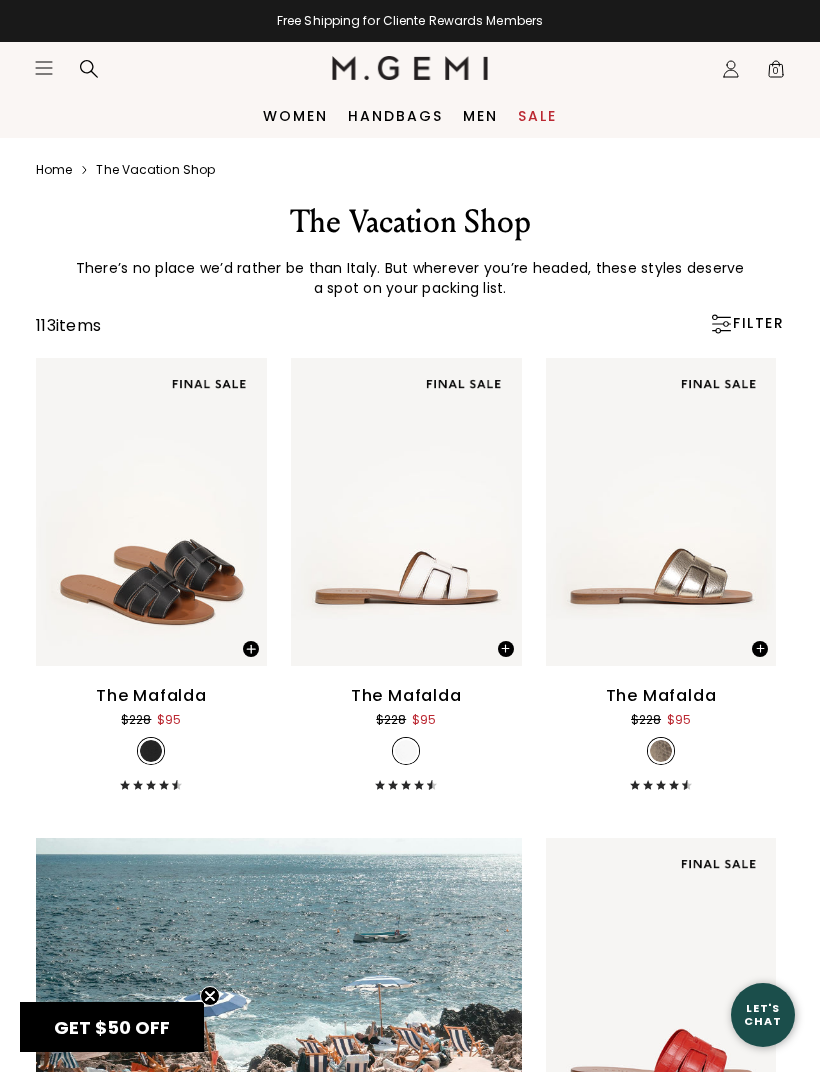 click on "Icons/20x20/hamburger@2x" 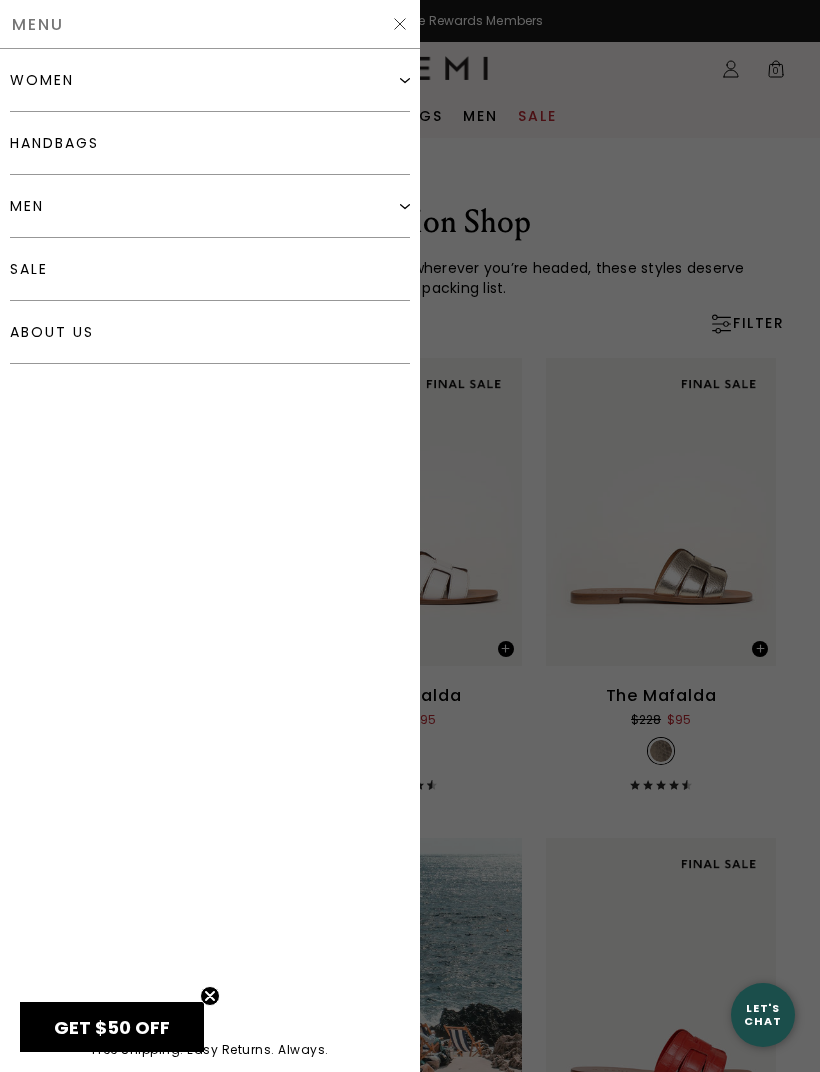 click on "handbags" at bounding box center [210, 143] 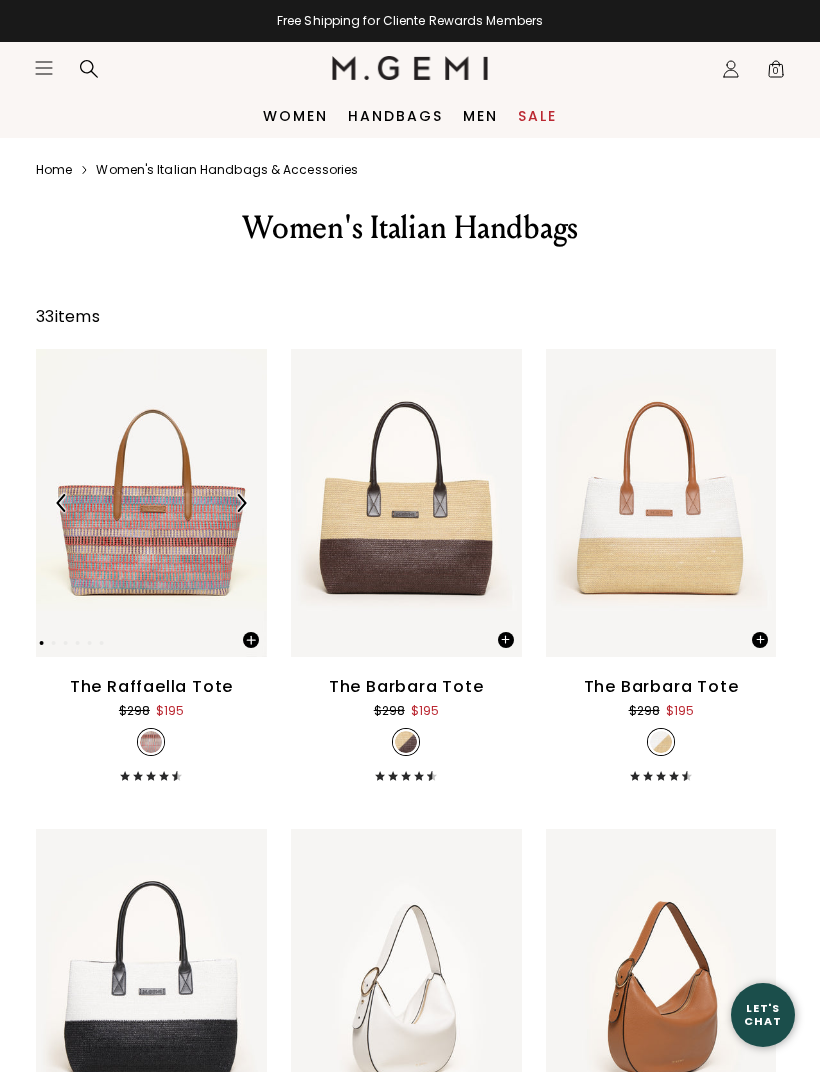 scroll, scrollTop: 0, scrollLeft: 0, axis: both 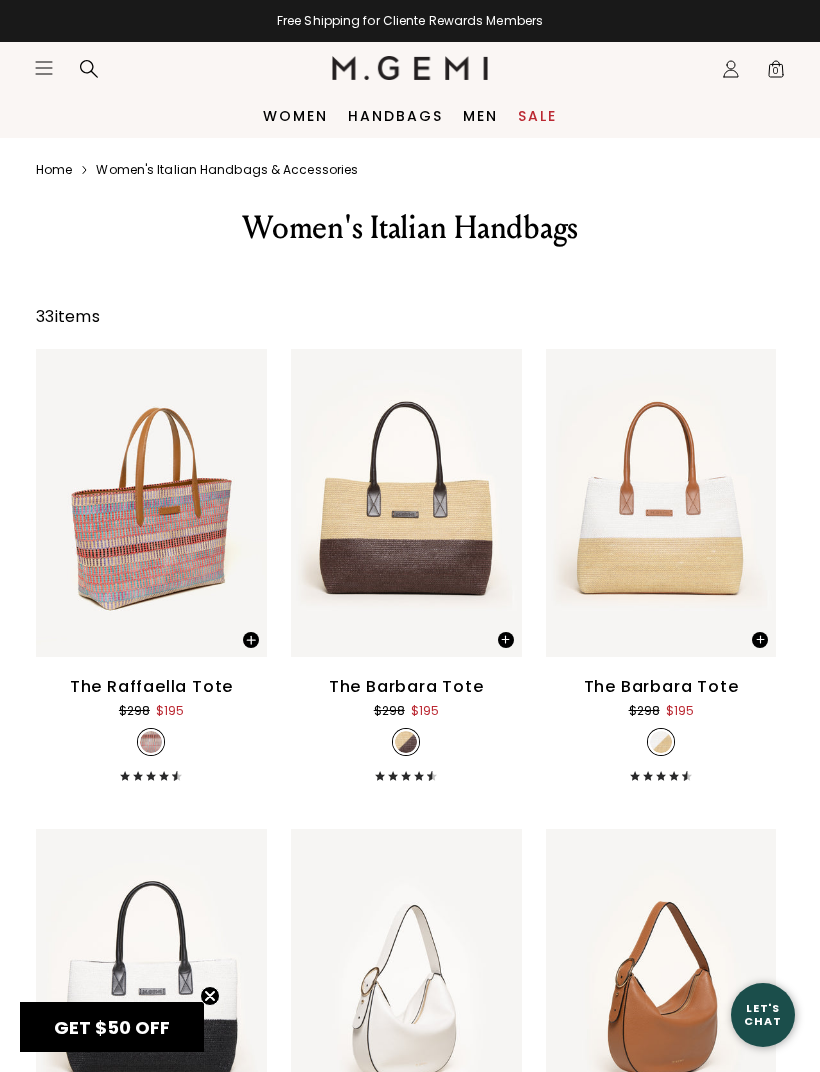 click on "Icons/20x20/hamburger@2x" 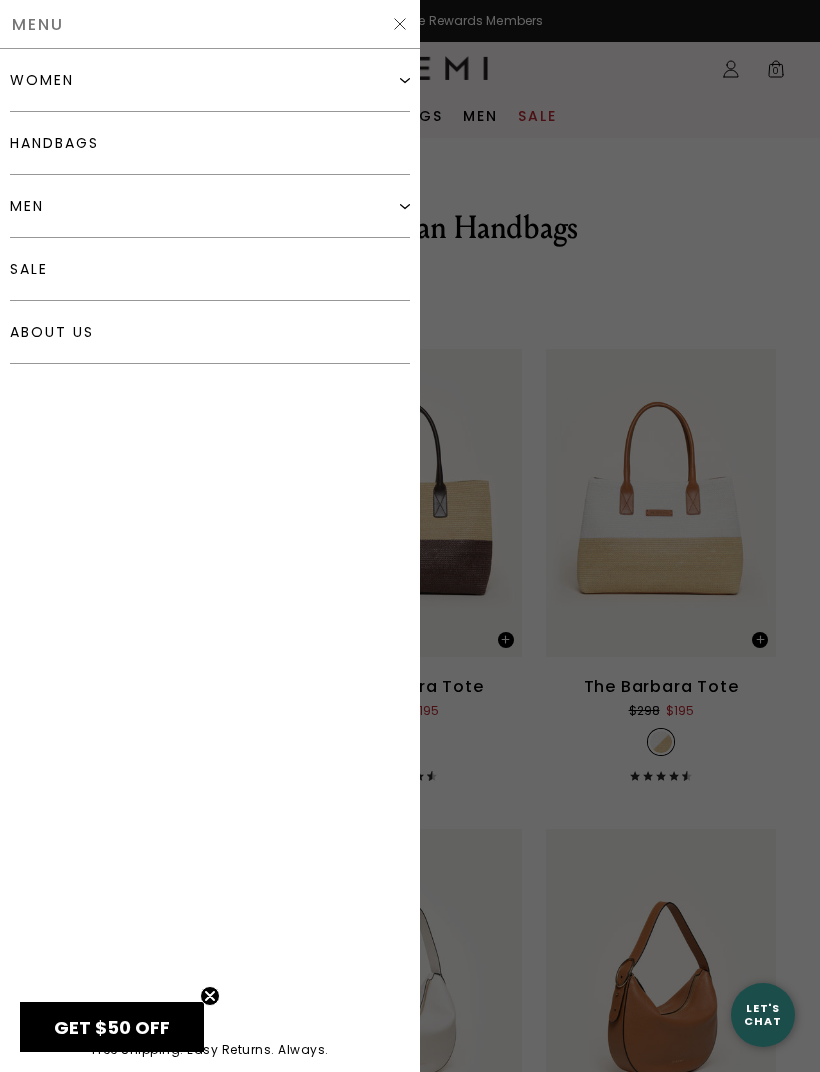 click on "sale" at bounding box center [210, 269] 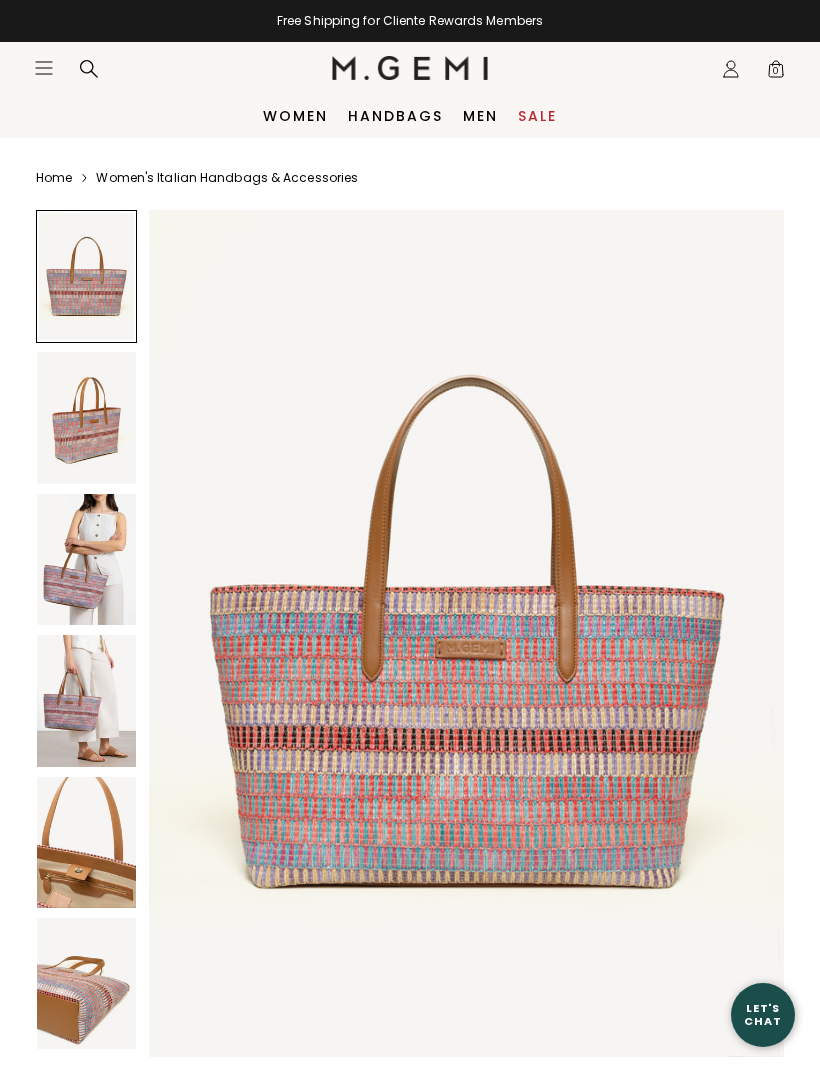 scroll, scrollTop: 0, scrollLeft: 0, axis: both 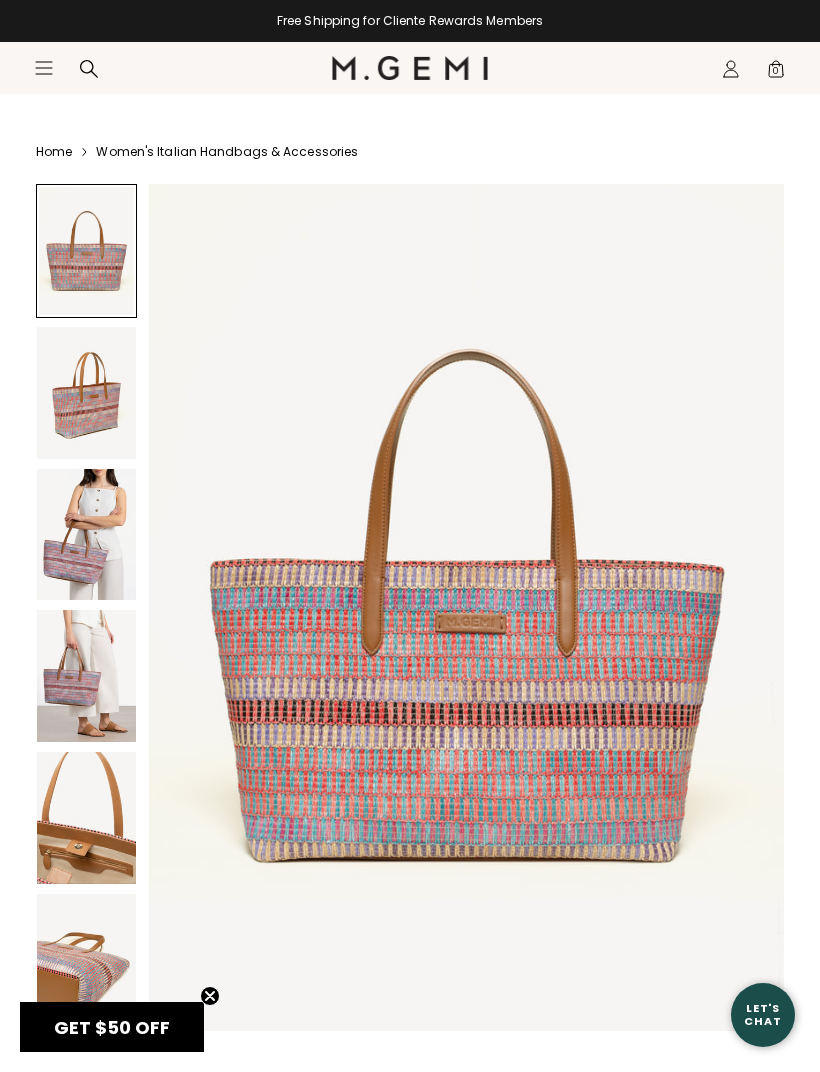click at bounding box center (86, 393) 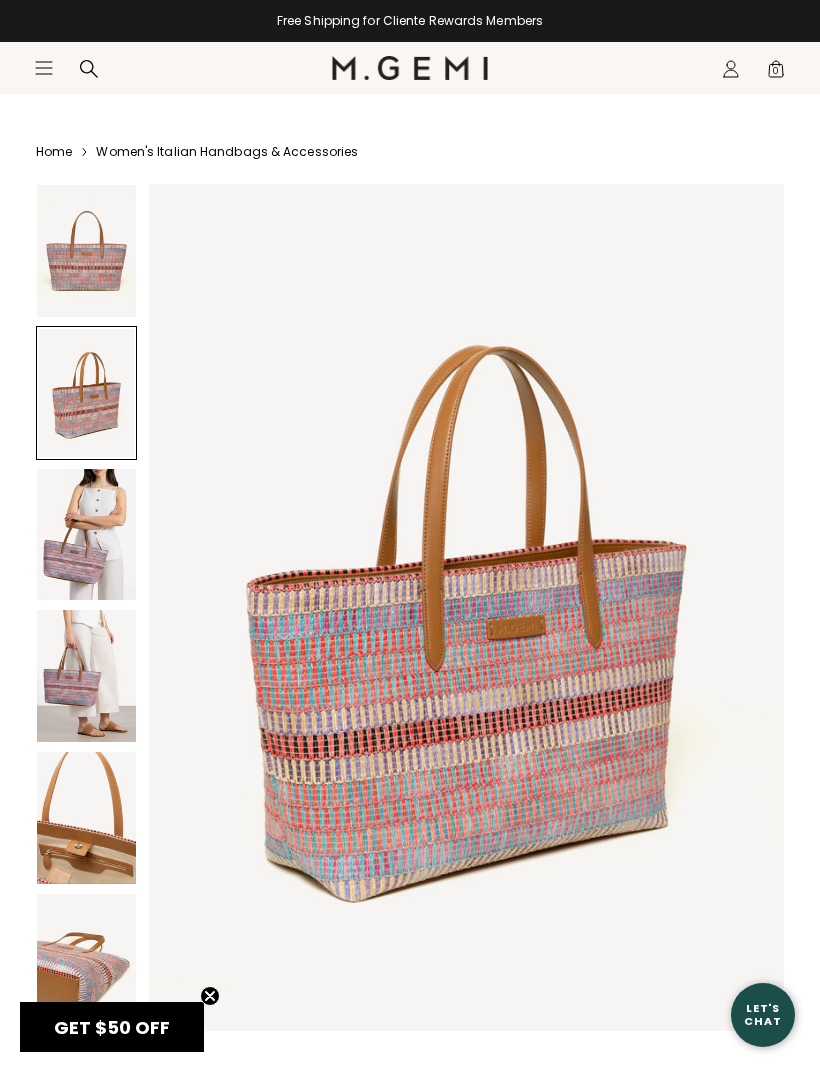 click at bounding box center [86, 535] 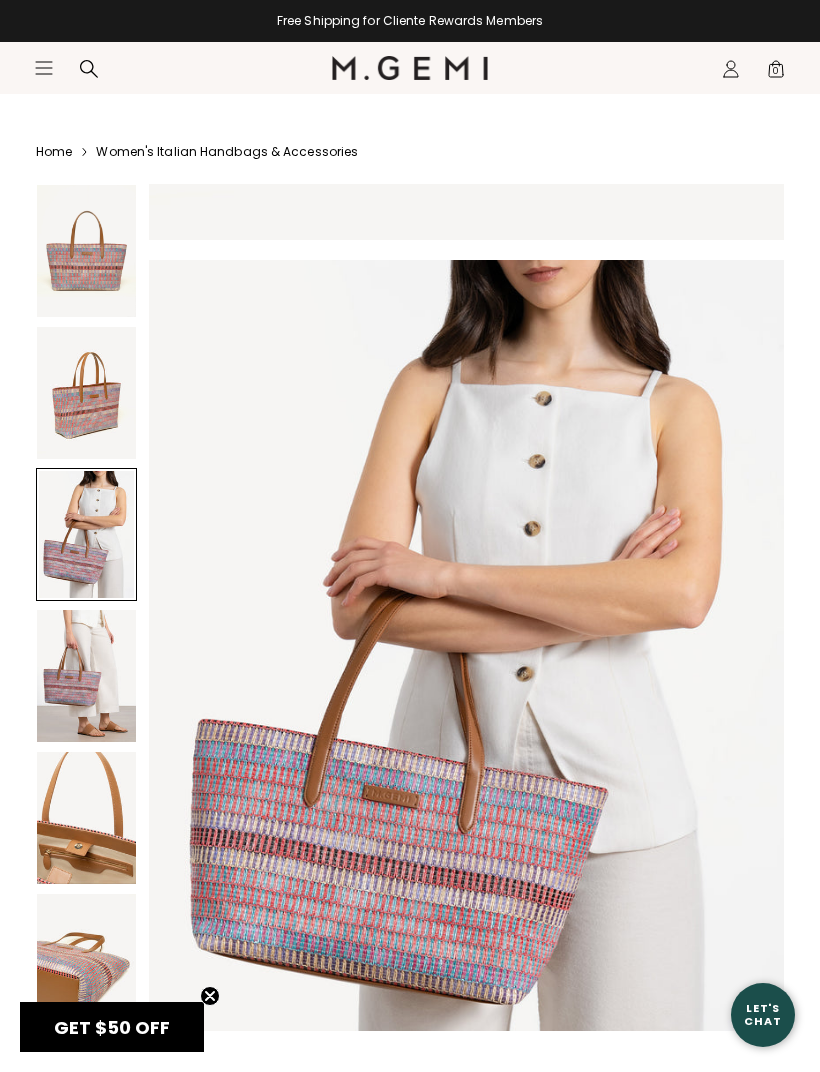 scroll, scrollTop: 1734, scrollLeft: 0, axis: vertical 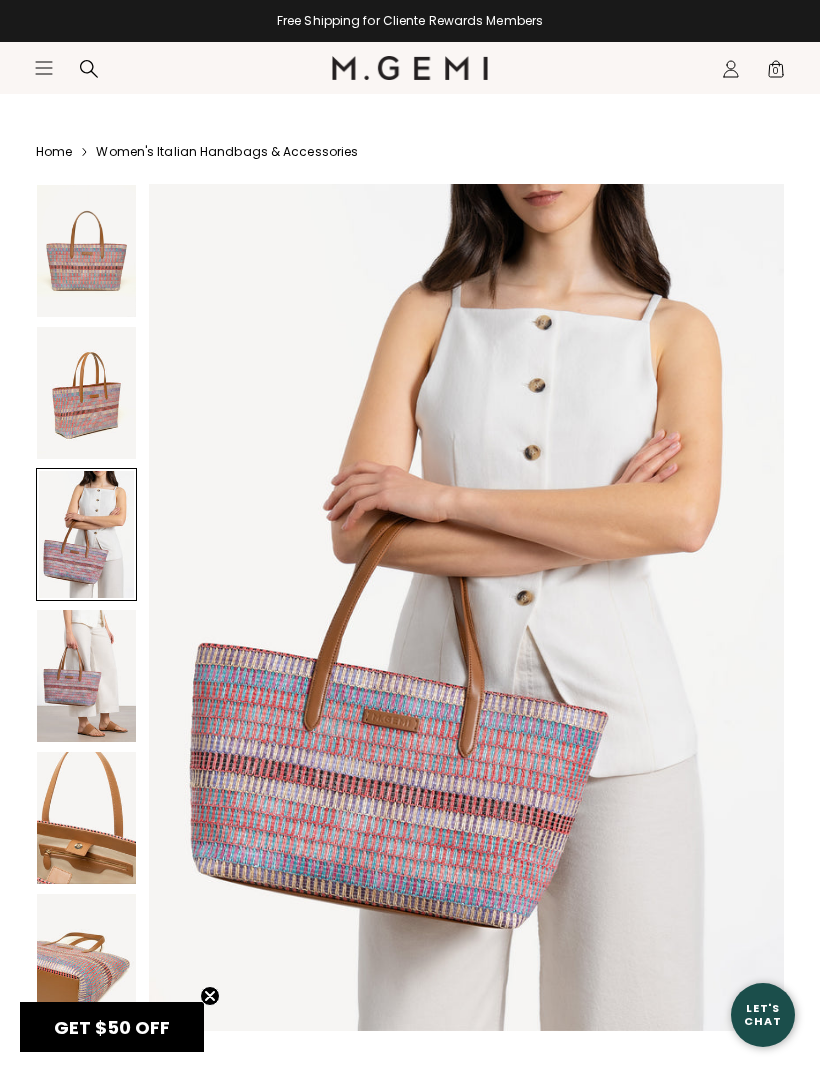 click at bounding box center (86, 676) 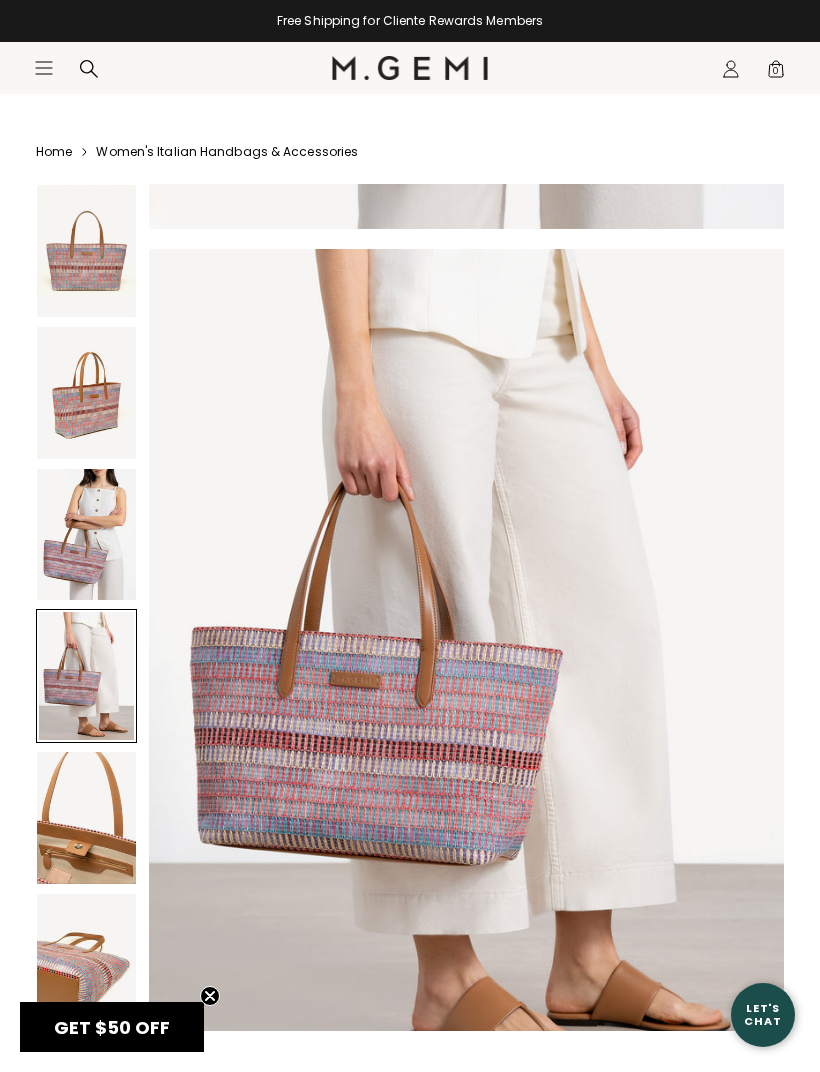 scroll, scrollTop: 2601, scrollLeft: 0, axis: vertical 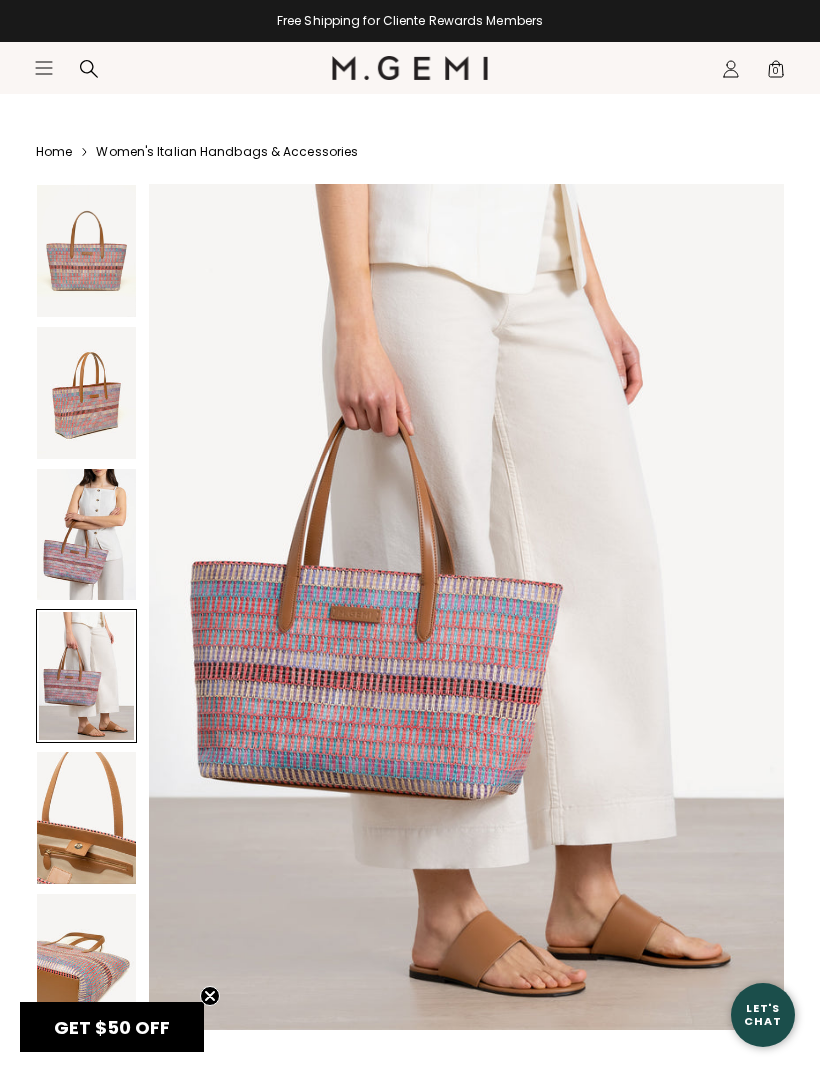 click at bounding box center (86, 818) 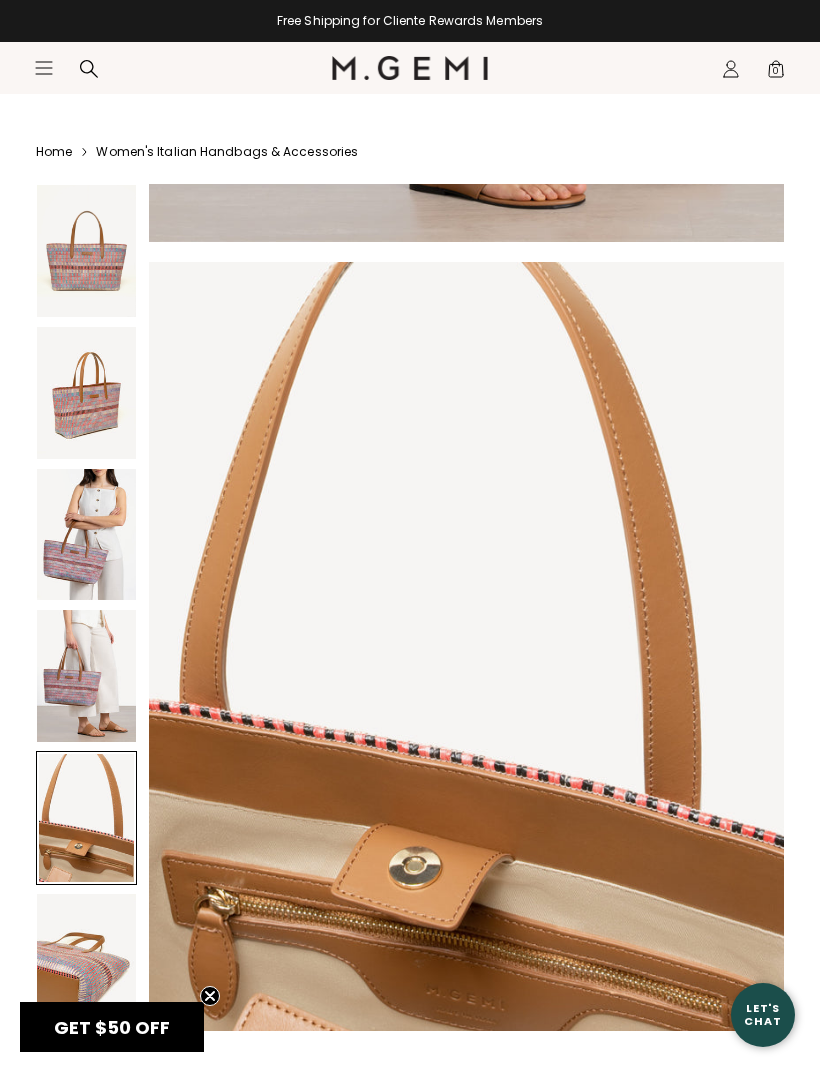 scroll, scrollTop: 3468, scrollLeft: 0, axis: vertical 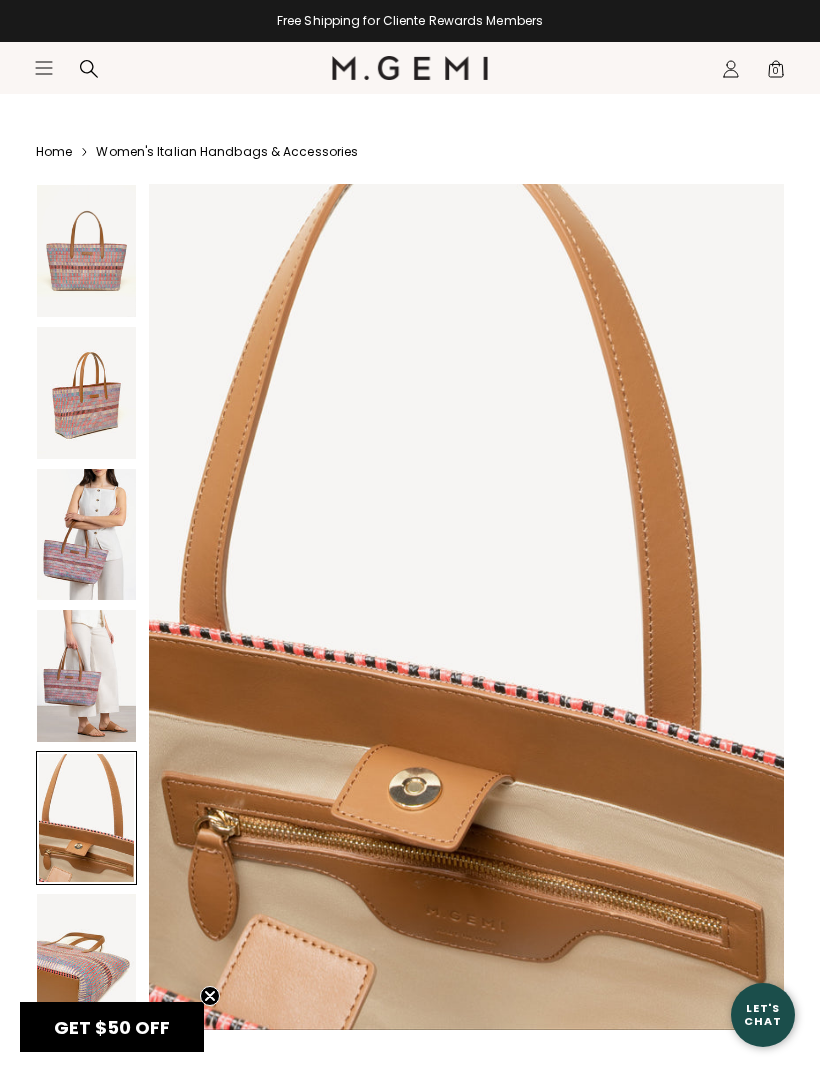 click at bounding box center [86, 960] 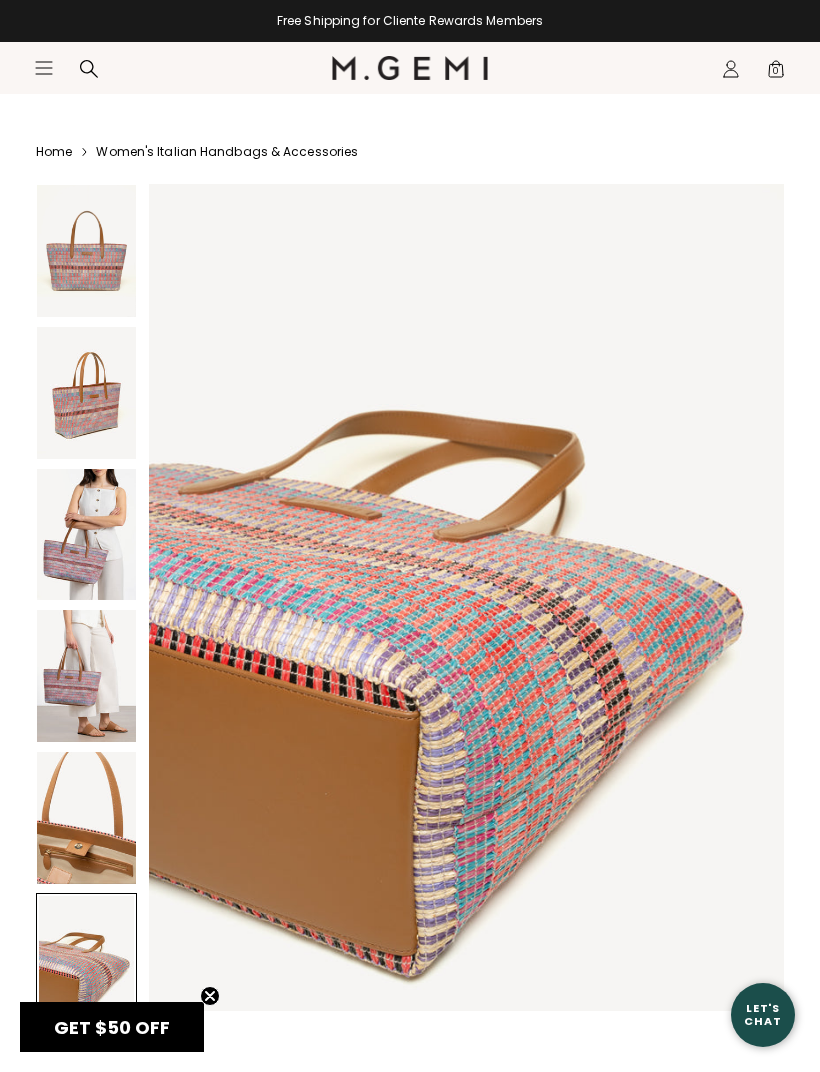 scroll, scrollTop: 4354, scrollLeft: 0, axis: vertical 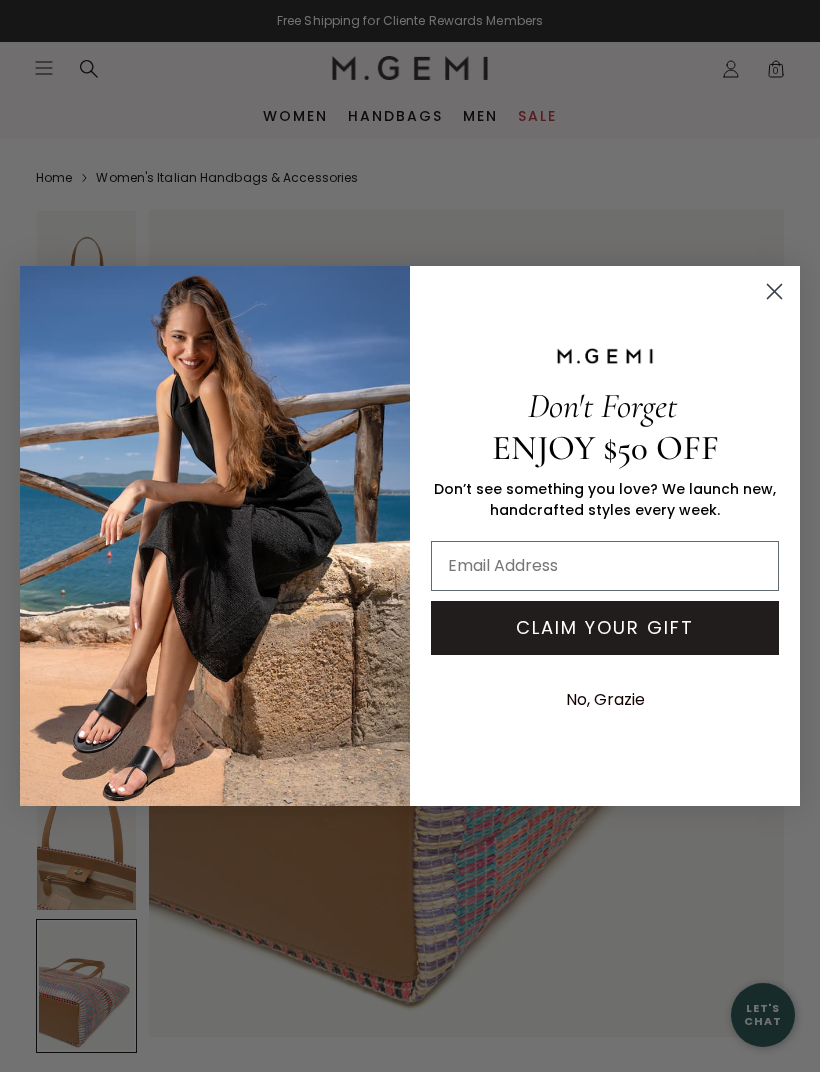 click 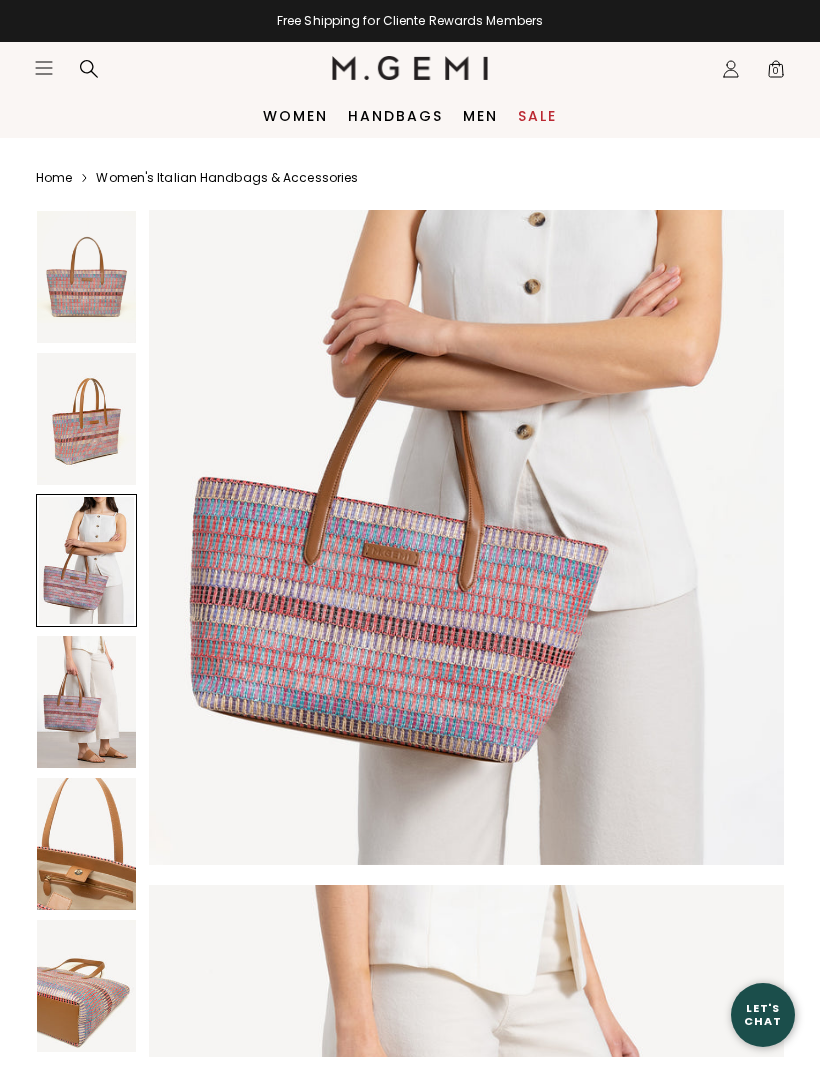 scroll, scrollTop: 1892, scrollLeft: 0, axis: vertical 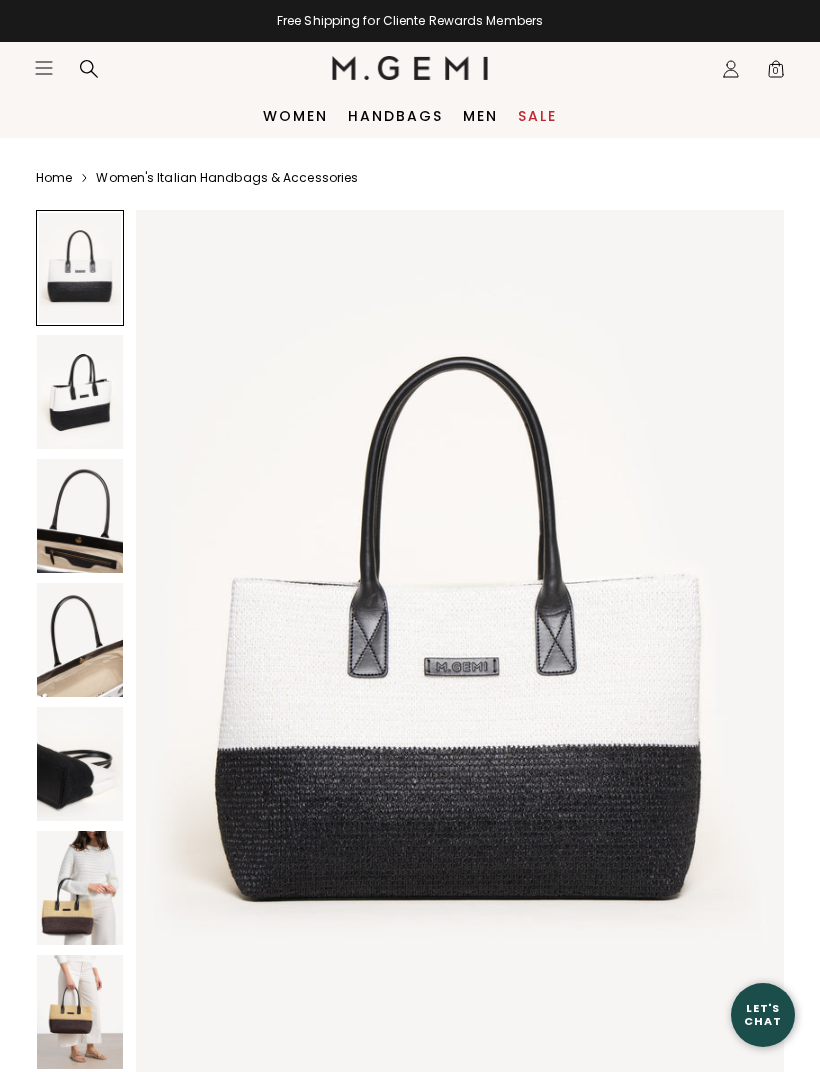 click at bounding box center (80, 392) 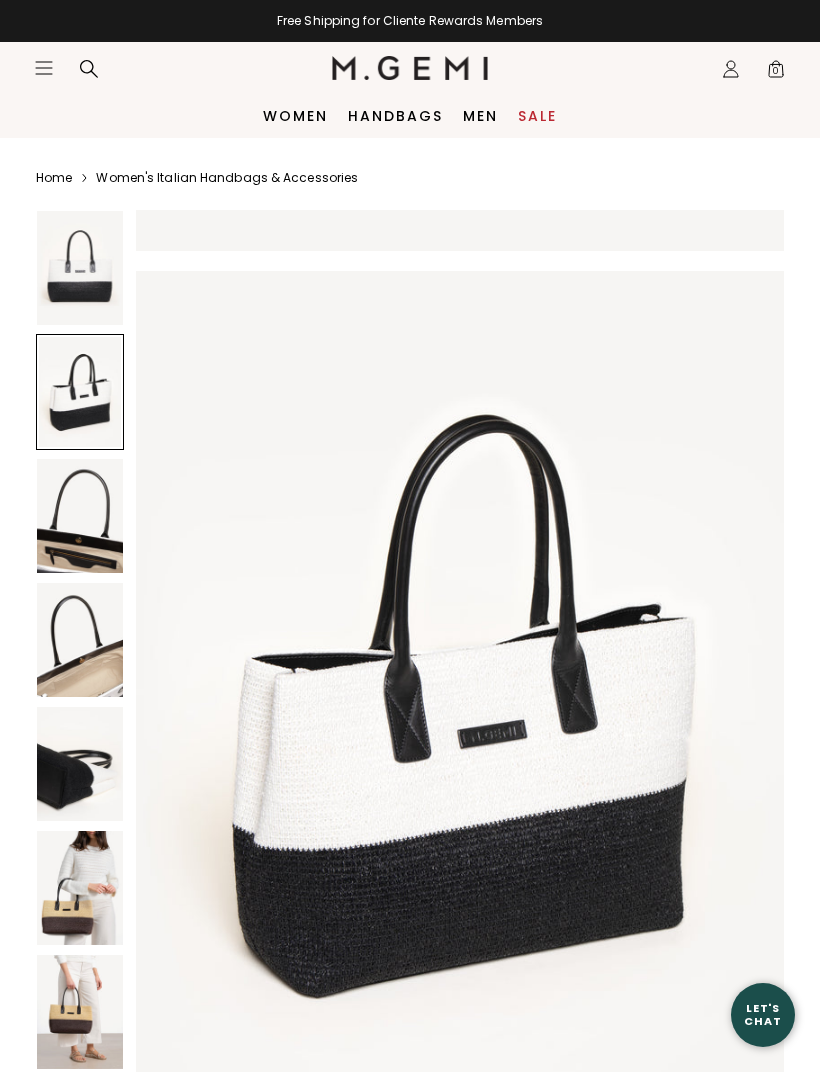 scroll, scrollTop: 885, scrollLeft: 0, axis: vertical 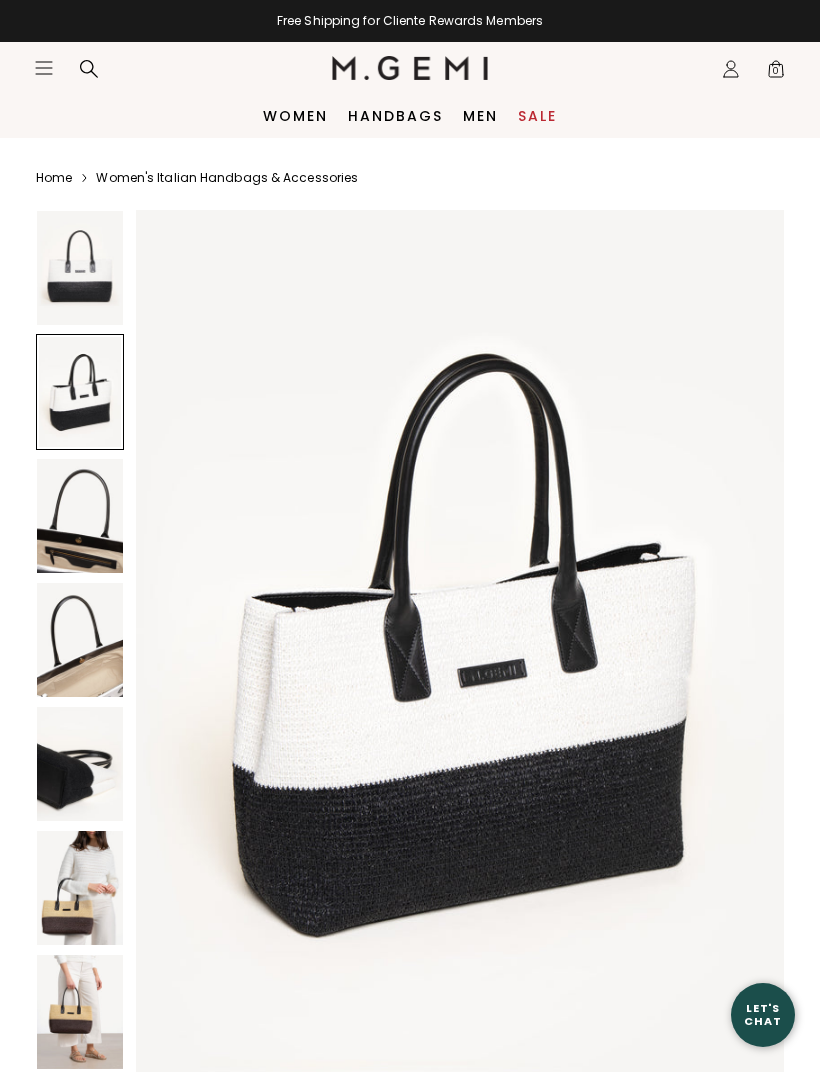 click at bounding box center [80, 516] 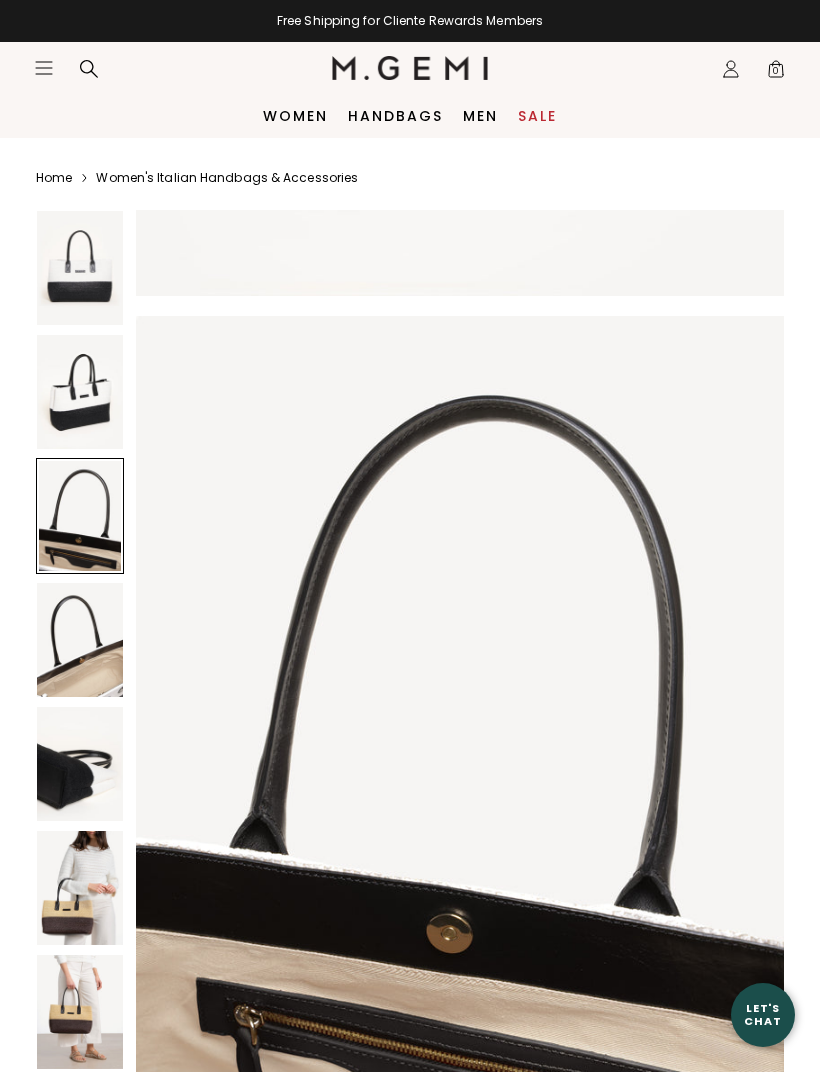 scroll, scrollTop: 1769, scrollLeft: 0, axis: vertical 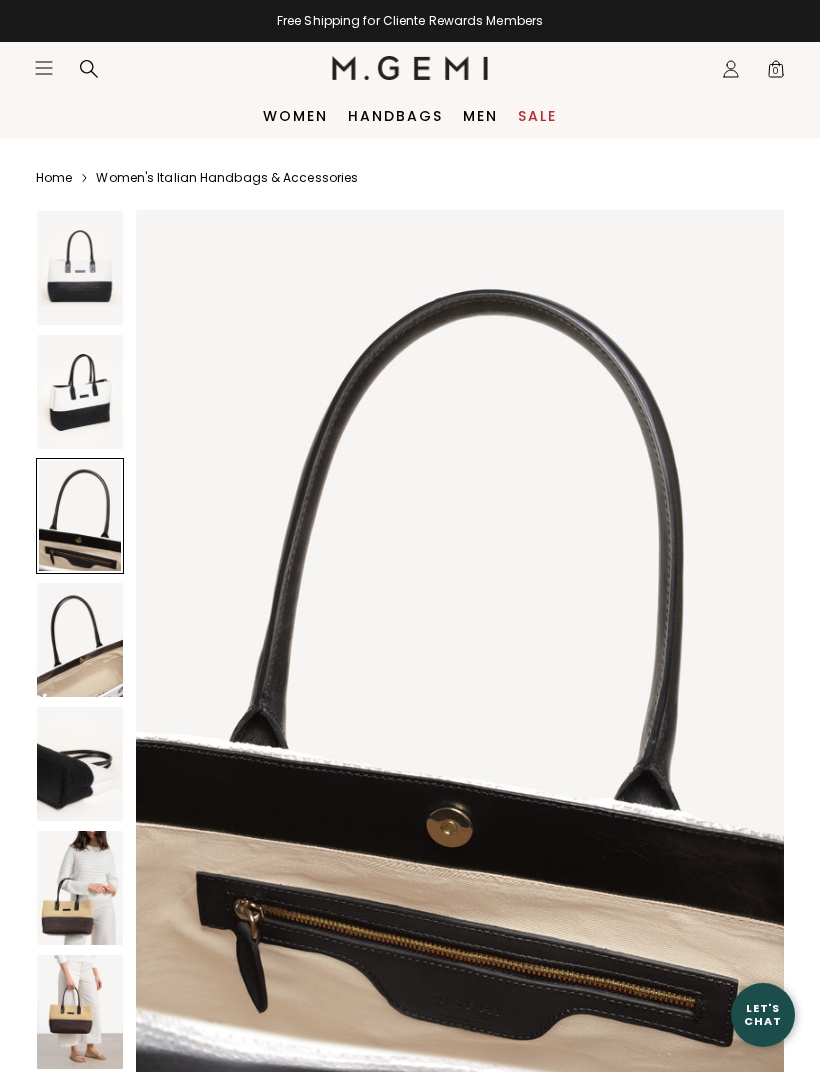 click at bounding box center [80, 640] 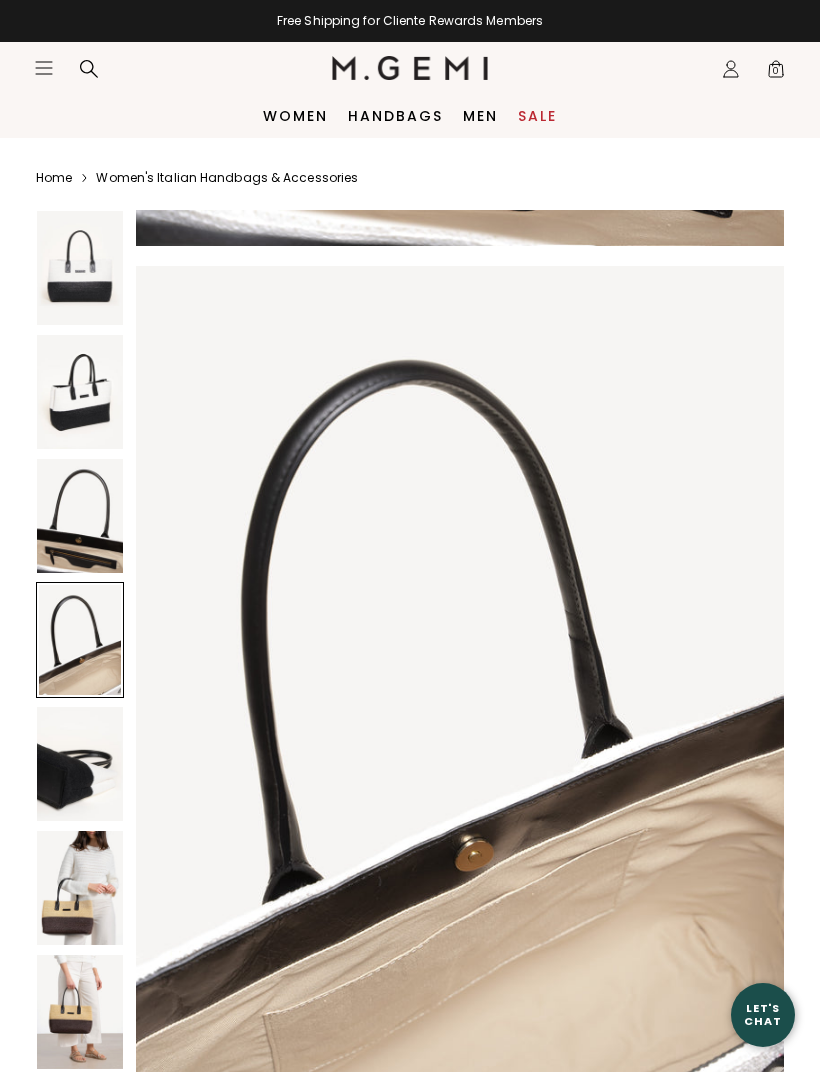scroll, scrollTop: 2654, scrollLeft: 0, axis: vertical 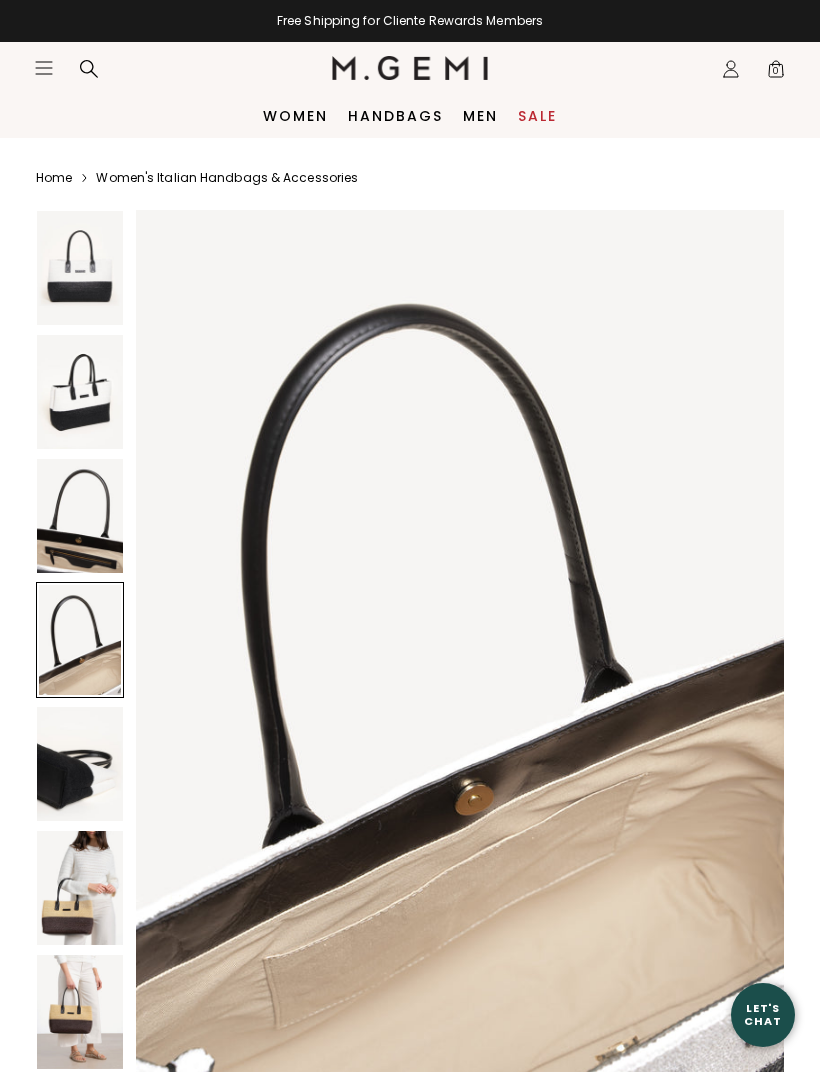 click at bounding box center (80, 764) 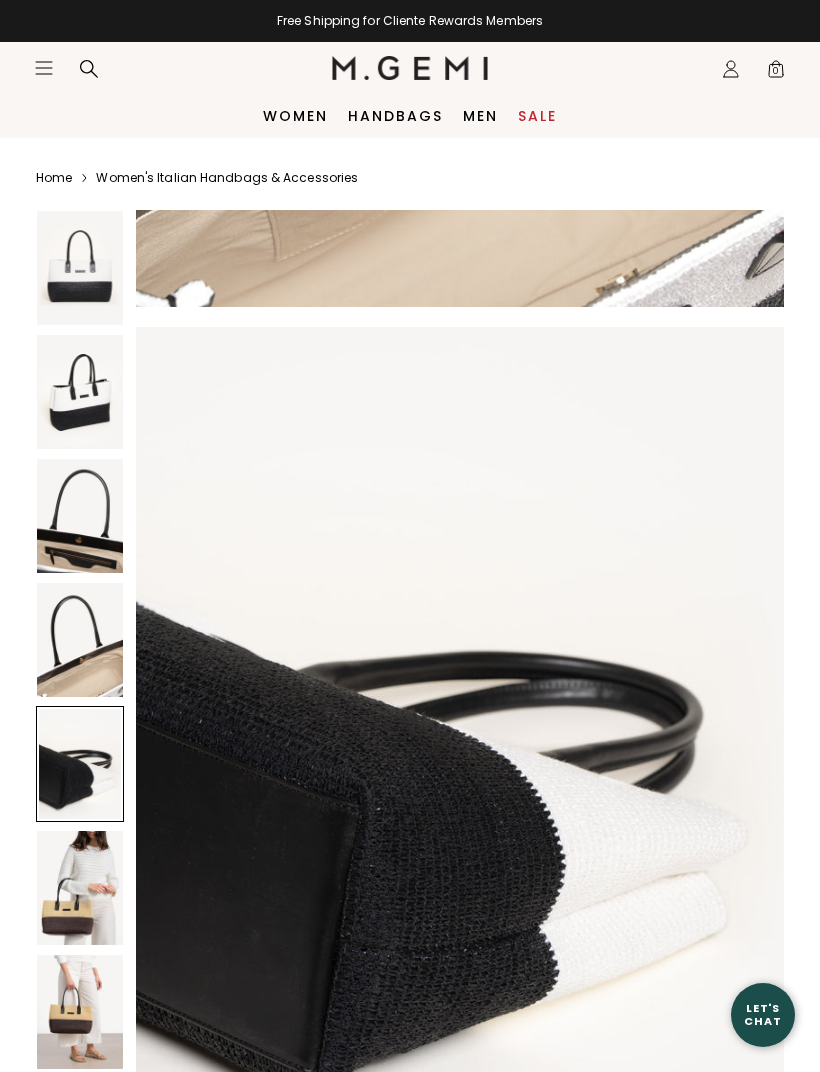 scroll, scrollTop: 3539, scrollLeft: 0, axis: vertical 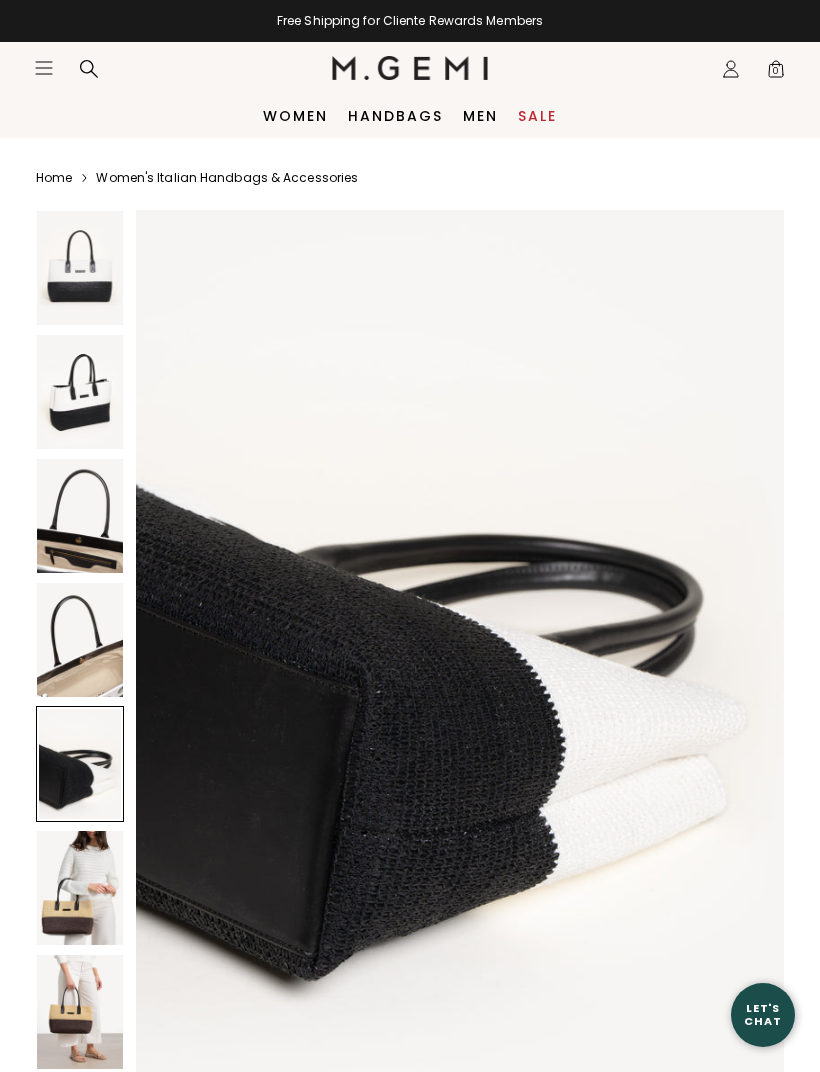 click at bounding box center [80, 888] 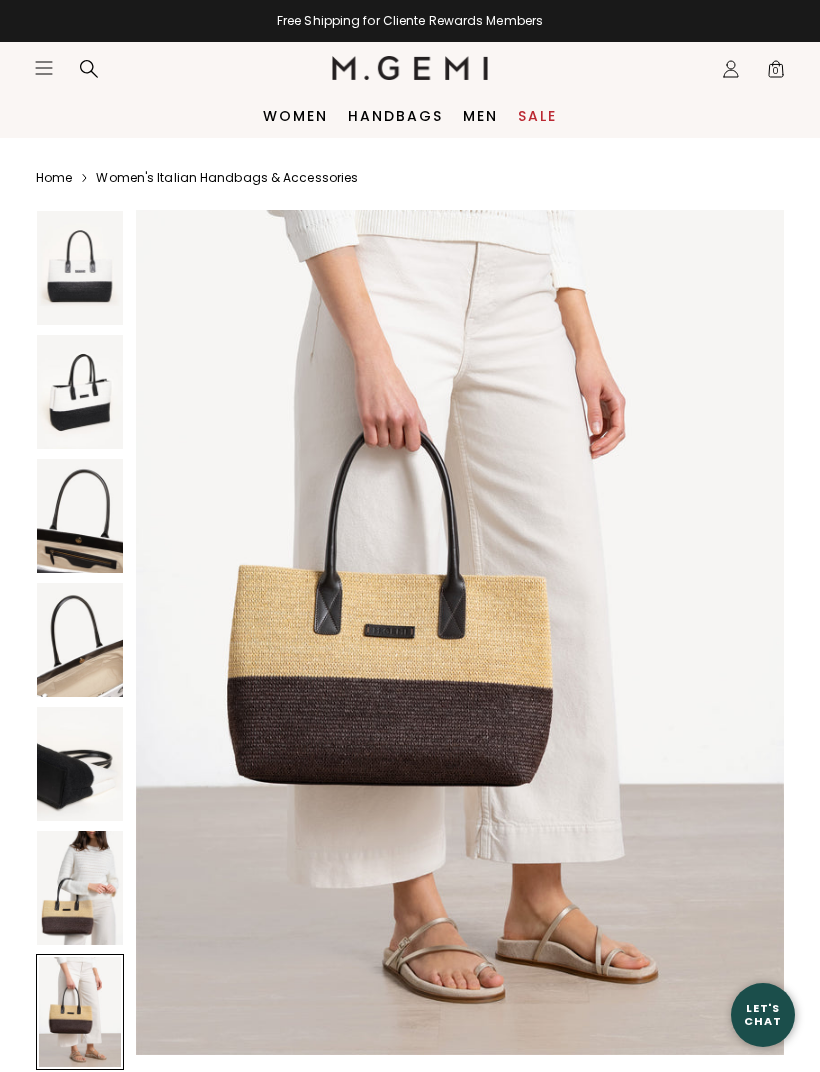 scroll, scrollTop: 5328, scrollLeft: 0, axis: vertical 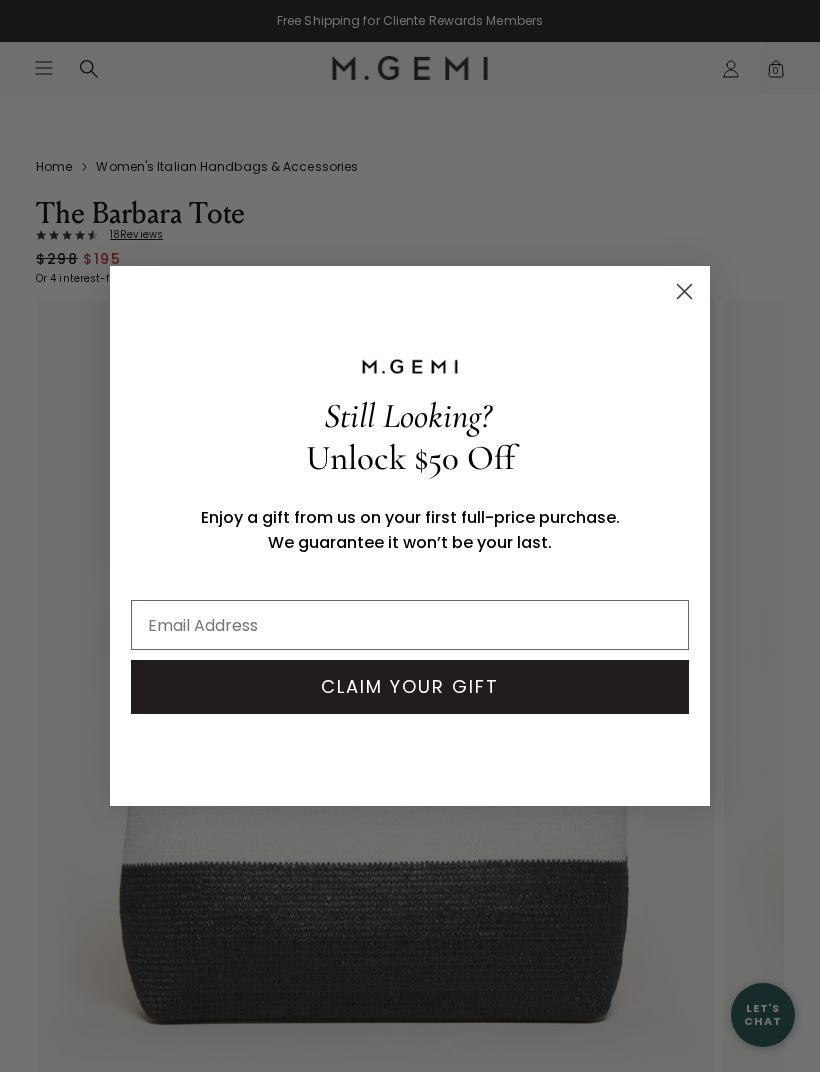 click 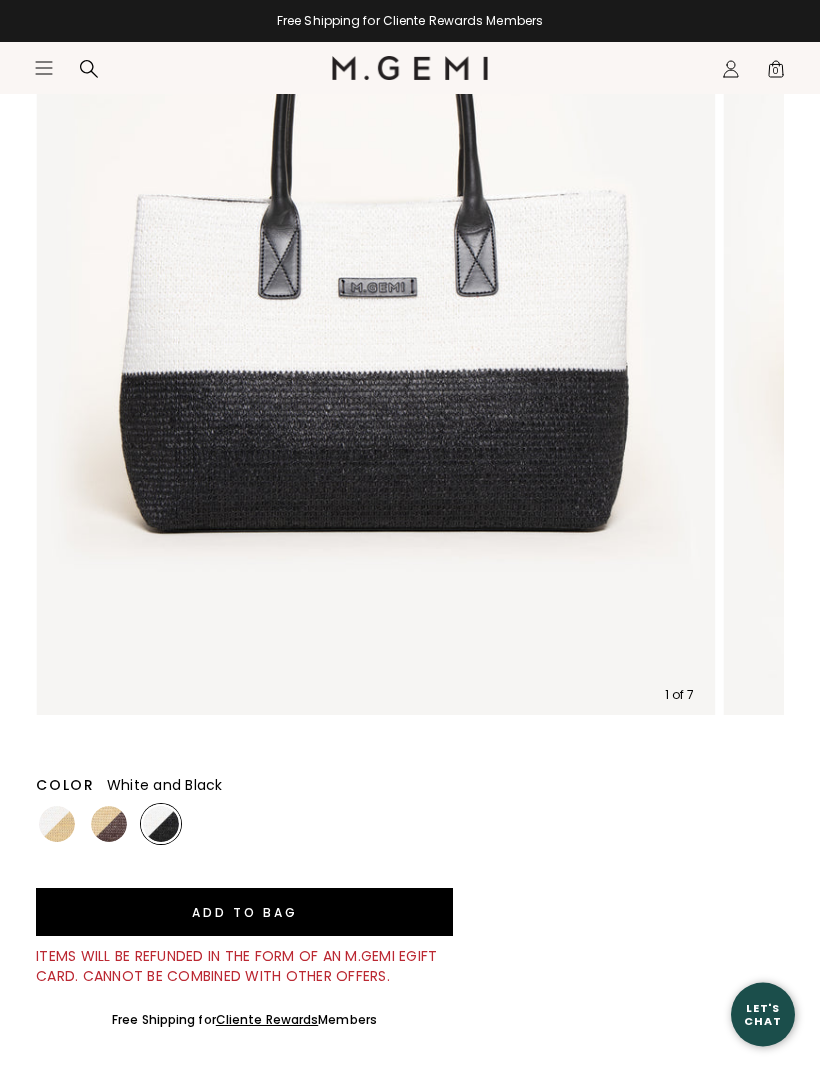 scroll, scrollTop: 502, scrollLeft: 0, axis: vertical 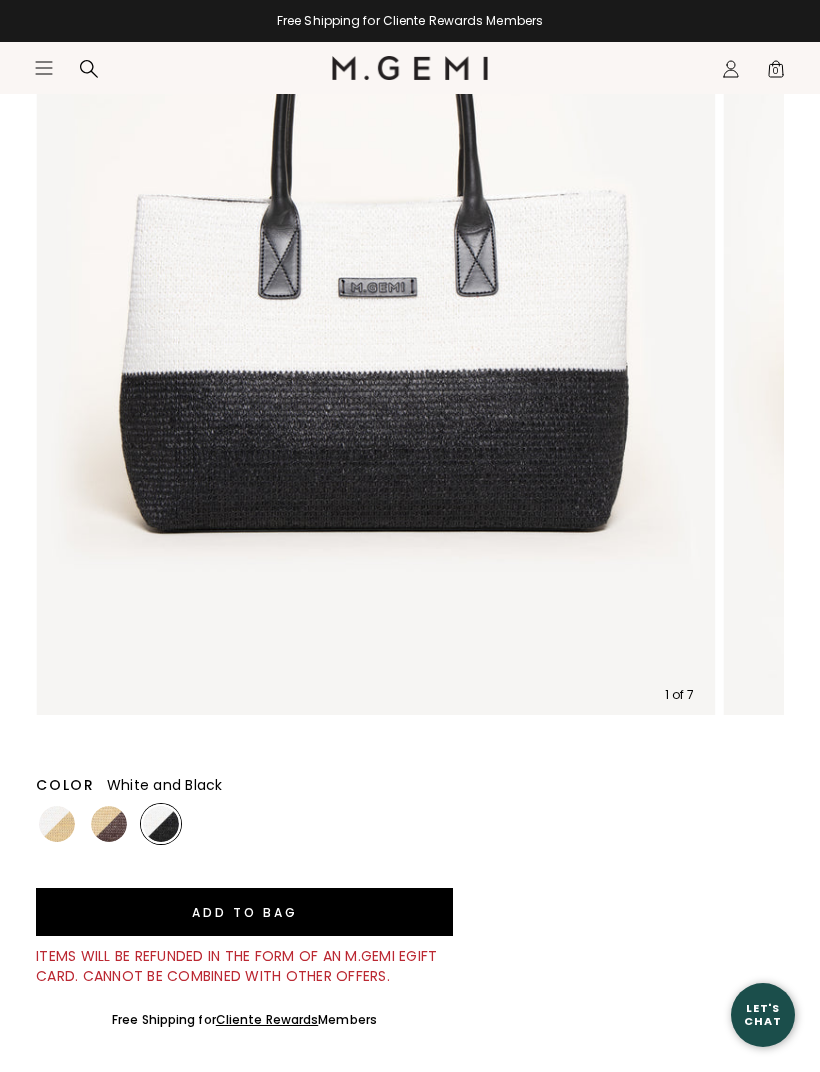 click at bounding box center (57, 824) 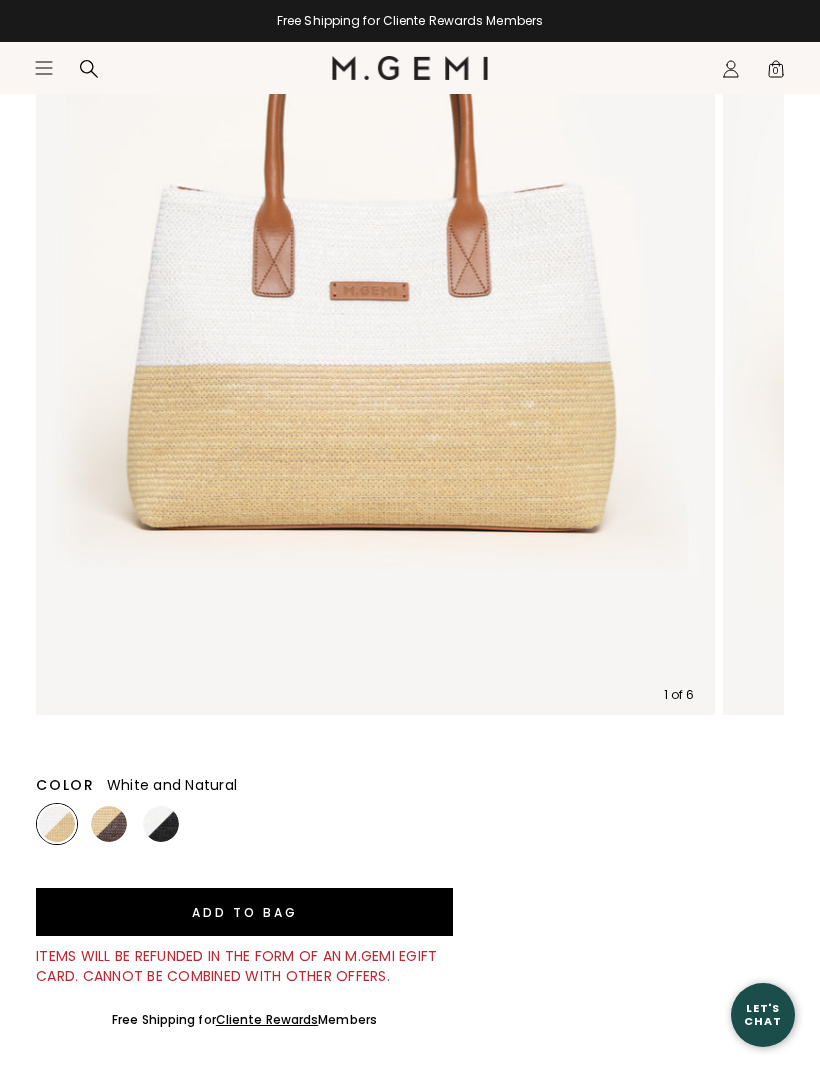 scroll, scrollTop: 0, scrollLeft: 0, axis: both 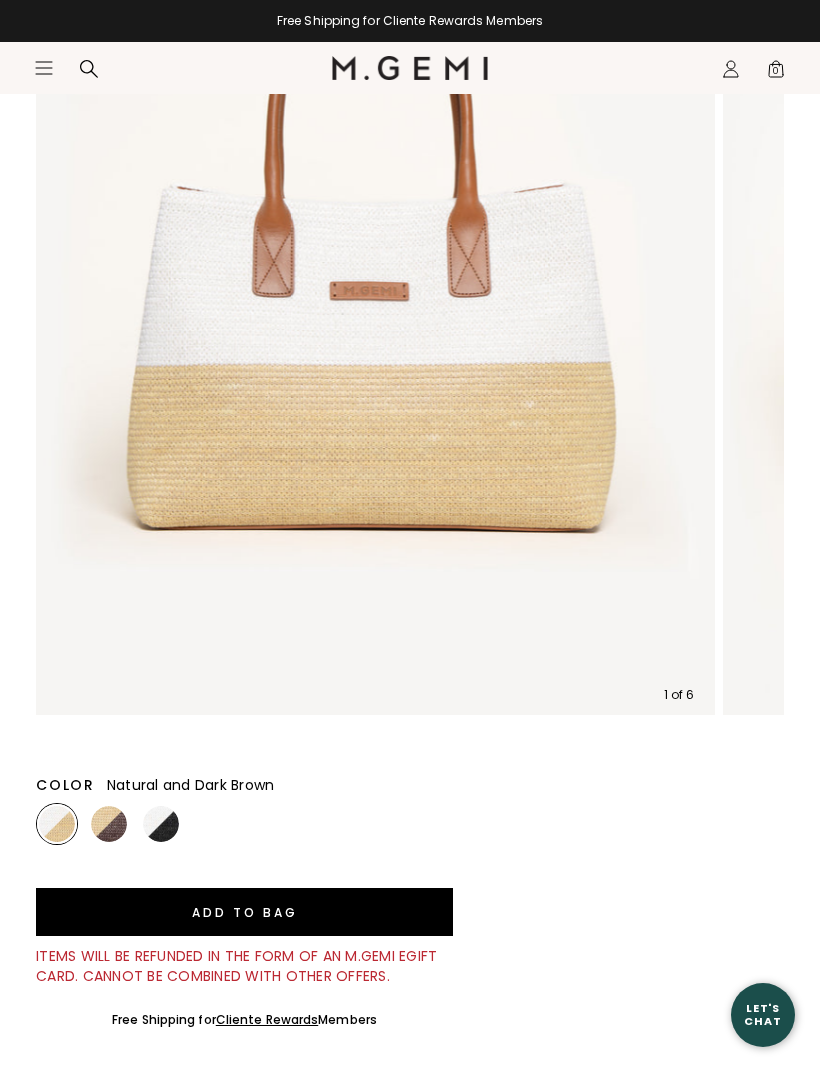 click at bounding box center (109, 824) 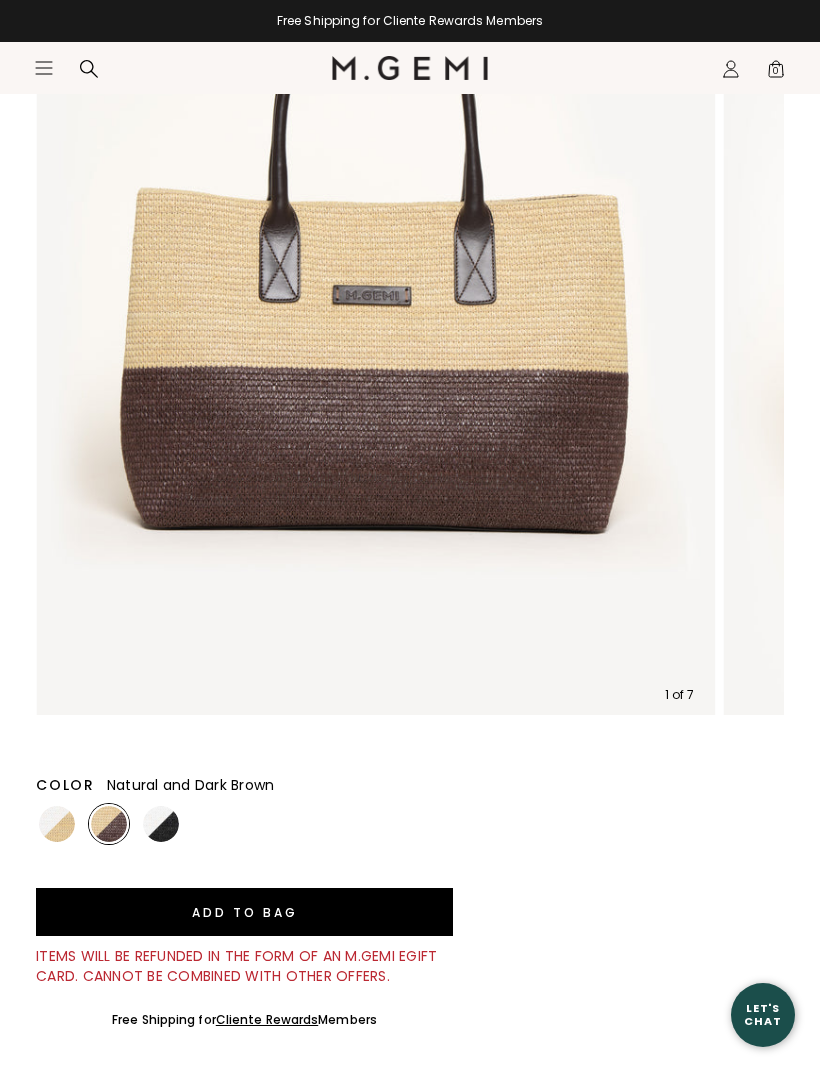 scroll, scrollTop: 0, scrollLeft: 0, axis: both 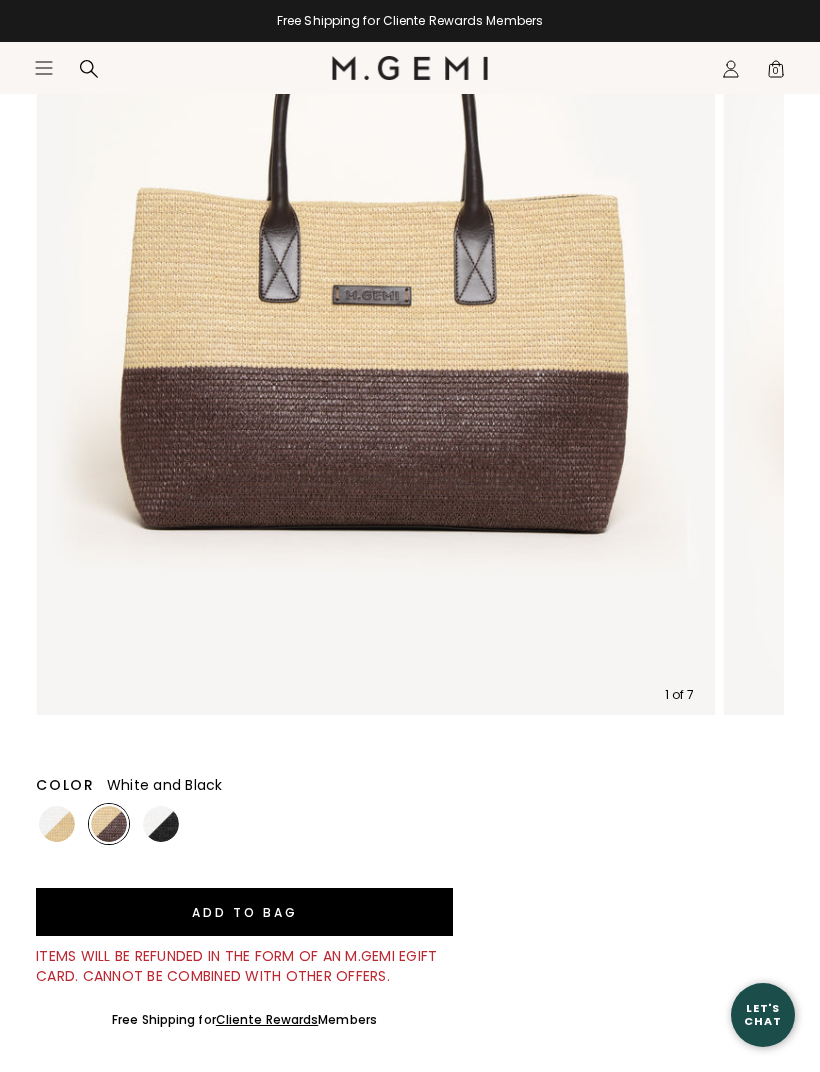 click at bounding box center [161, 824] 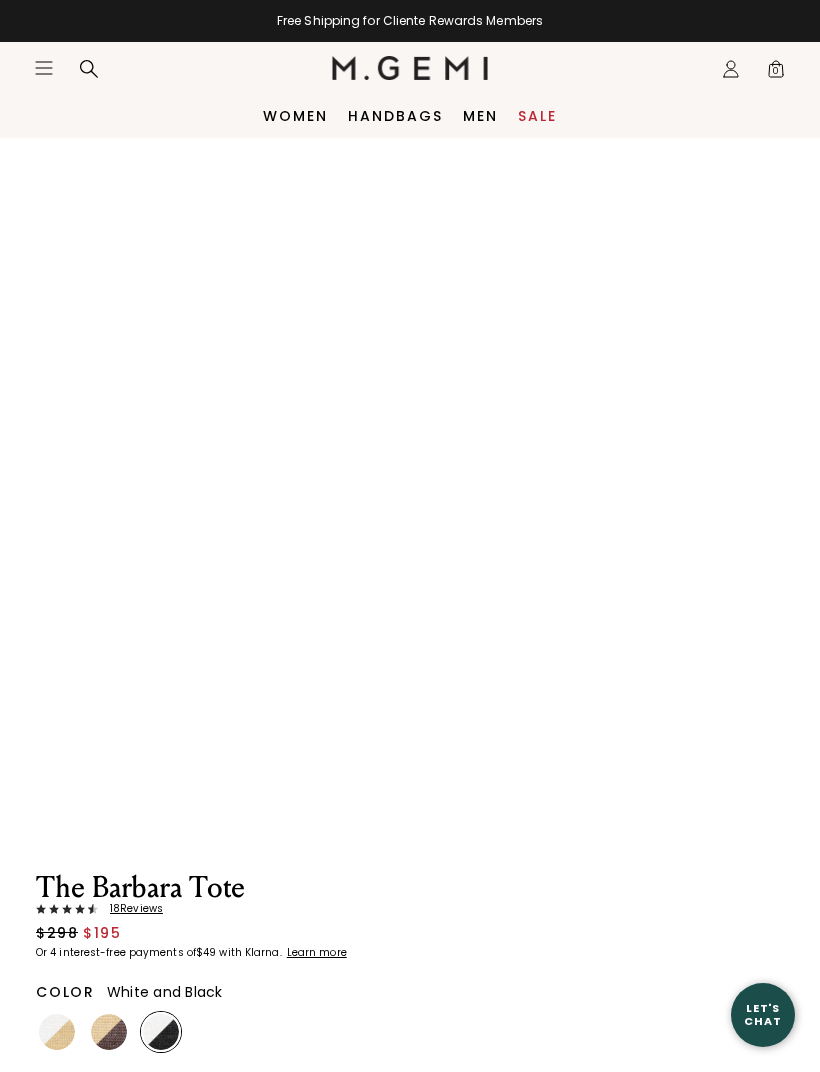 scroll, scrollTop: 0, scrollLeft: 0, axis: both 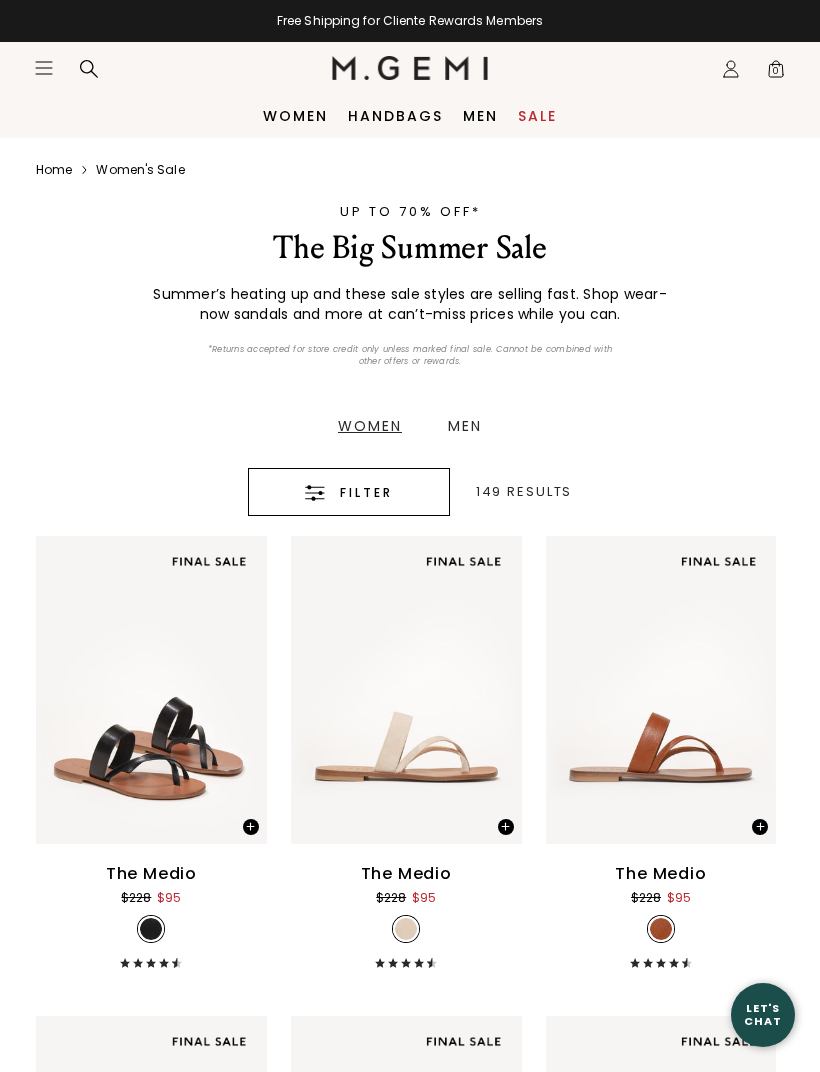 click on "Filter" at bounding box center [366, 493] 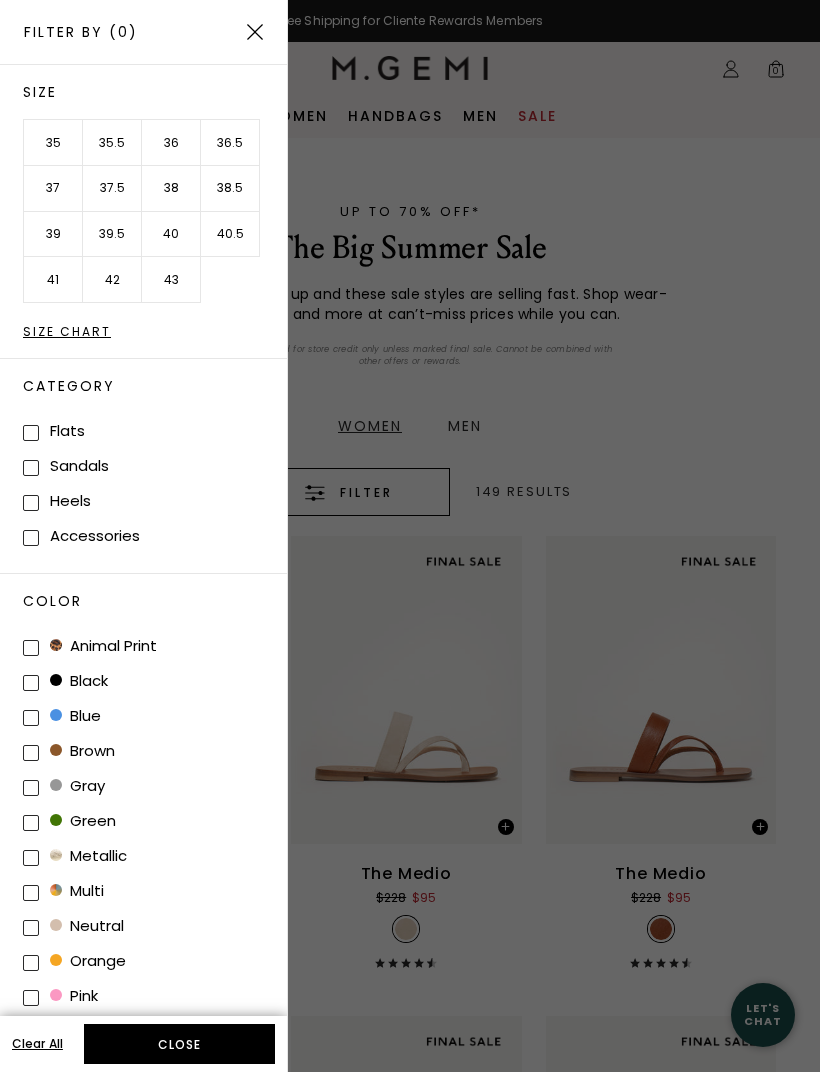 click at bounding box center (31, 538) 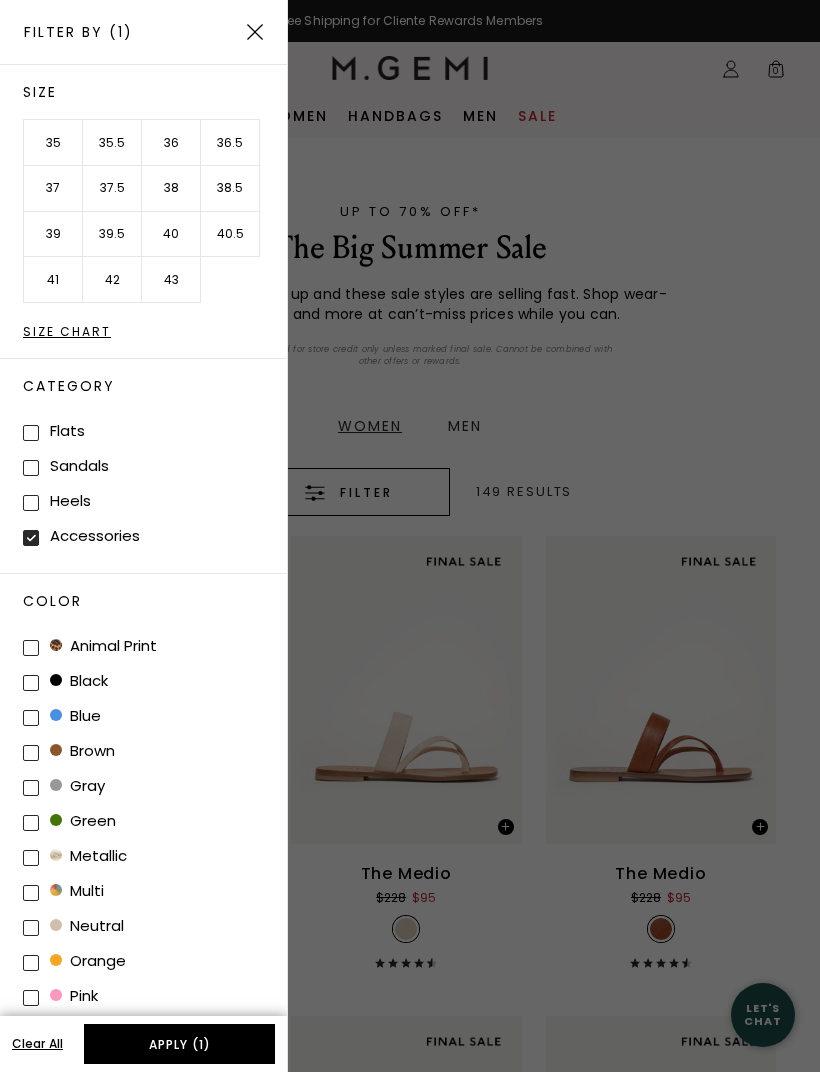 click on "Apply (1)" at bounding box center (179, 1044) 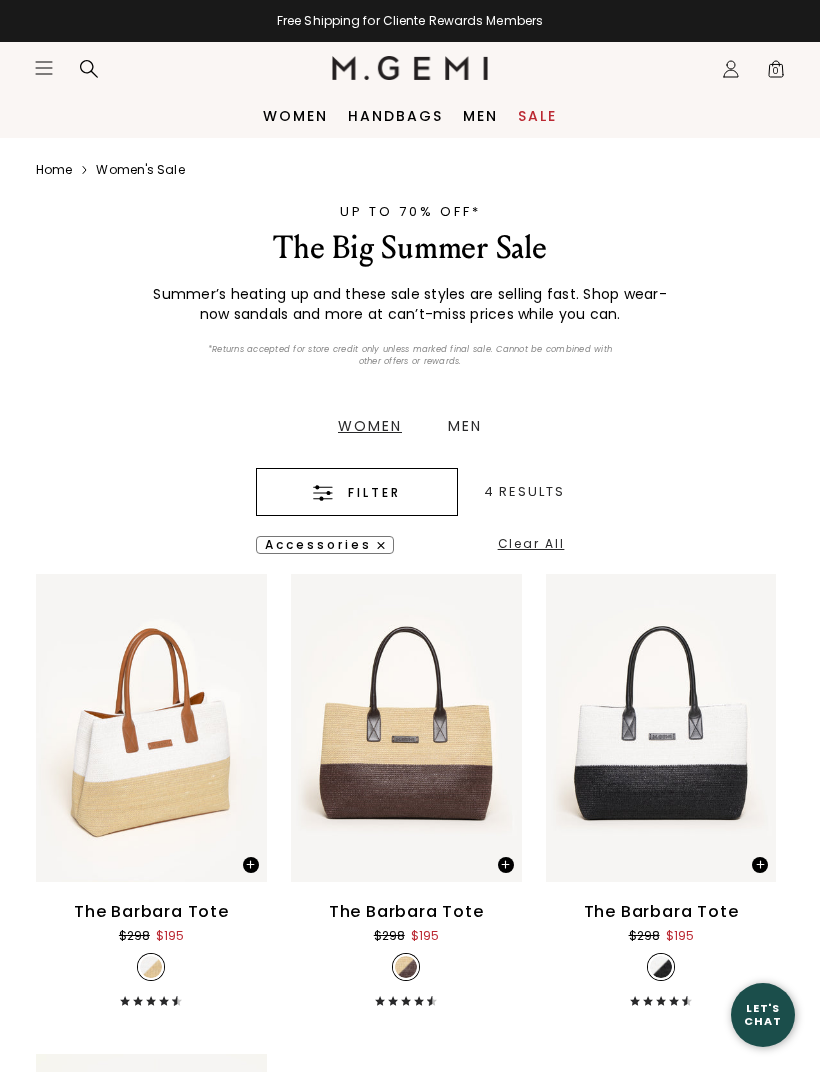 scroll, scrollTop: 202, scrollLeft: 0, axis: vertical 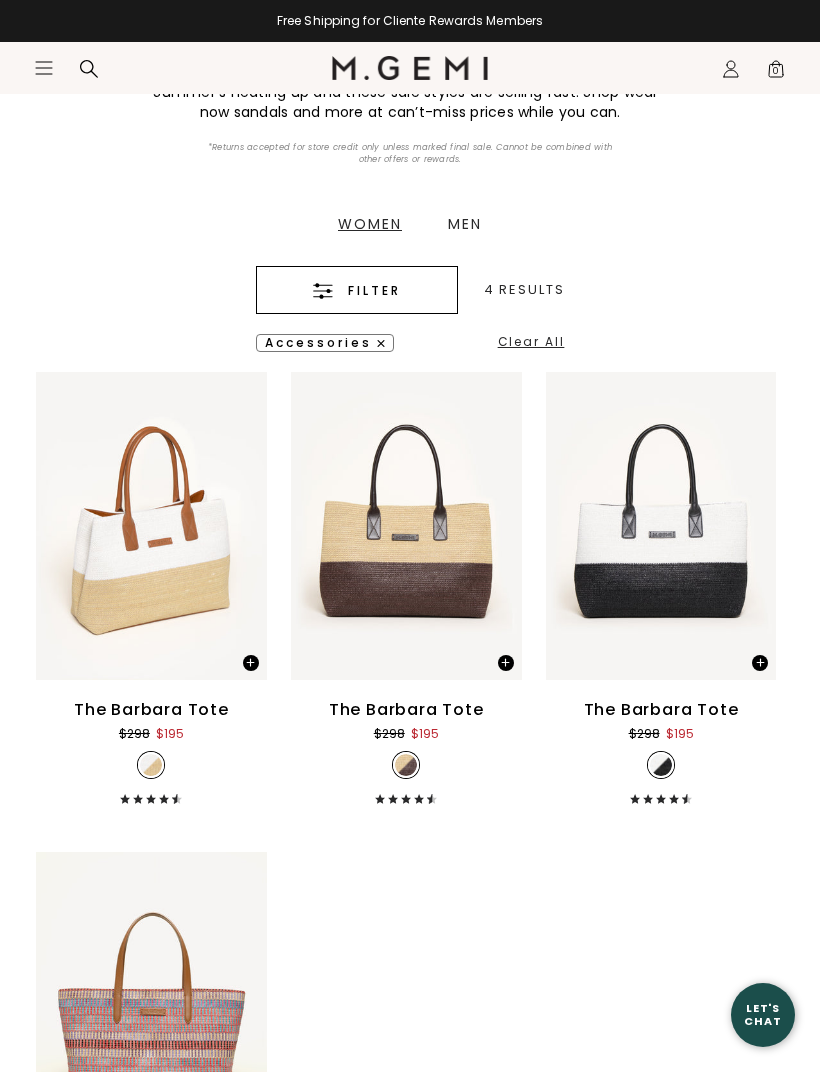 click on "Icons/20x20/hamburger@2x" 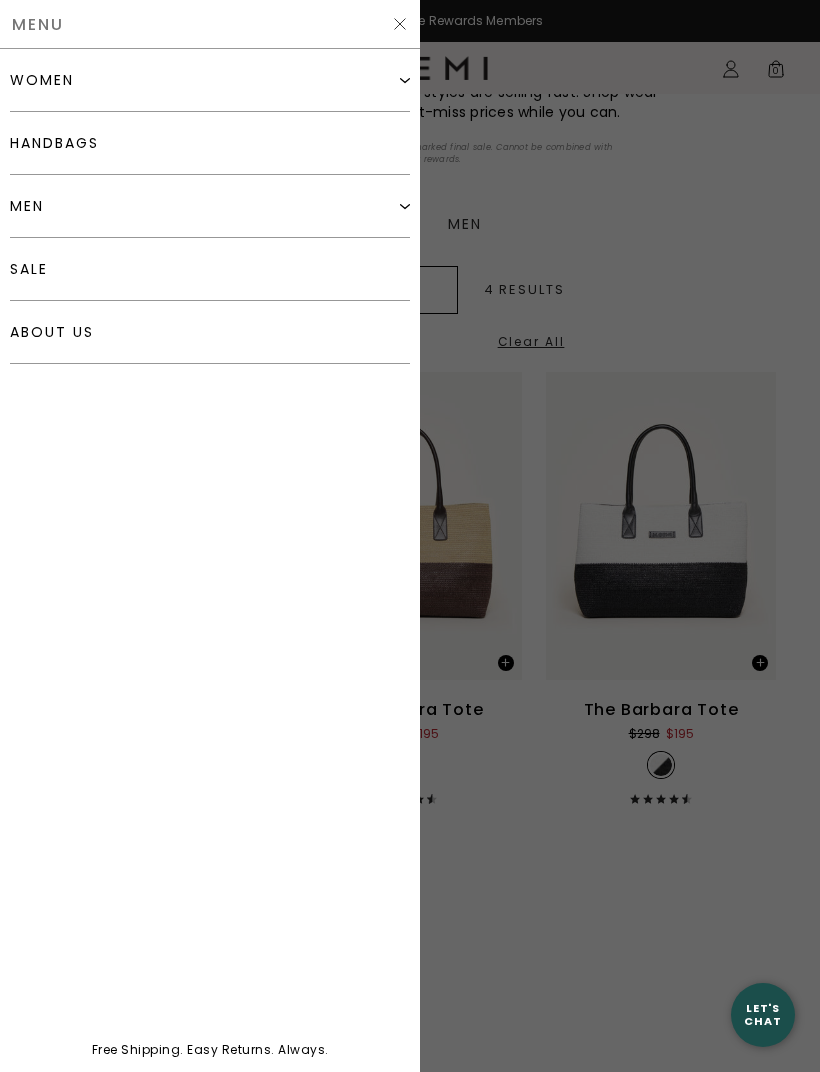 click on "women" at bounding box center (210, 80) 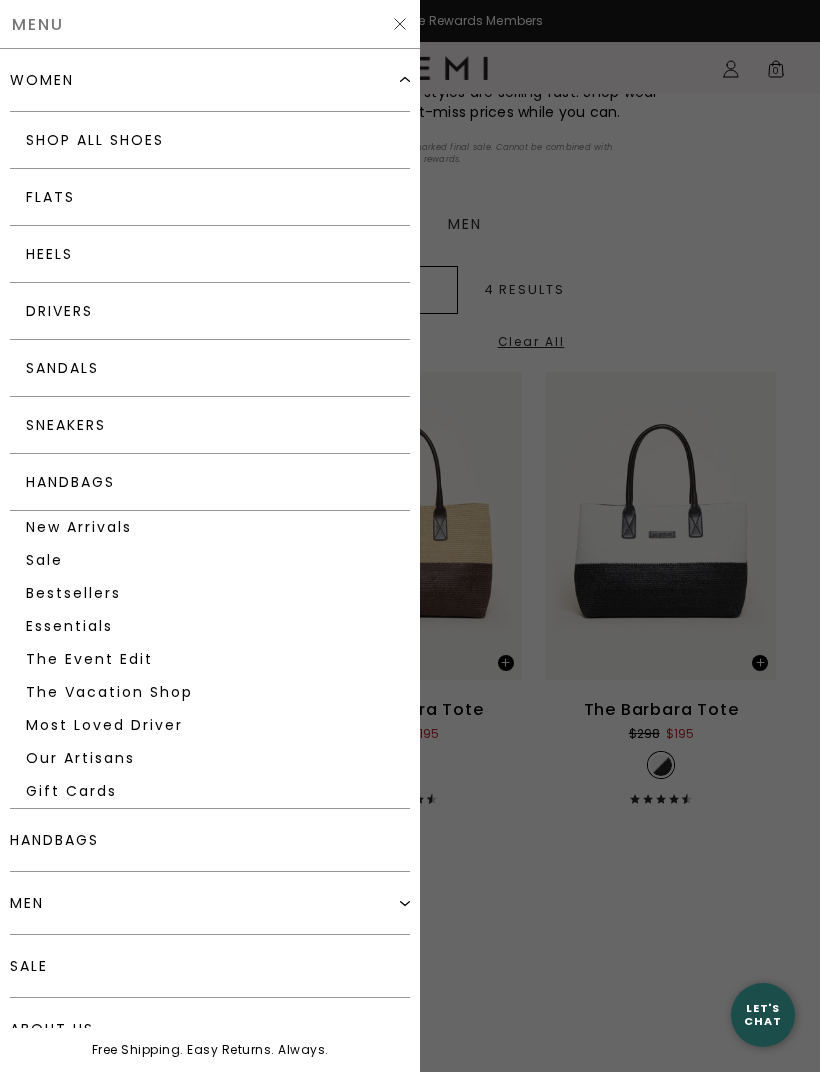 click on "Shop All Shoes" at bounding box center [210, 140] 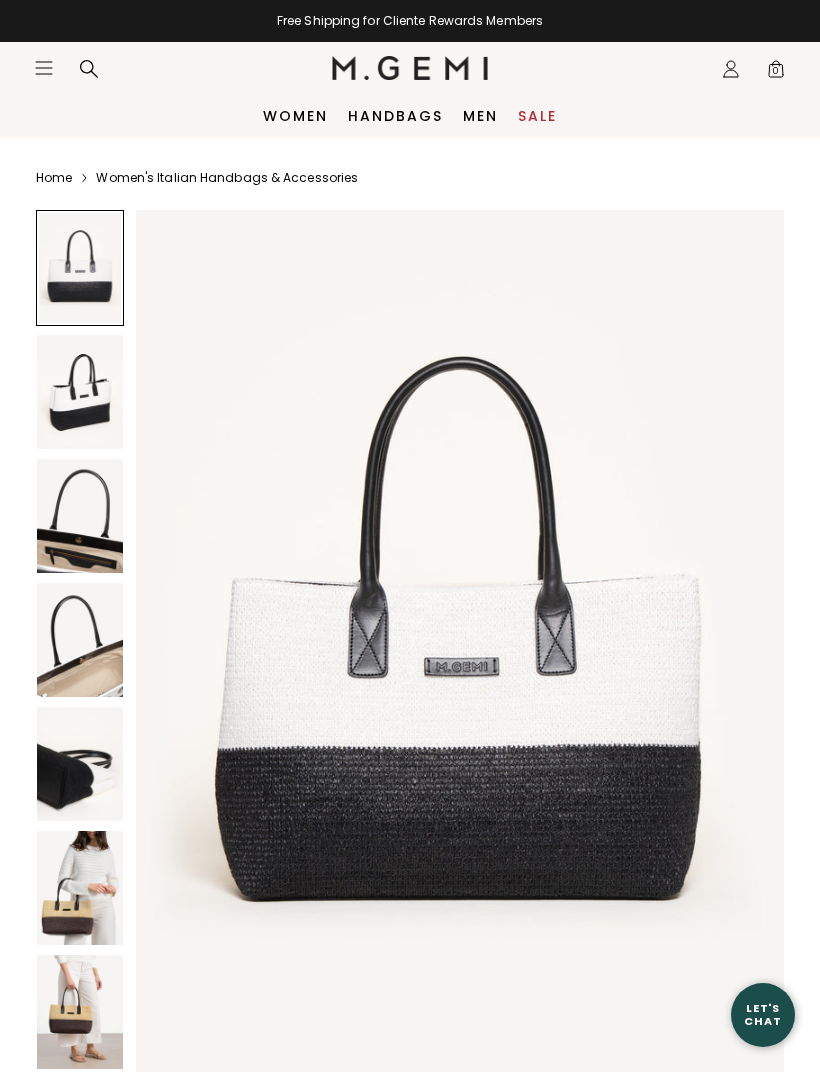 scroll, scrollTop: 0, scrollLeft: 0, axis: both 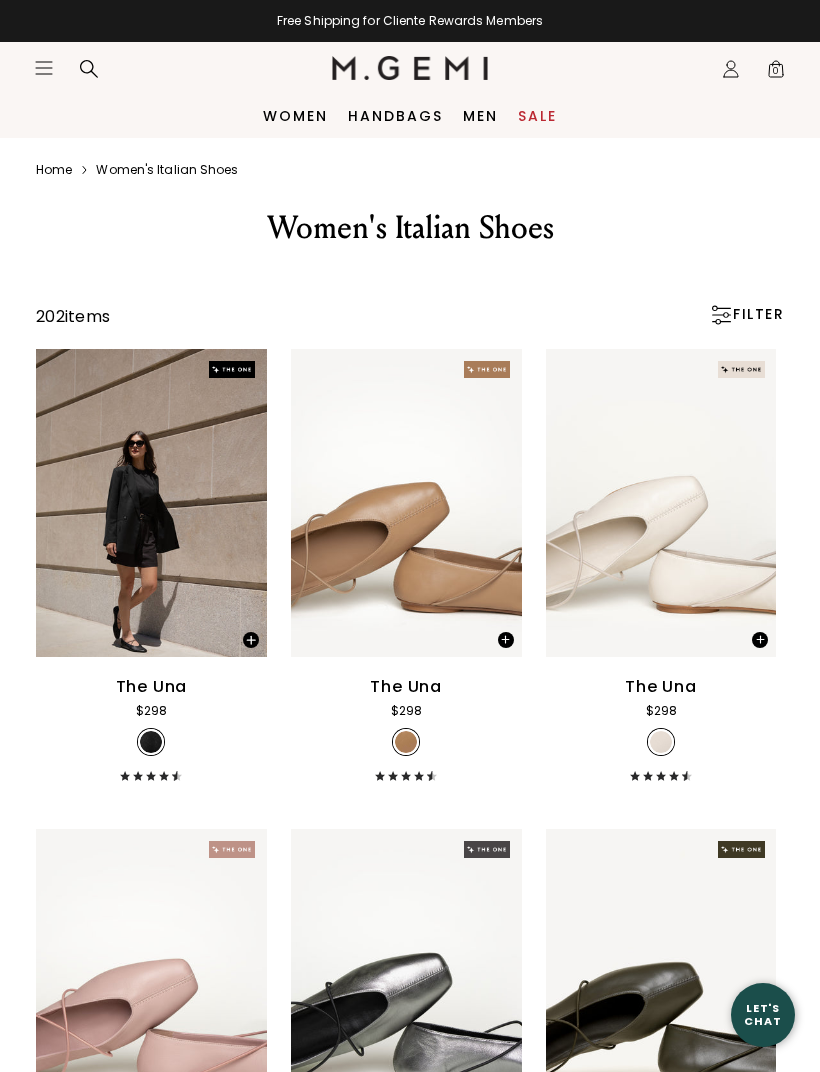 click at bounding box center [721, 315] 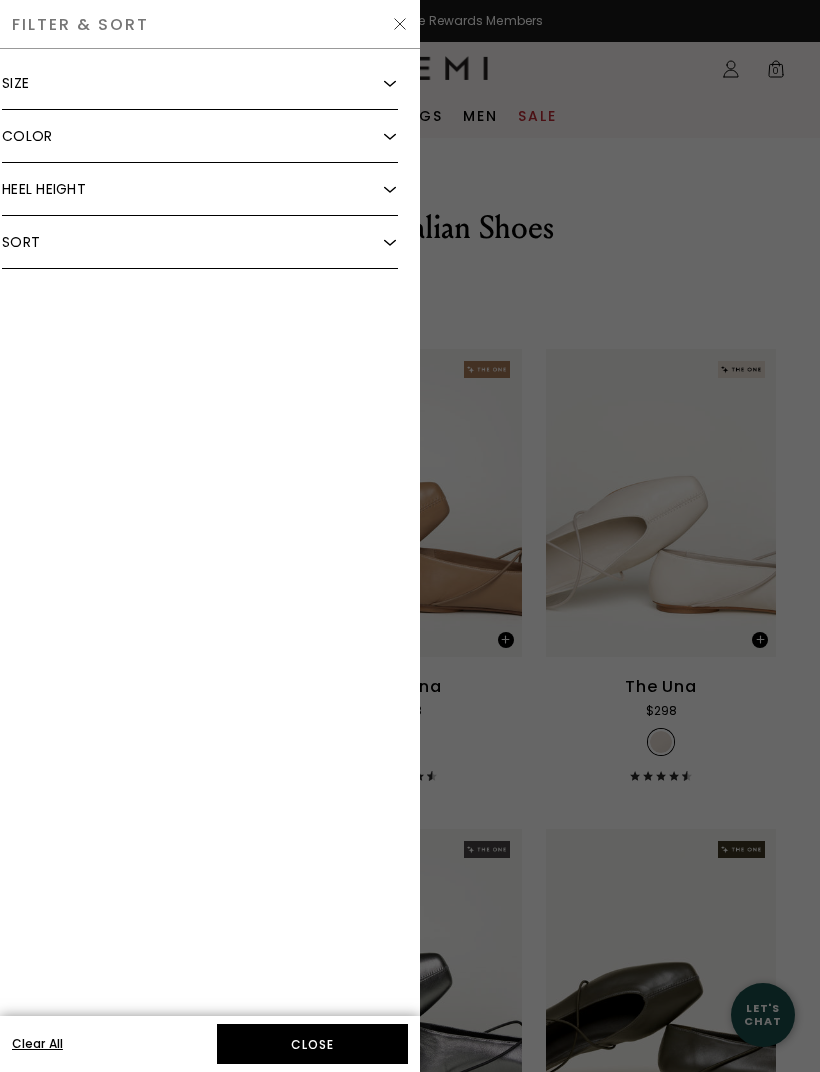 click at bounding box center (390, 83) 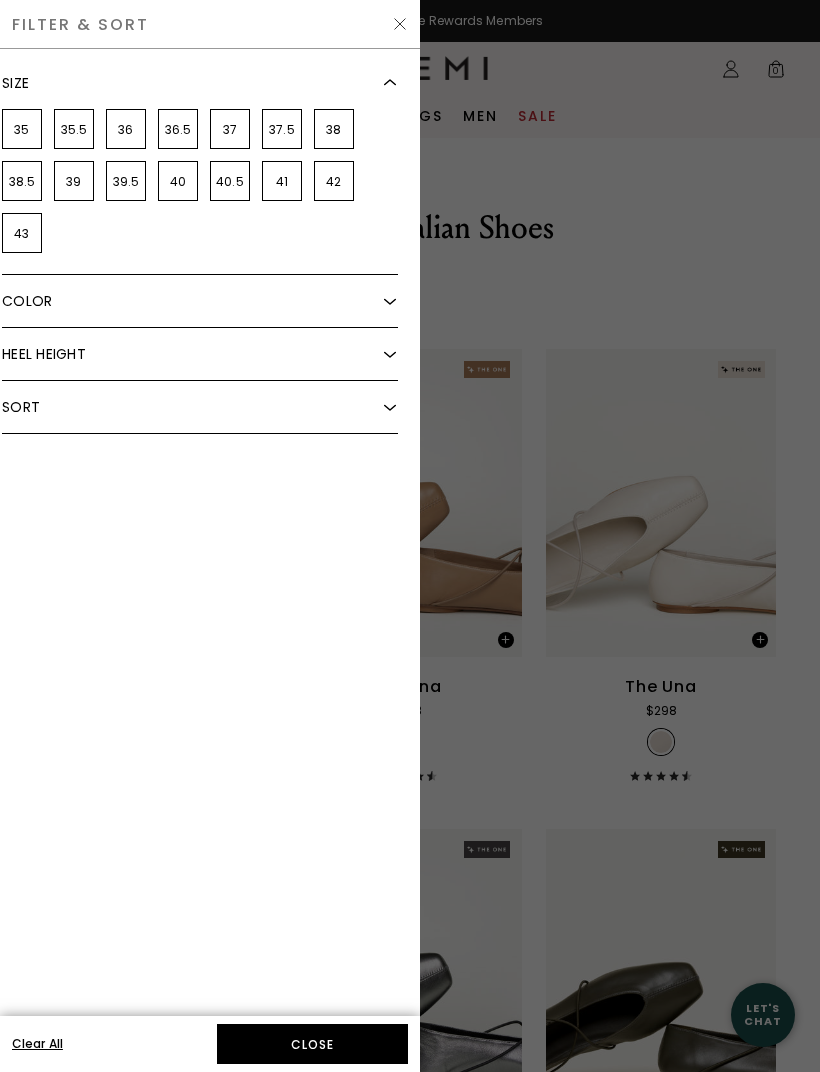 click on "36" at bounding box center [126, 129] 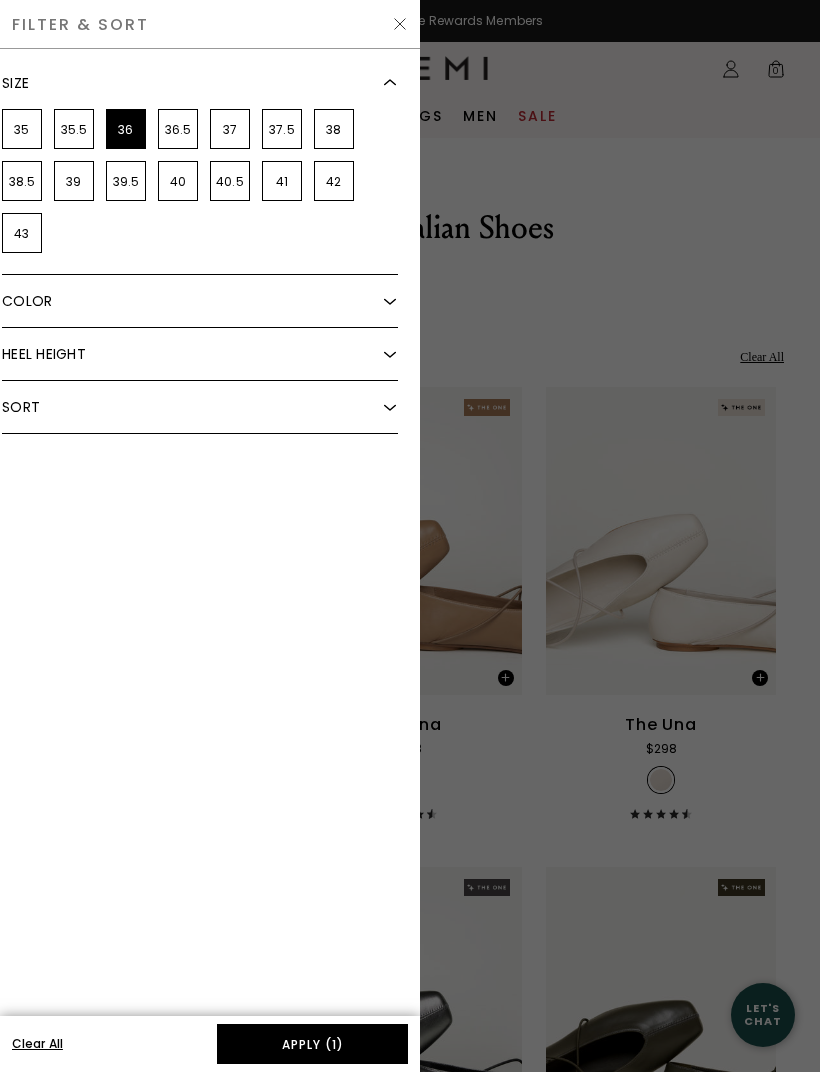 click at bounding box center (390, 301) 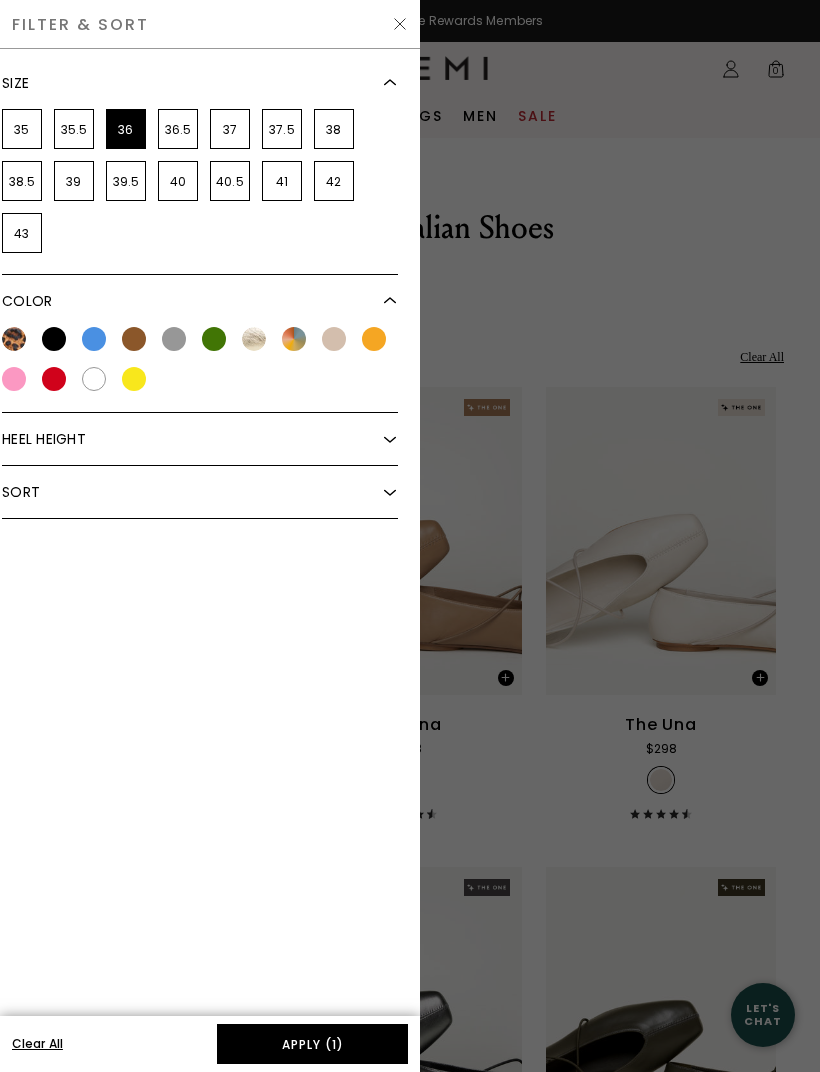 click at bounding box center [94, 339] 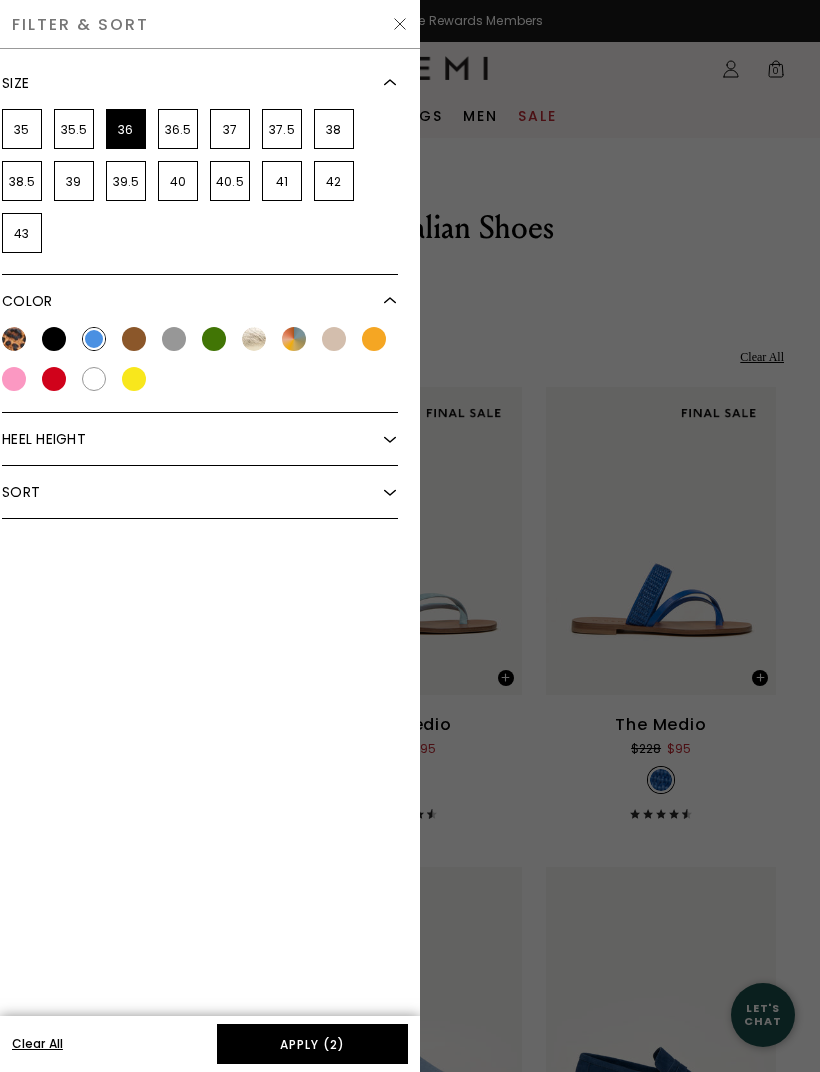 click at bounding box center (214, 339) 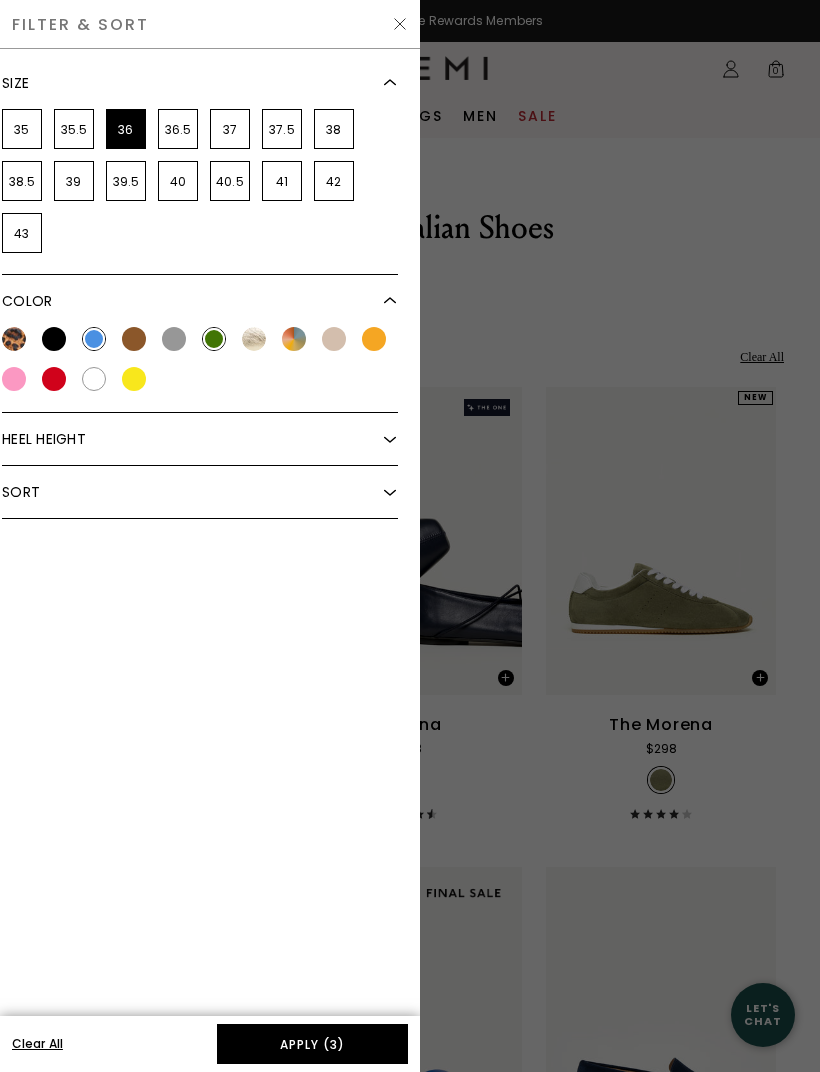click at bounding box center (254, 339) 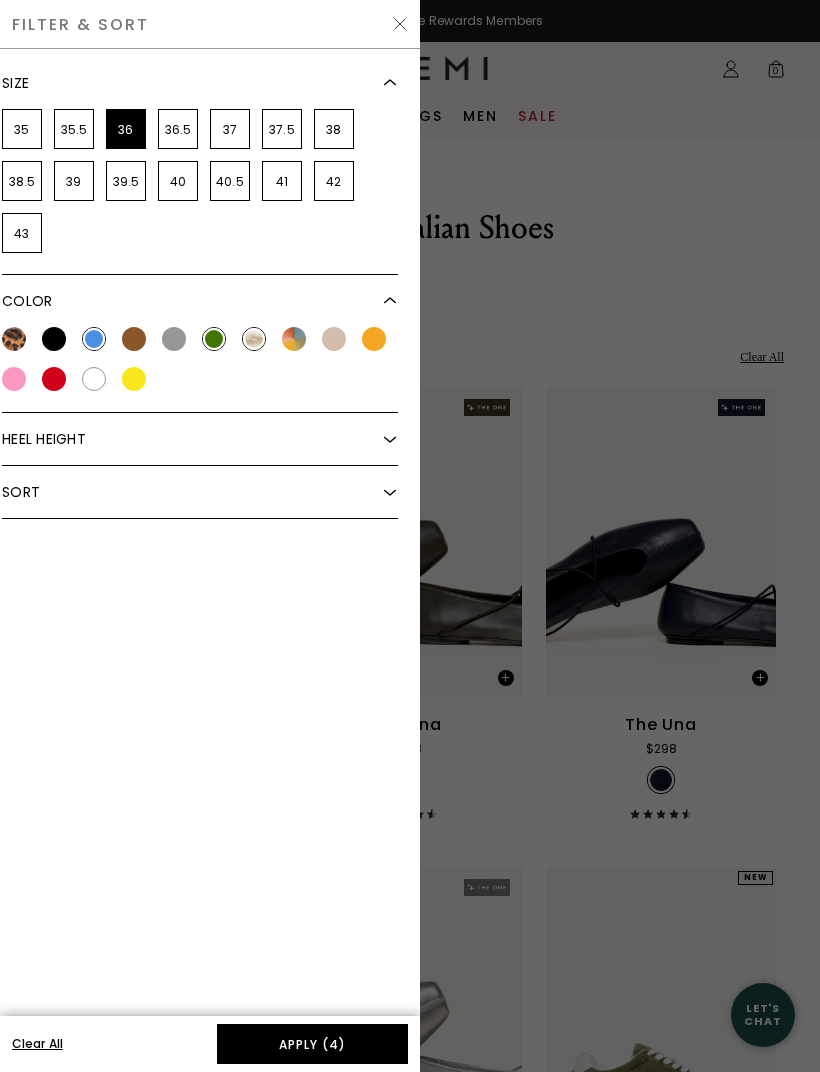 click at bounding box center [294, 339] 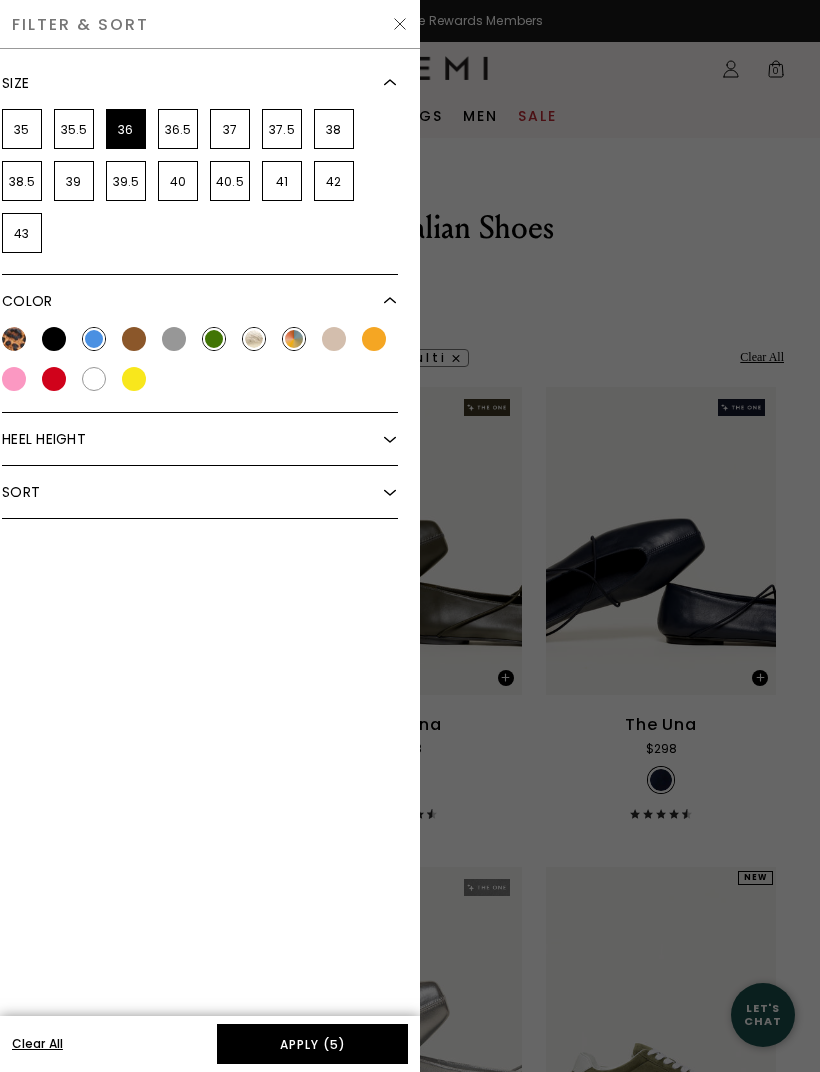 click at bounding box center (334, 339) 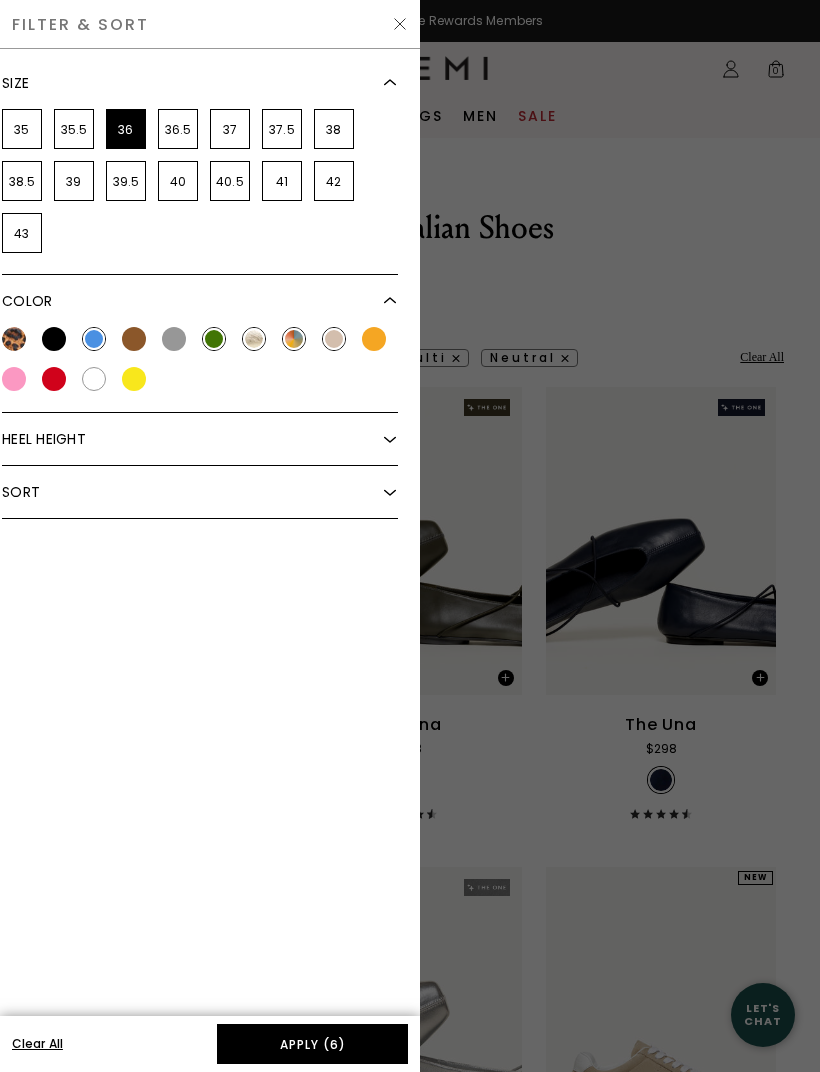 scroll, scrollTop: 0, scrollLeft: 0, axis: both 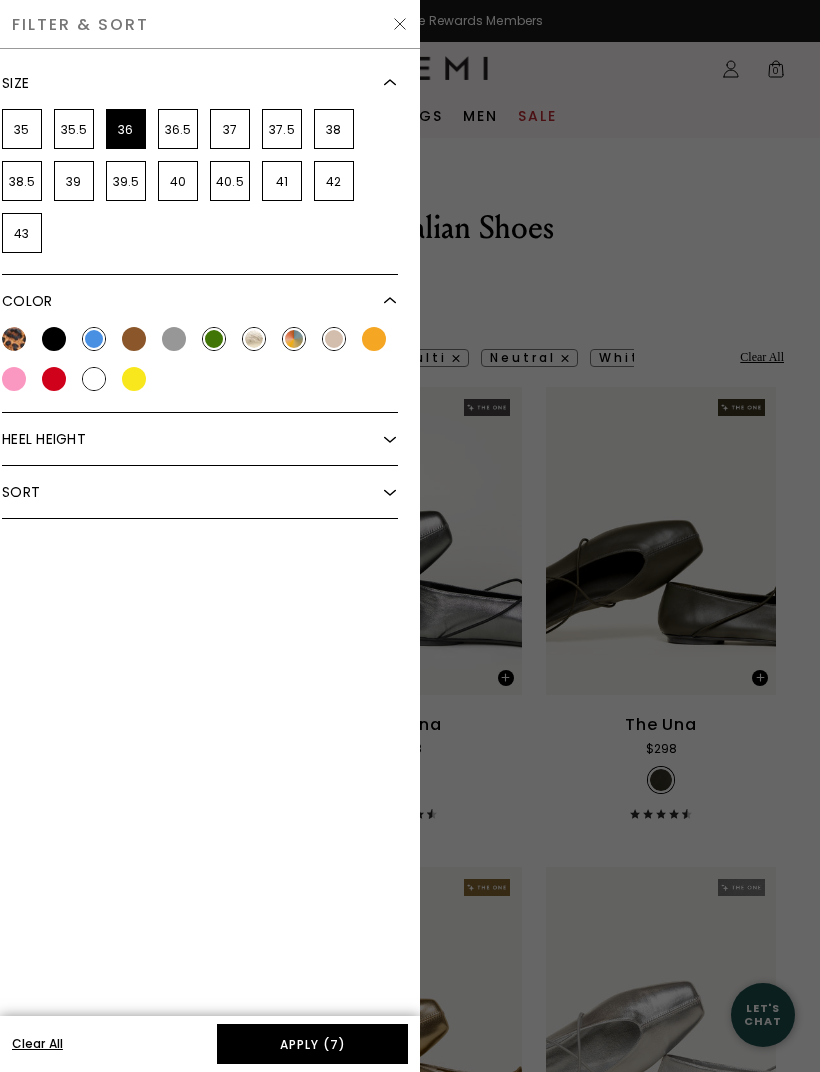 click on "Apply (7)" at bounding box center (312, 1044) 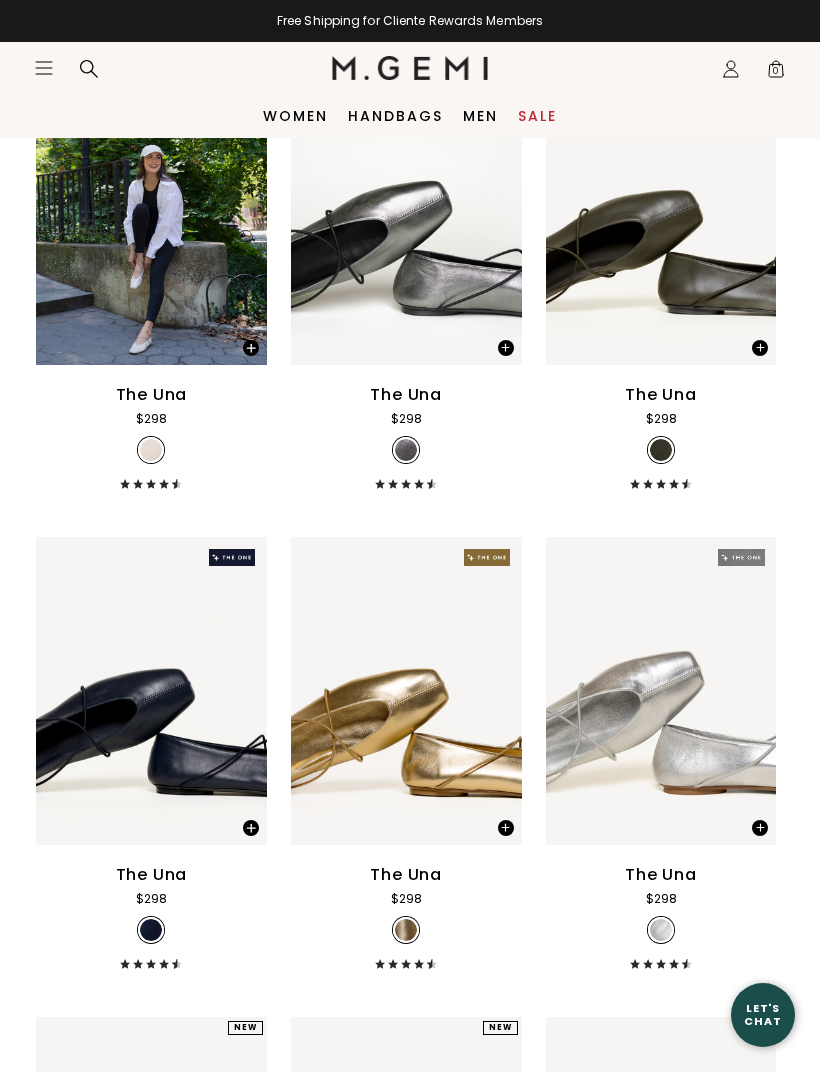 scroll, scrollTop: 306, scrollLeft: 0, axis: vertical 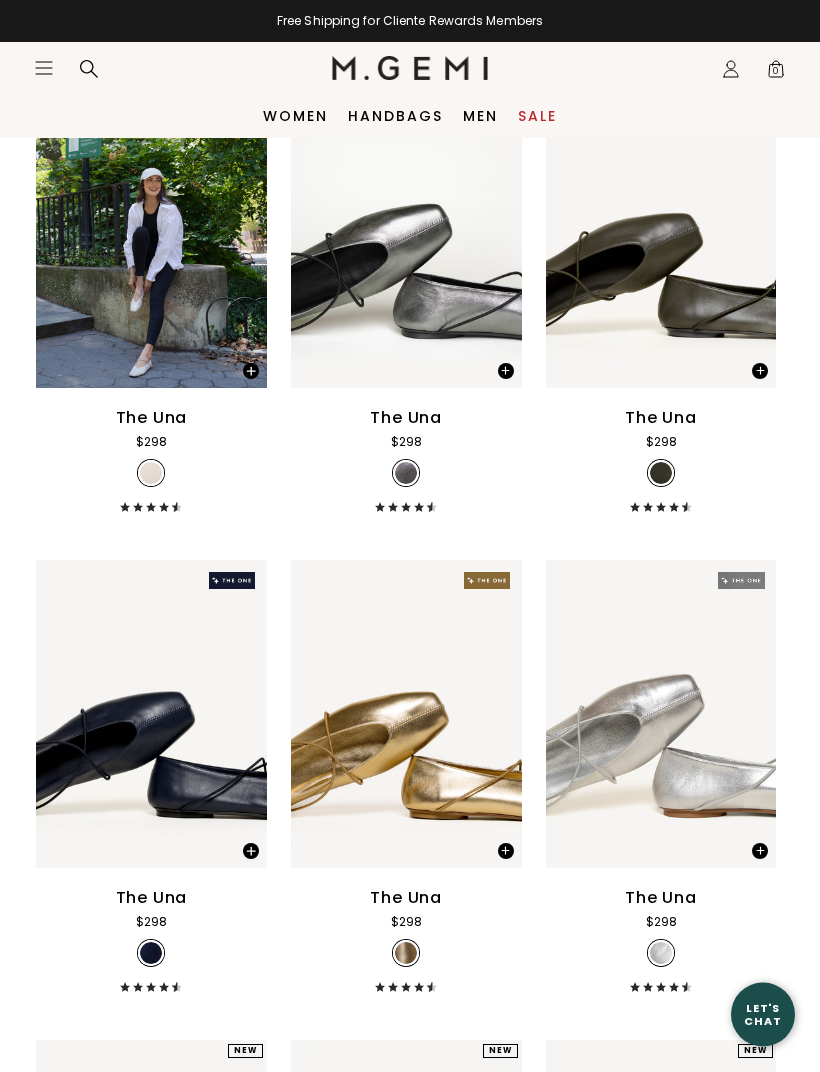 click on "Icons/20x20/hamburger@2x" 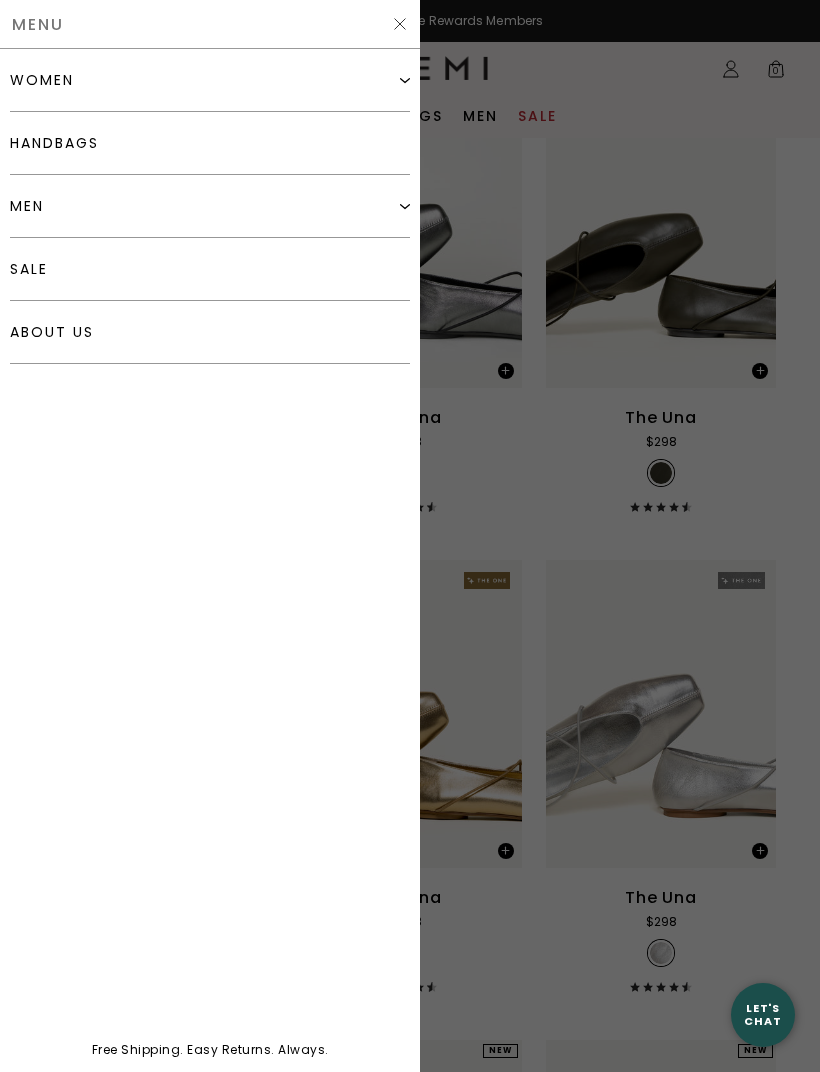 click on "sale" at bounding box center [210, 269] 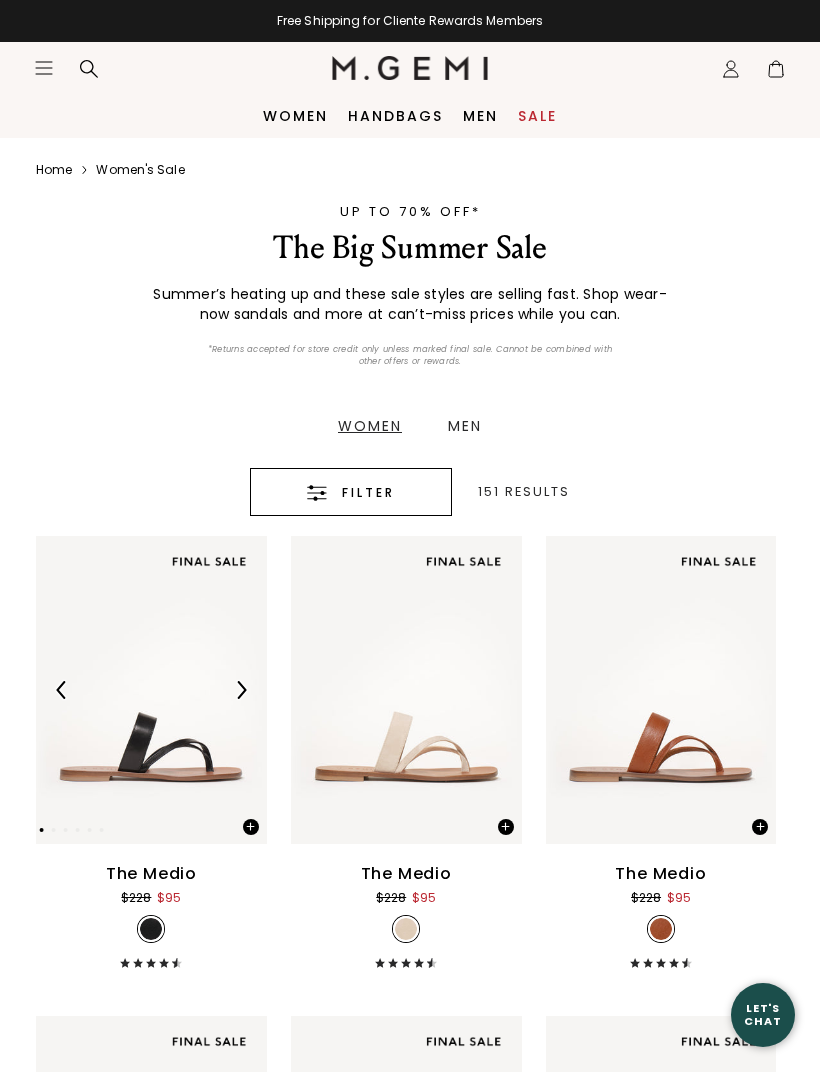 scroll, scrollTop: 0, scrollLeft: 0, axis: both 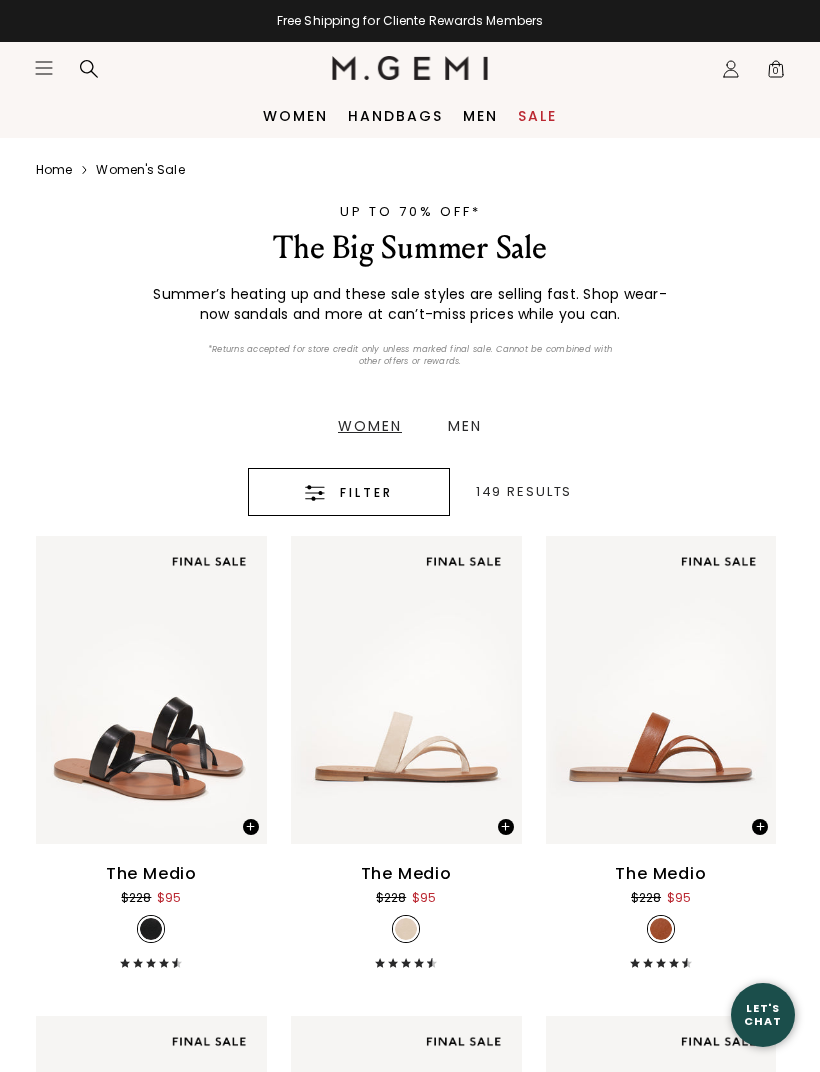 click on "Filter" at bounding box center (366, 493) 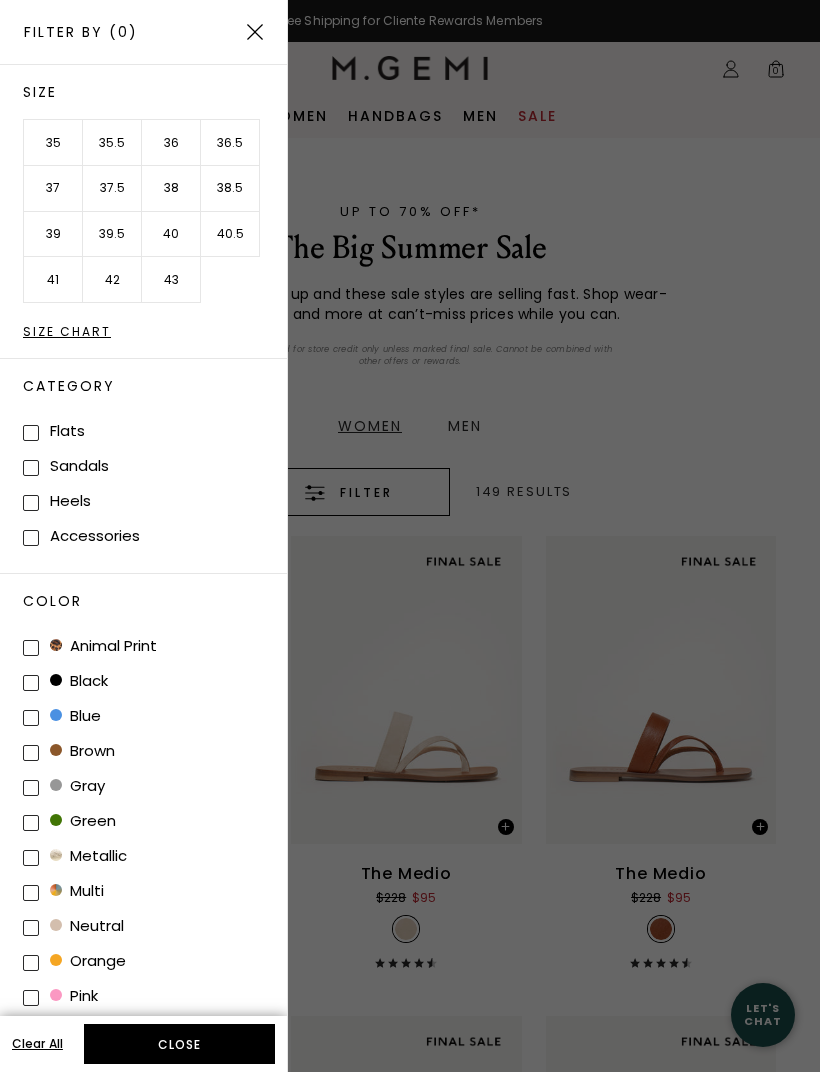 click on "36" at bounding box center (171, 143) 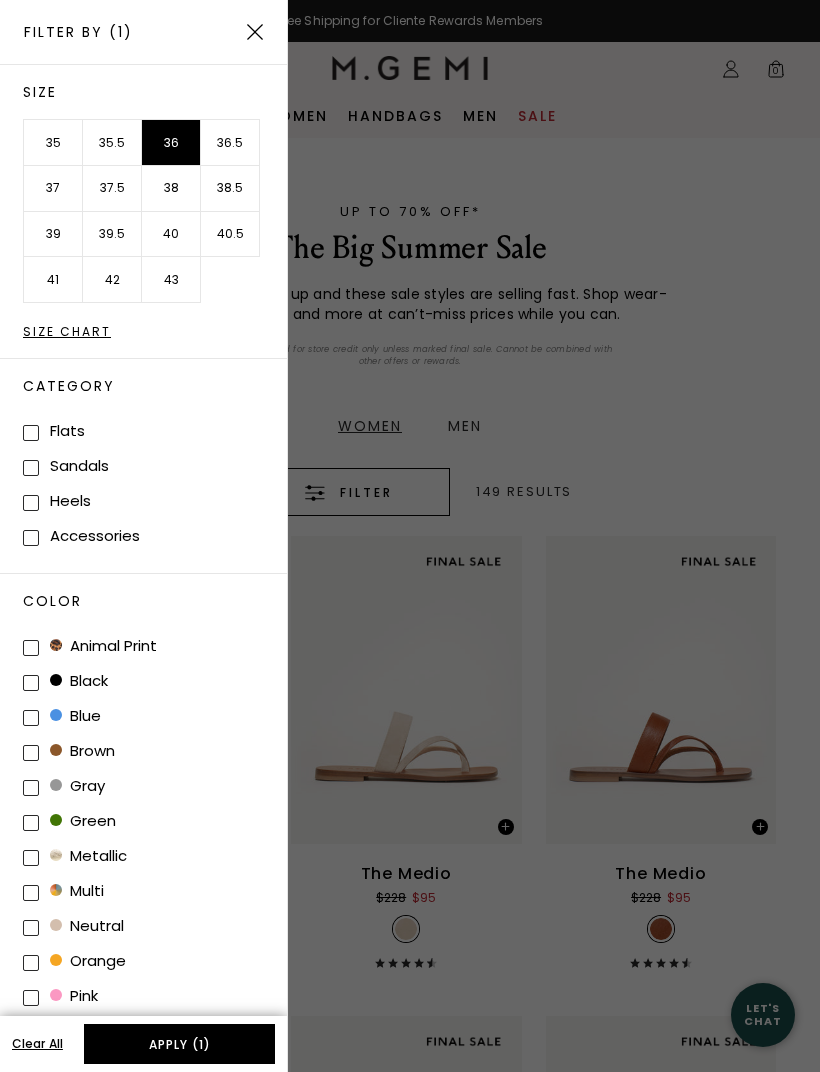 click on "Apply (1)" at bounding box center (179, 1044) 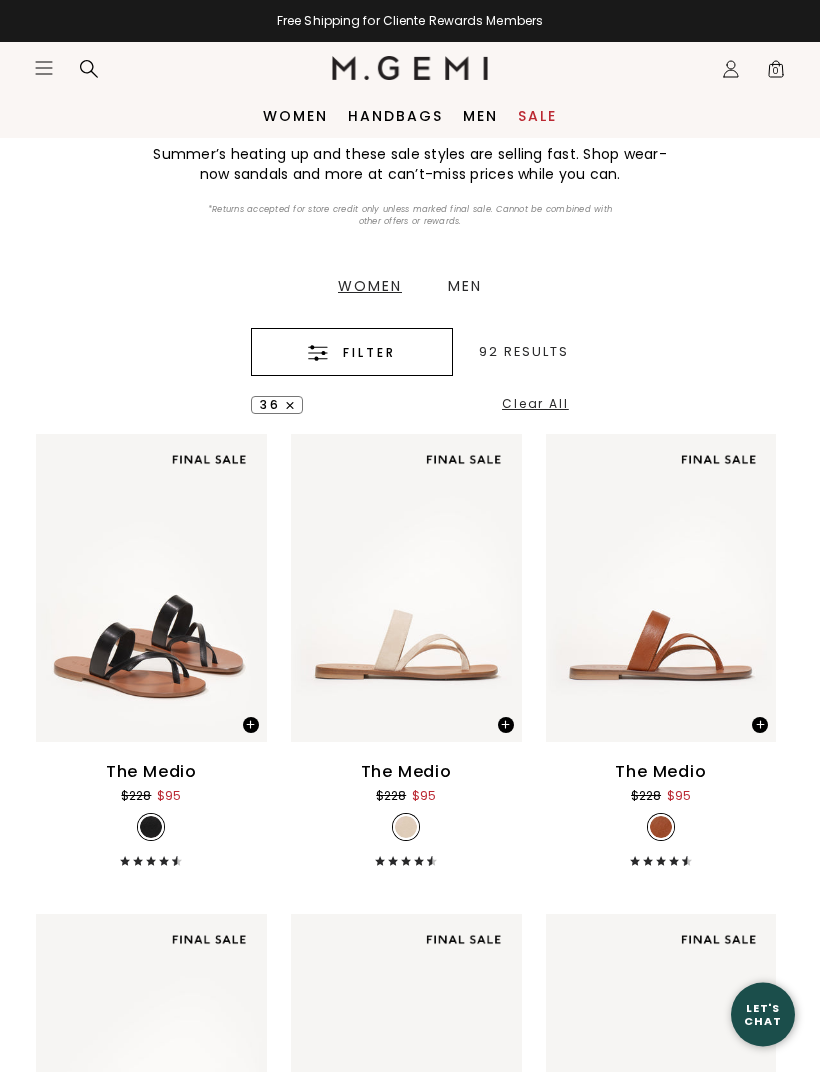 scroll, scrollTop: 0, scrollLeft: 0, axis: both 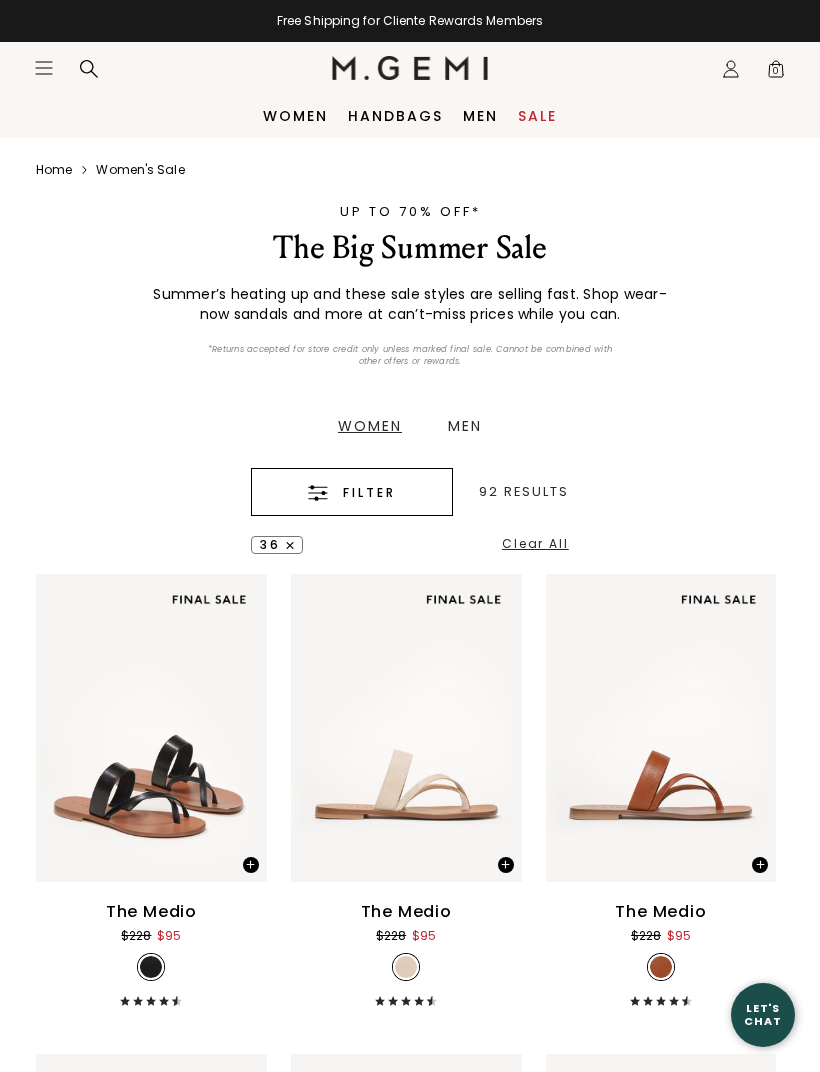 click on "Filter" at bounding box center (369, 493) 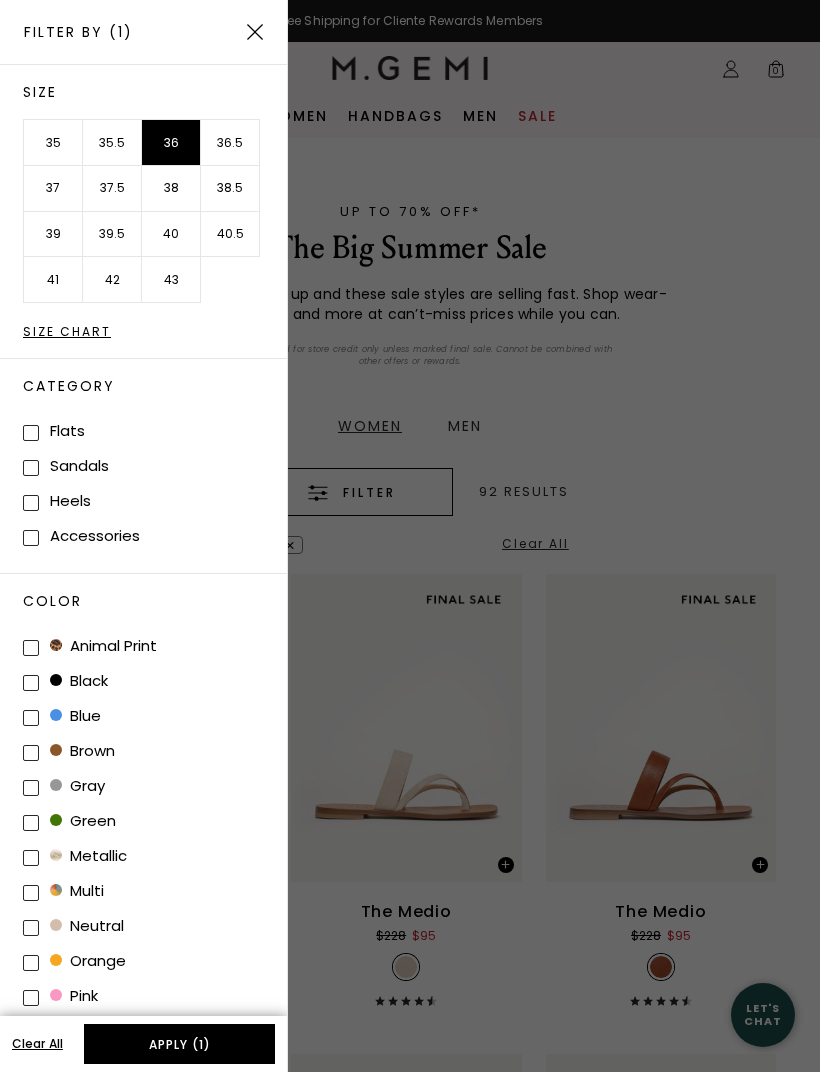 click at bounding box center [31, 718] 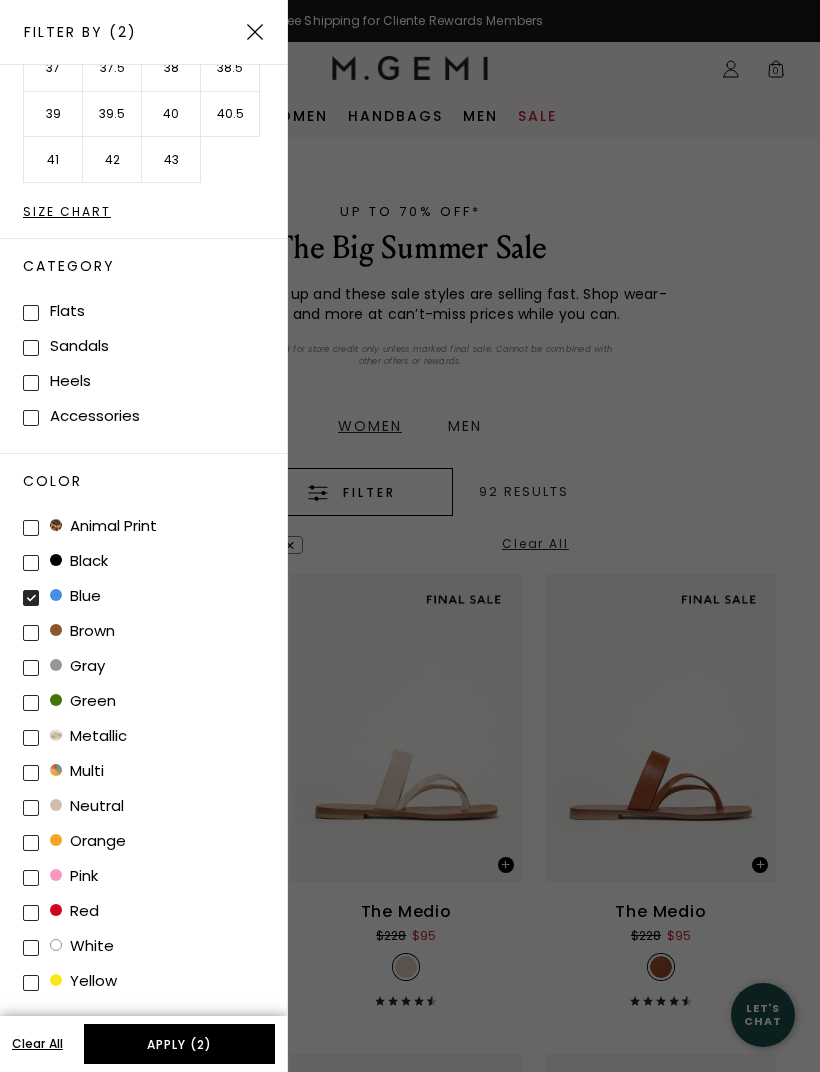scroll, scrollTop: 119, scrollLeft: 0, axis: vertical 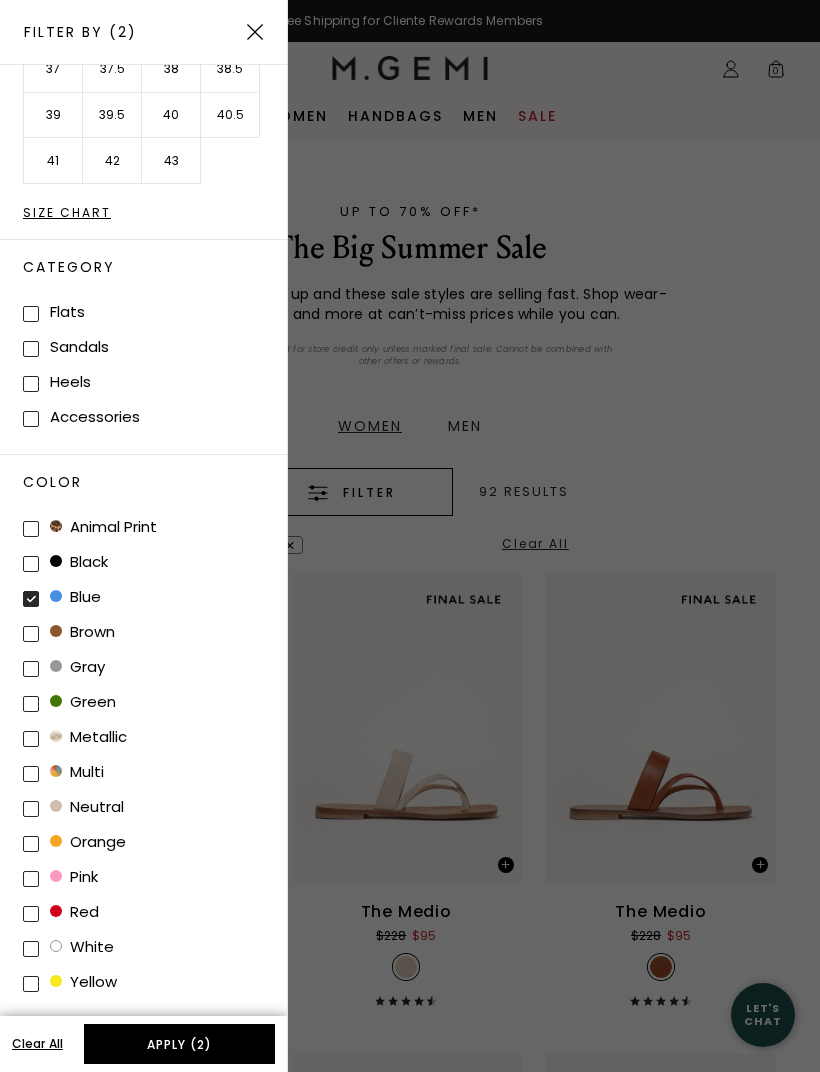 click at bounding box center (31, 704) 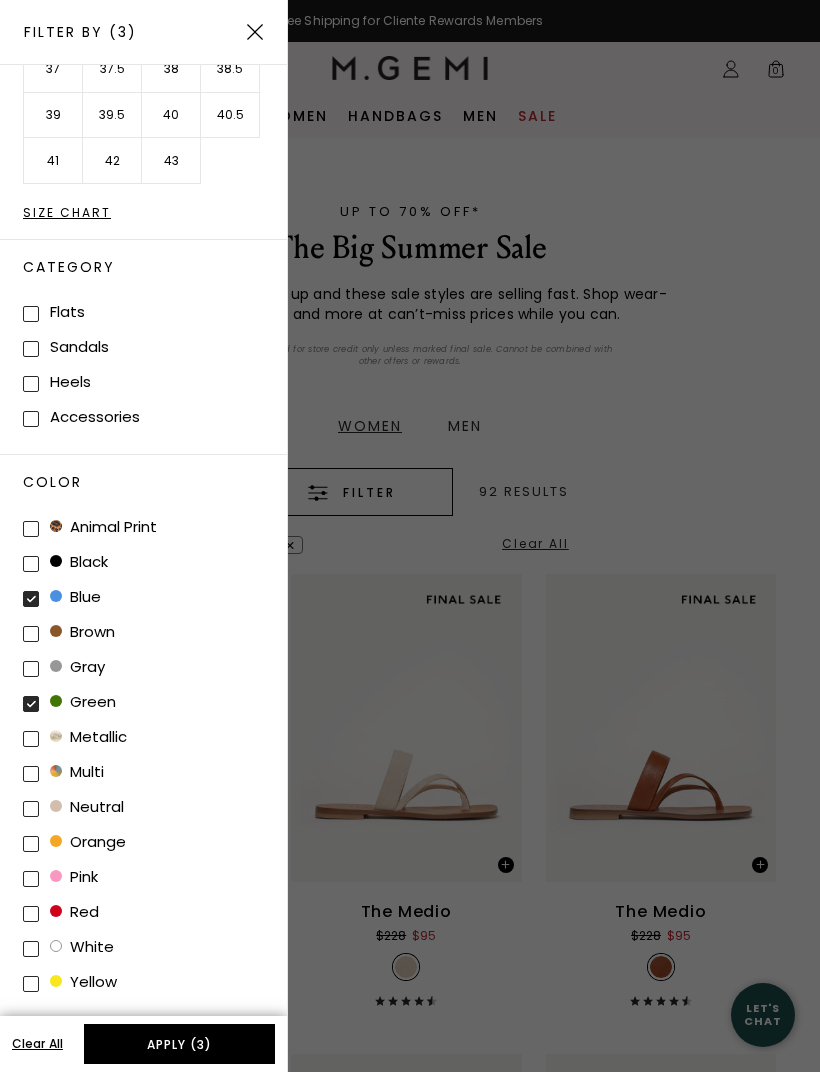 click at bounding box center [31, 739] 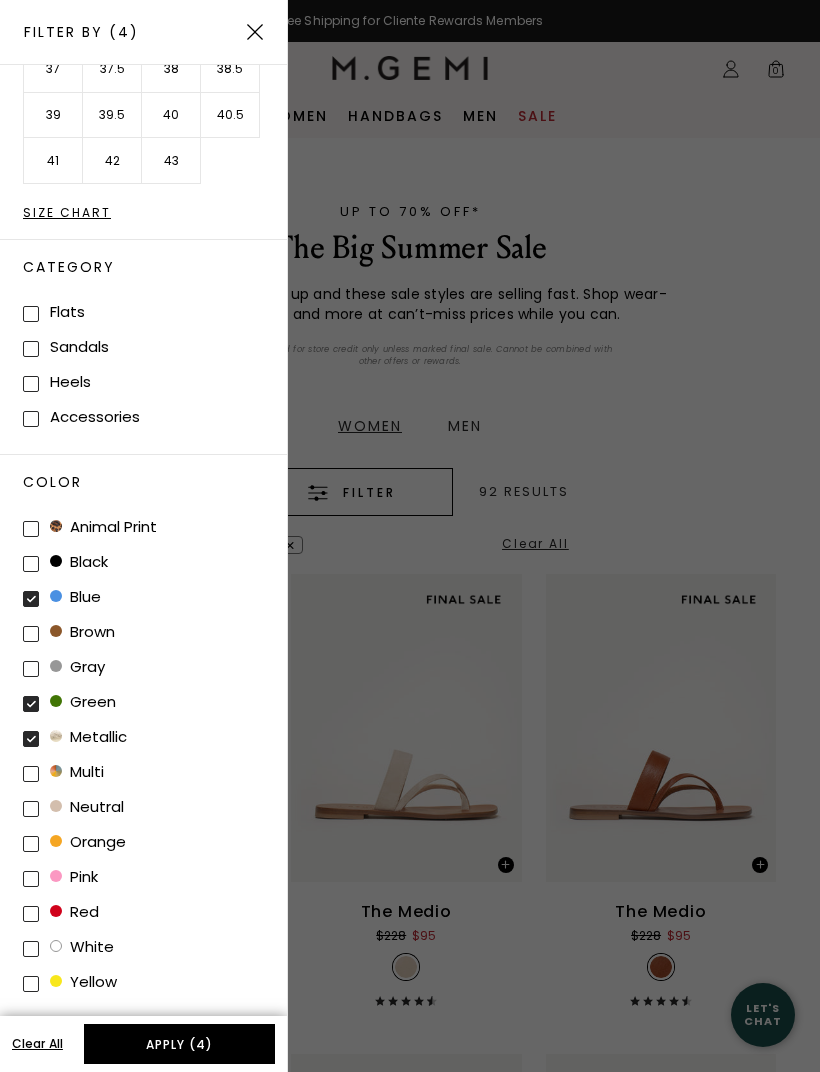 click at bounding box center [31, 774] 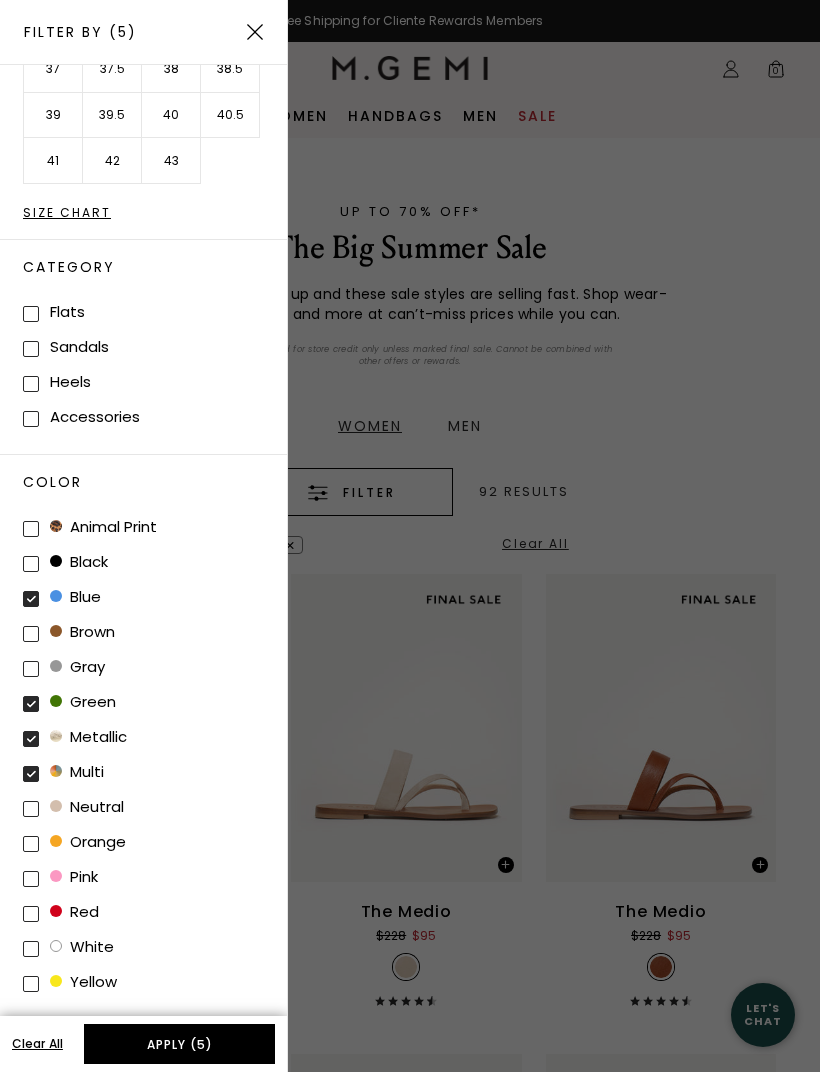 click at bounding box center [31, 809] 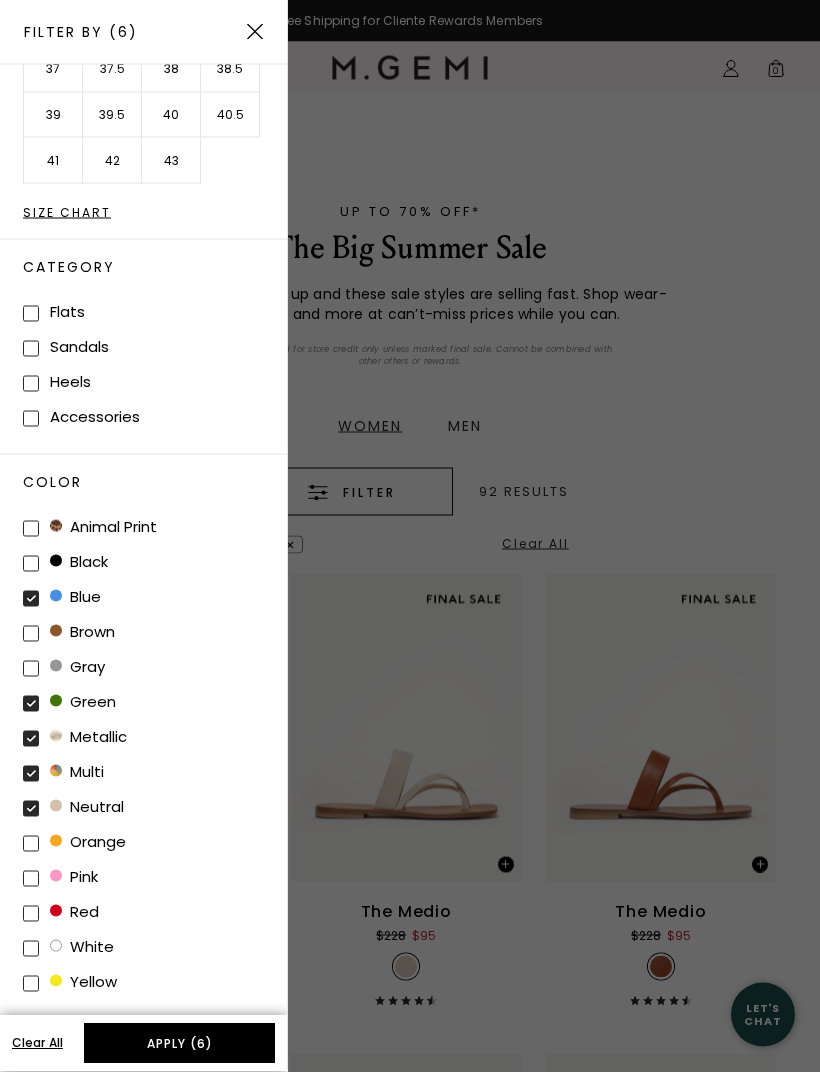 scroll, scrollTop: 59, scrollLeft: 0, axis: vertical 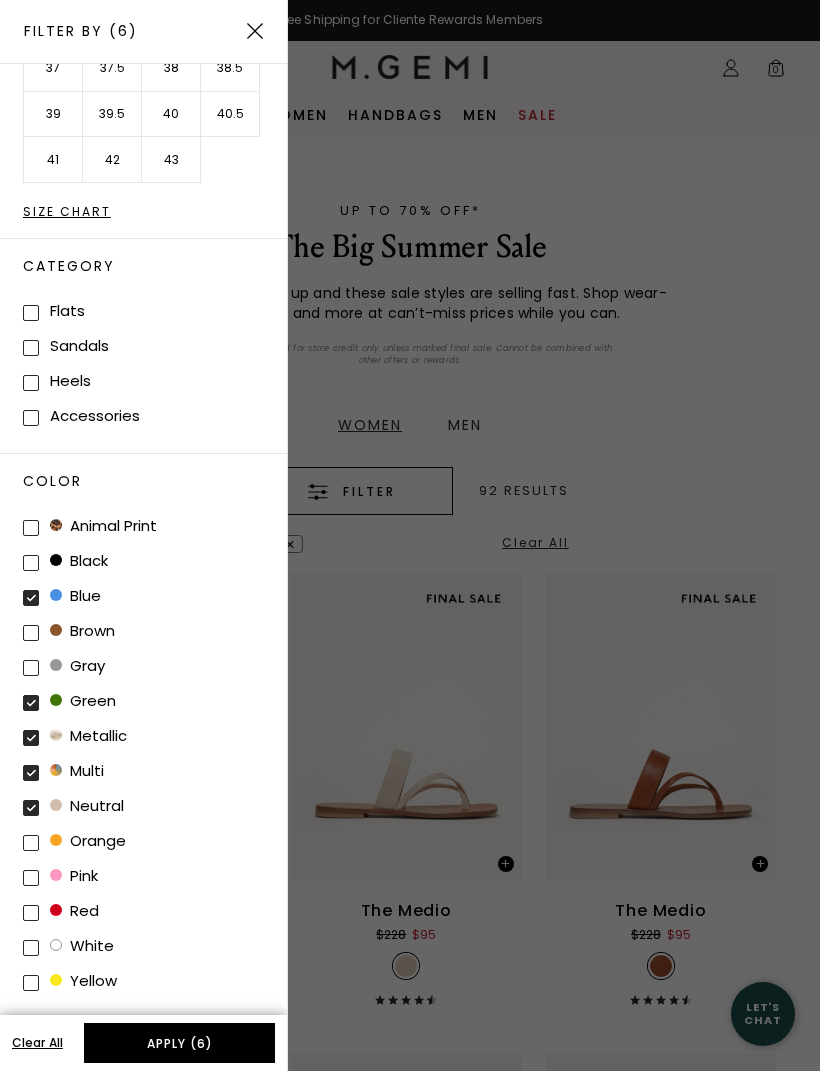 click at bounding box center [31, 949] 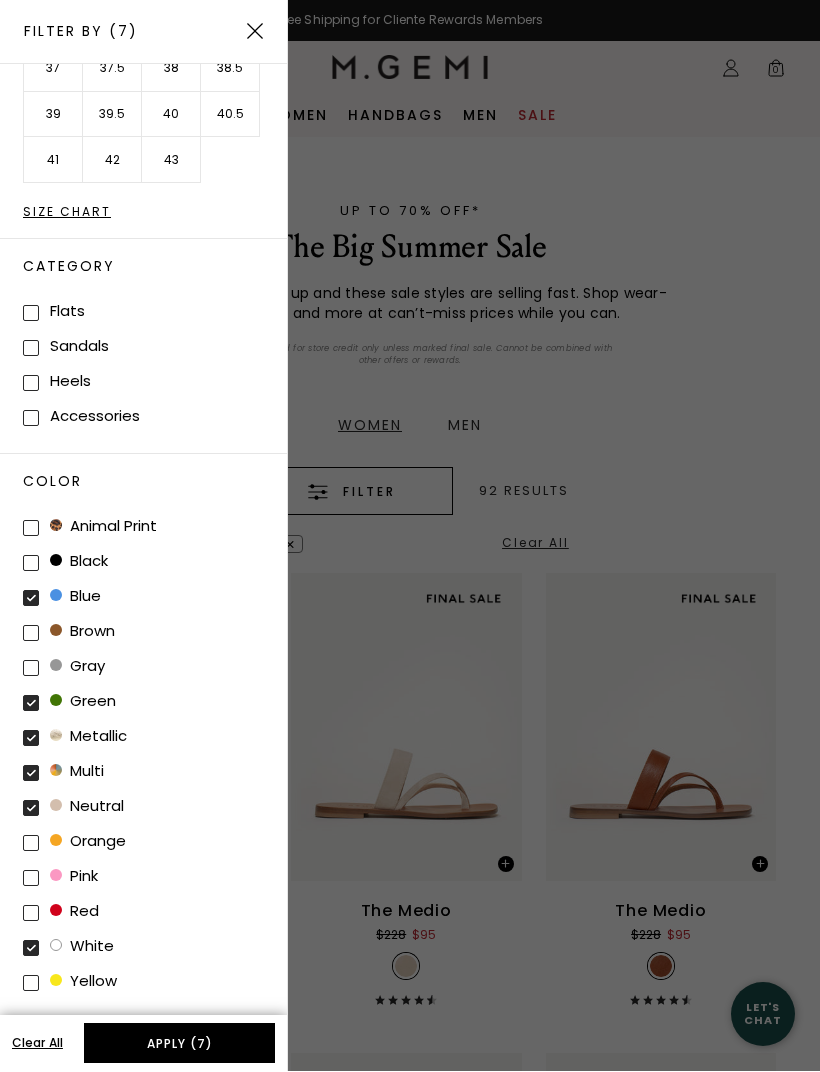 click on "Apply (7)" at bounding box center [179, 1044] 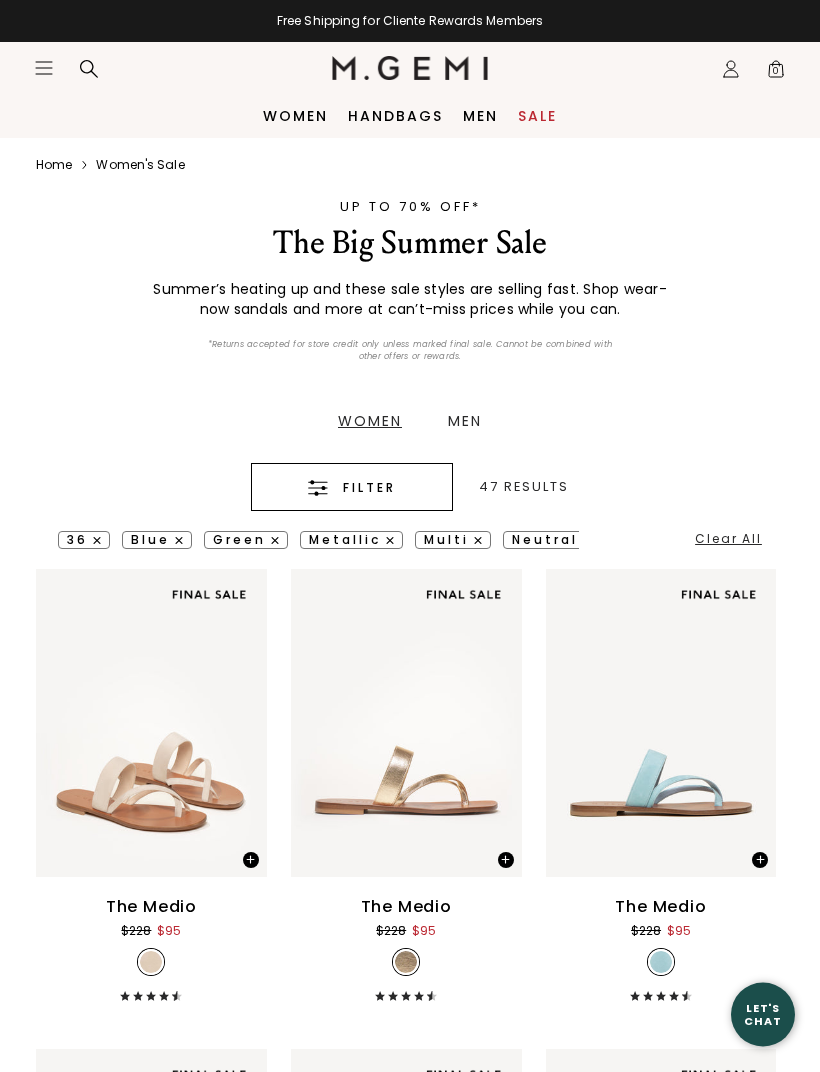 scroll, scrollTop: 0, scrollLeft: 0, axis: both 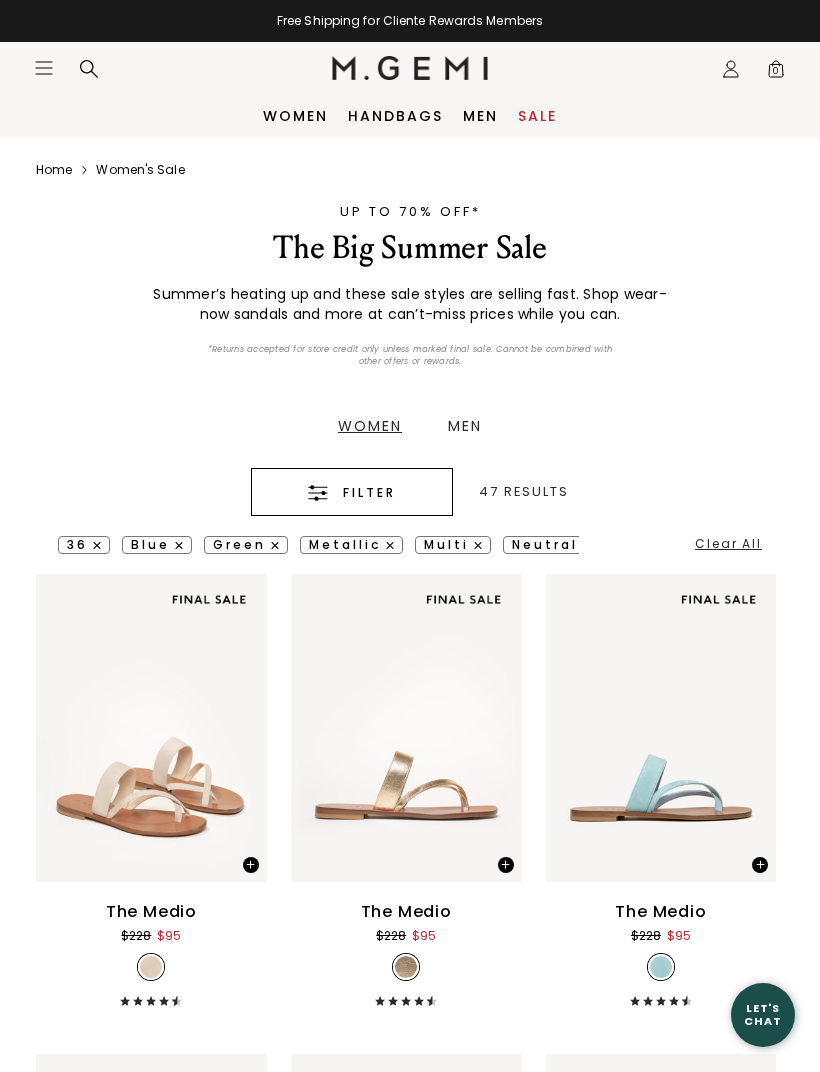 click on "Icons/20x20/hamburger@2x" 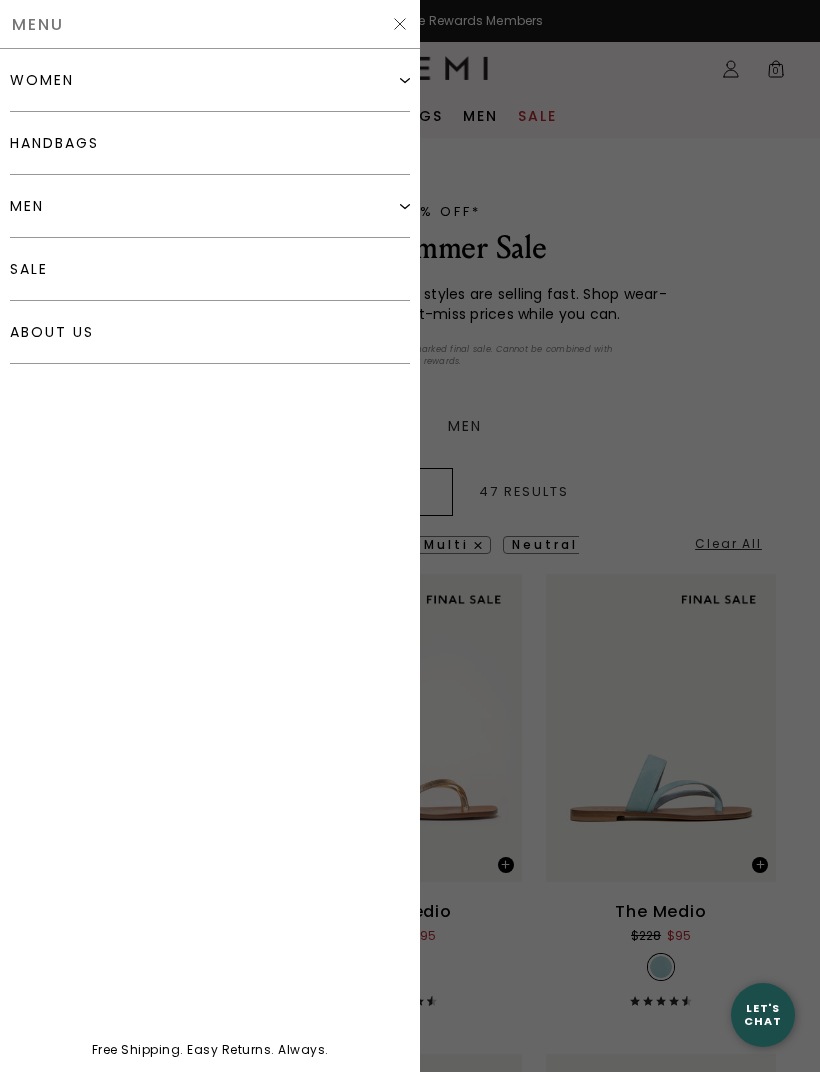 click on "women" at bounding box center [210, 80] 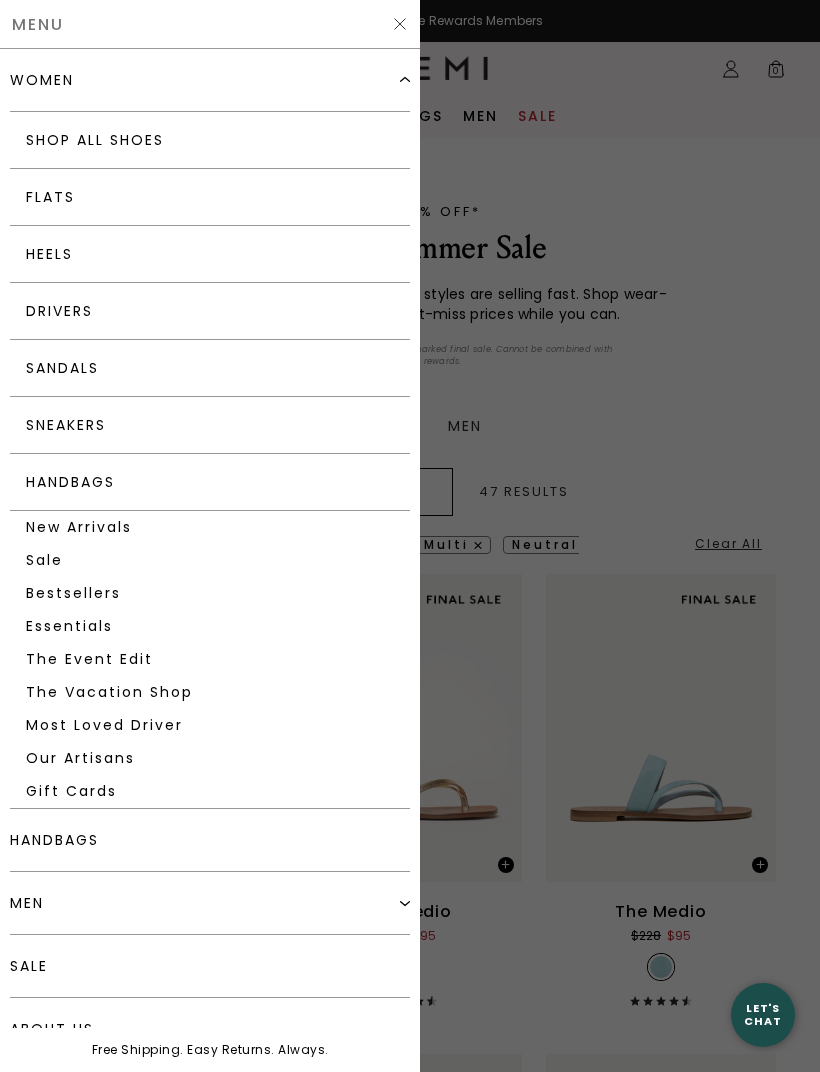 click on "Shop All Shoes" at bounding box center (210, 140) 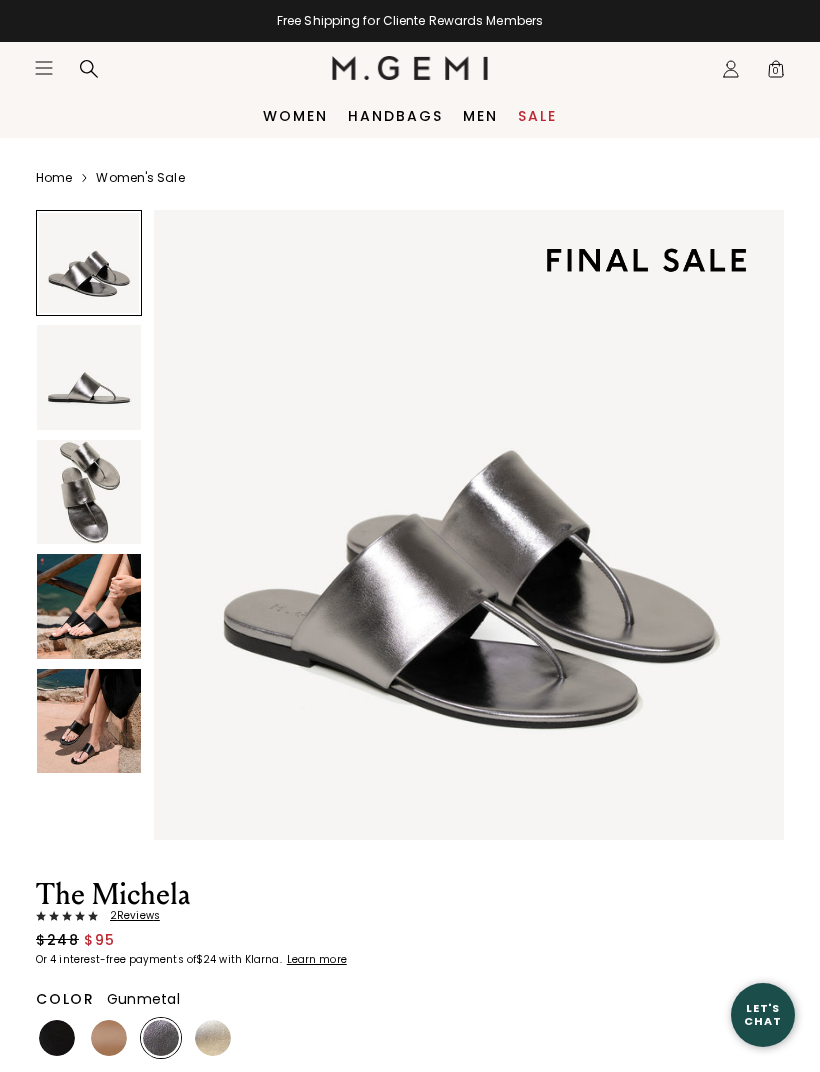 scroll, scrollTop: 0, scrollLeft: 0, axis: both 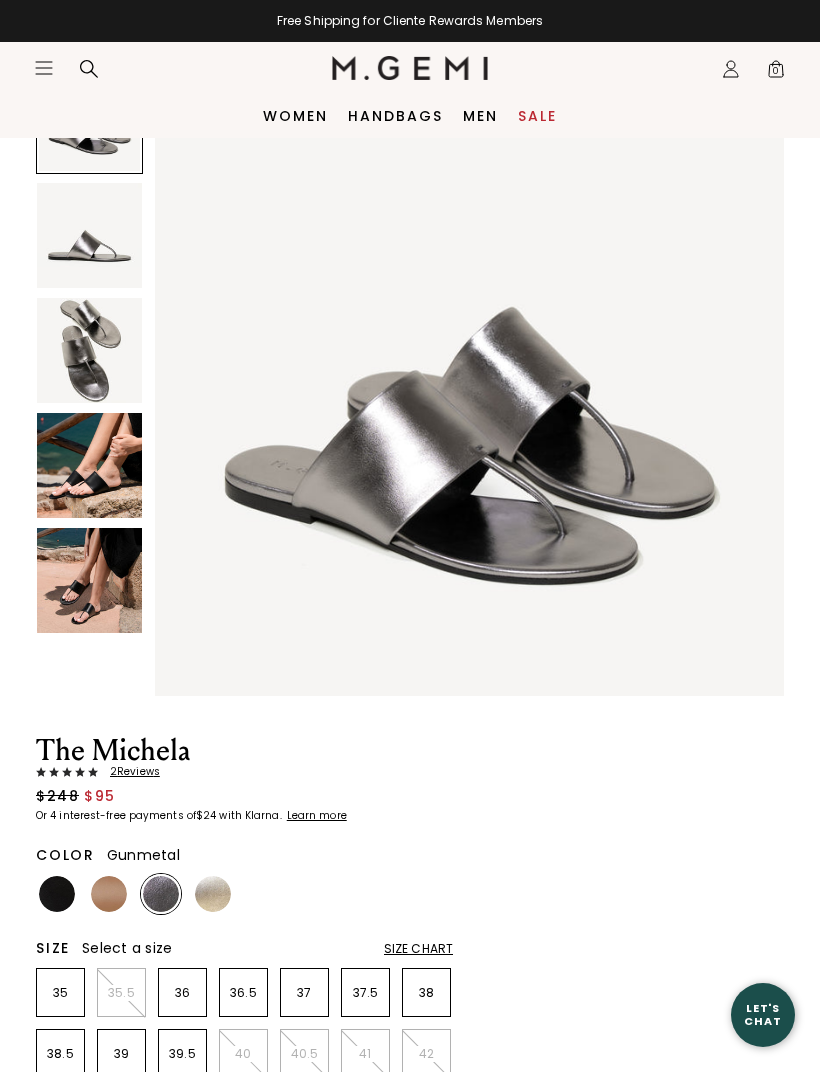click at bounding box center [89, 580] 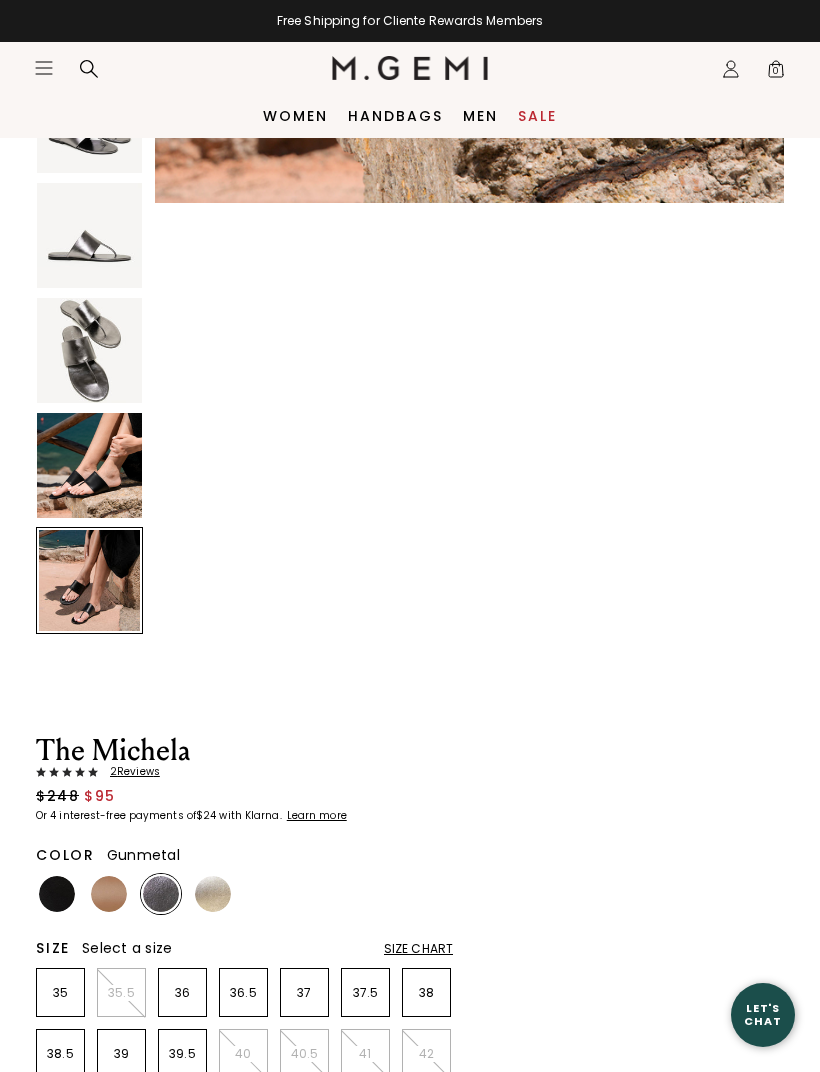 scroll, scrollTop: 2596, scrollLeft: 0, axis: vertical 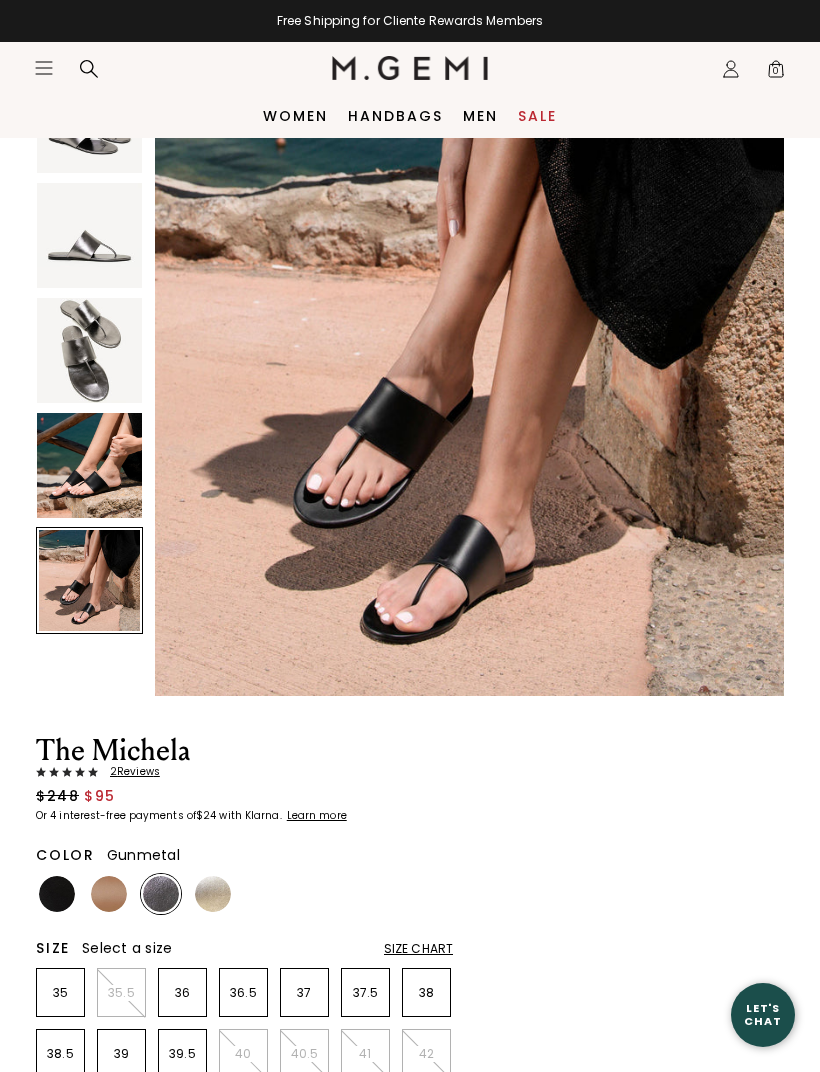 click at bounding box center [89, 350] 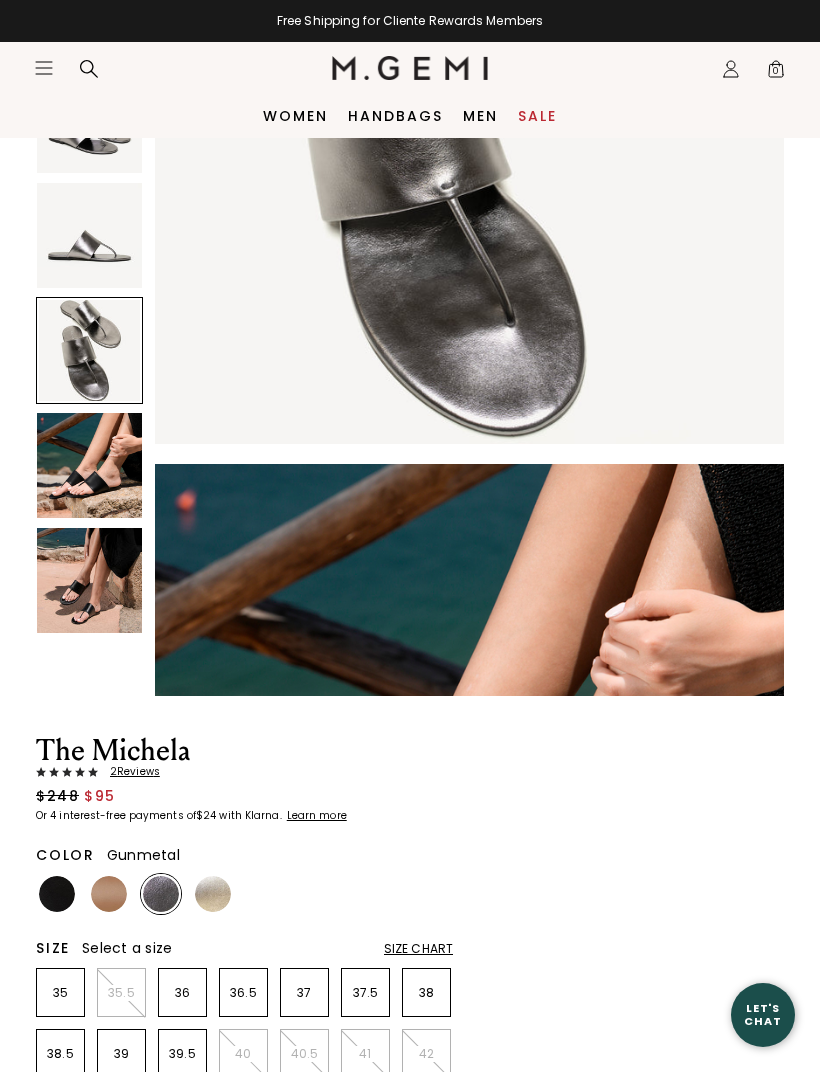 scroll, scrollTop: 1298, scrollLeft: 0, axis: vertical 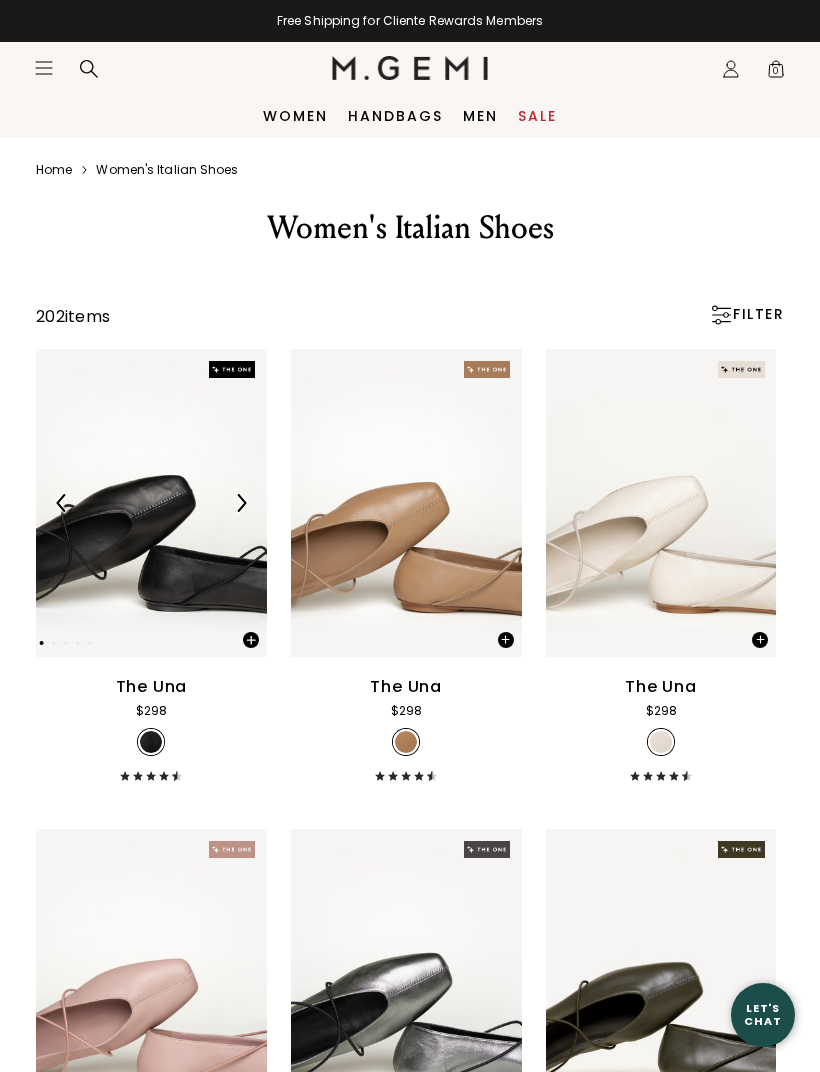 click on "FILTER" at bounding box center [746, 315] 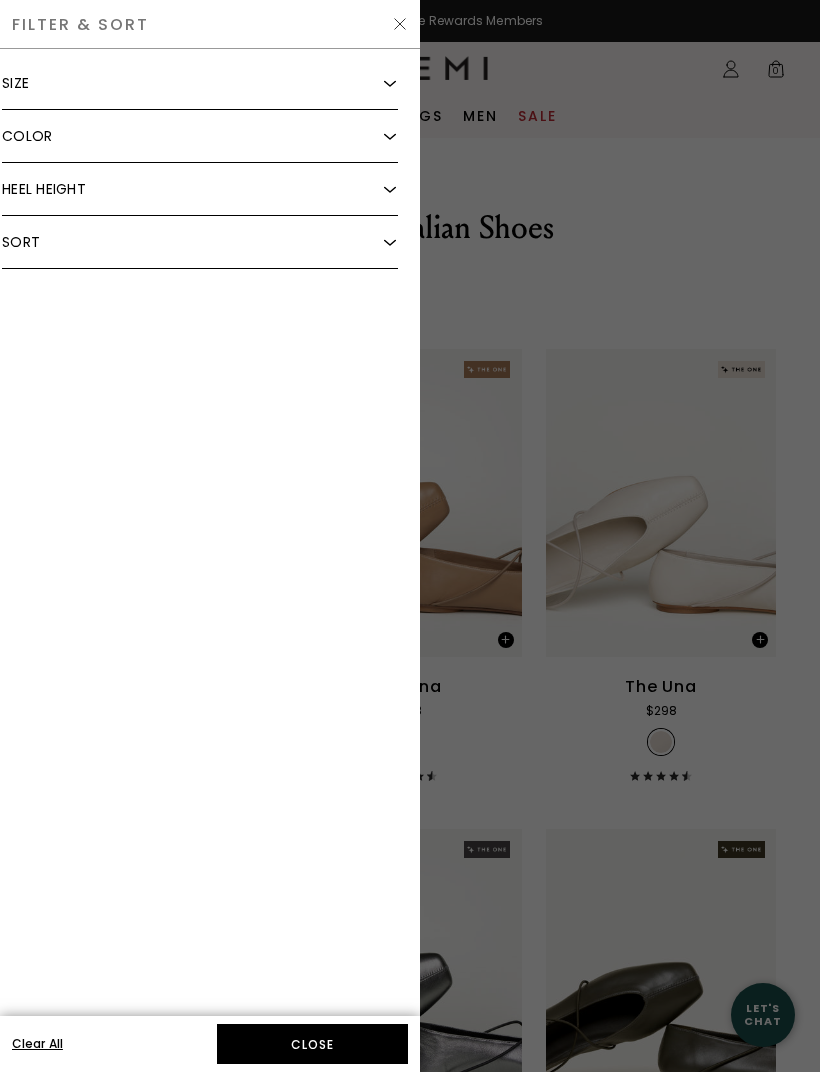 click at bounding box center (390, 83) 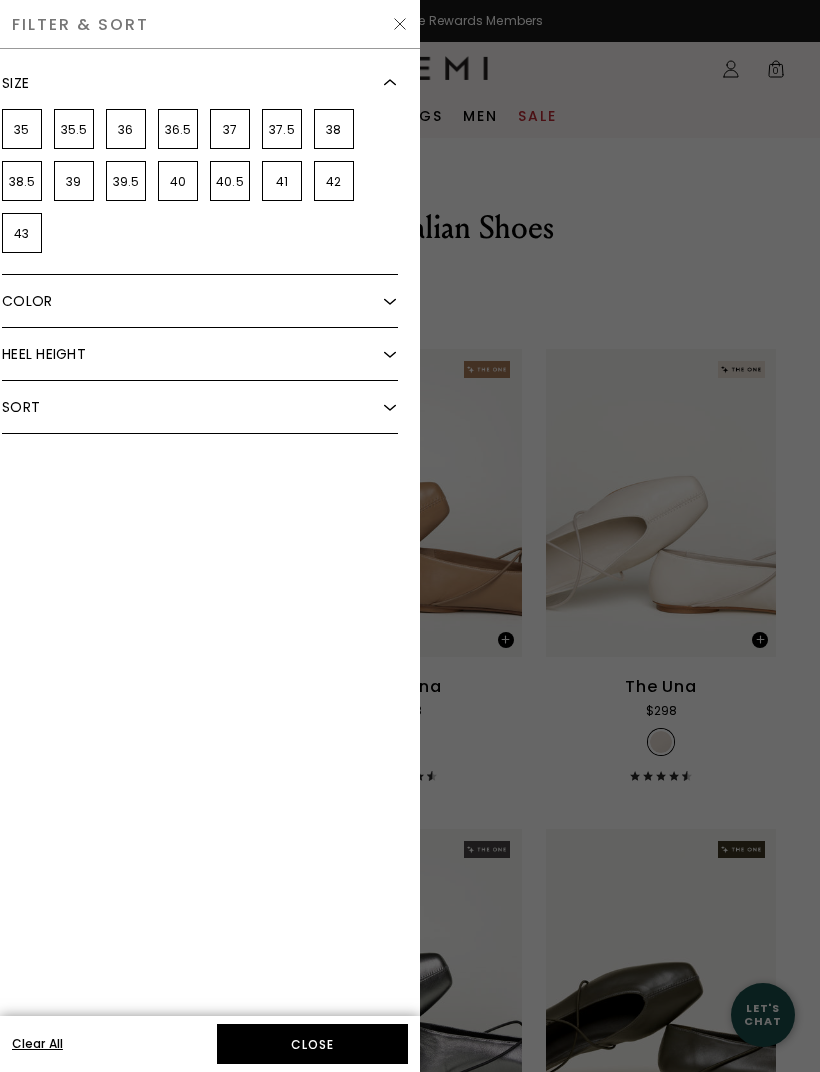 click on "36" at bounding box center (126, 129) 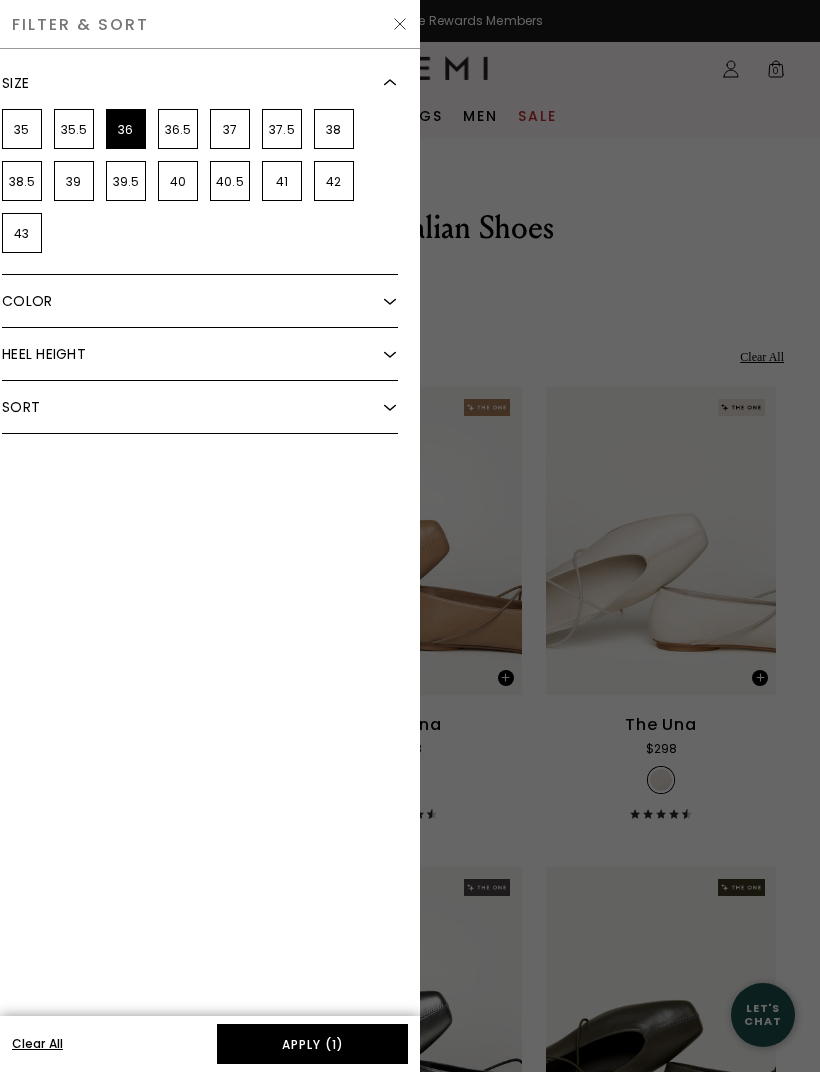 click at bounding box center (390, 301) 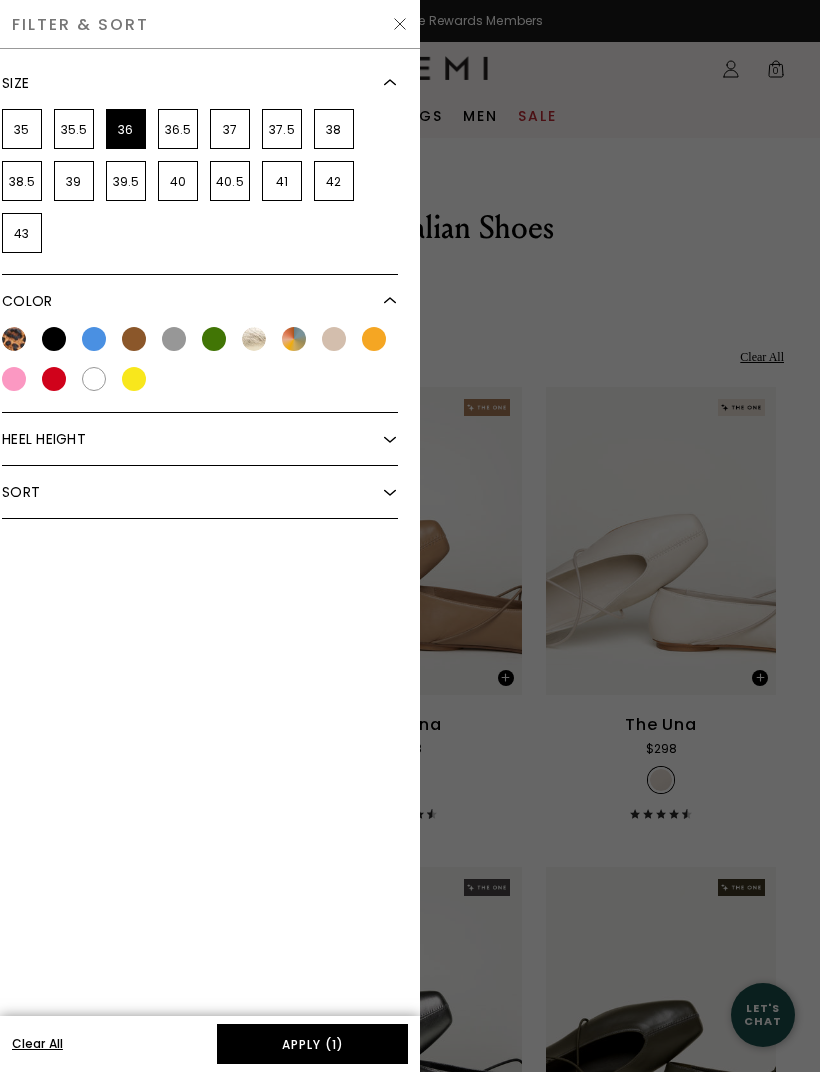 click at bounding box center [94, 339] 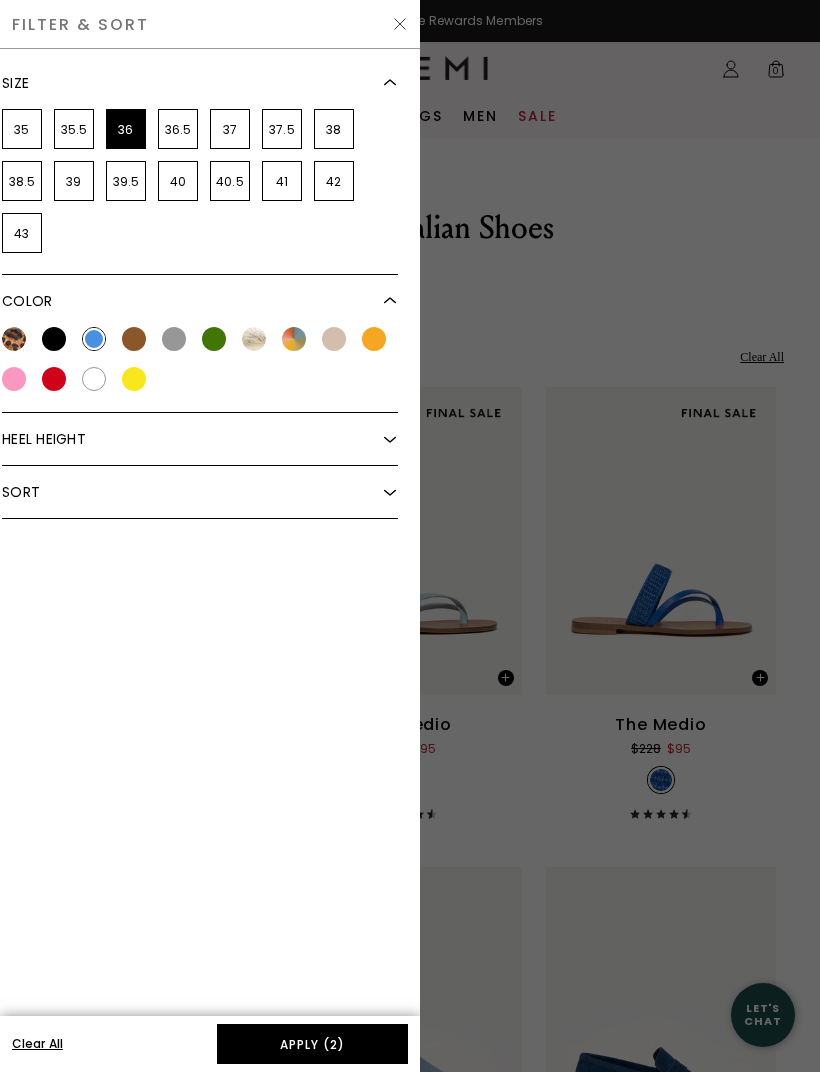 click at bounding box center (254, 339) 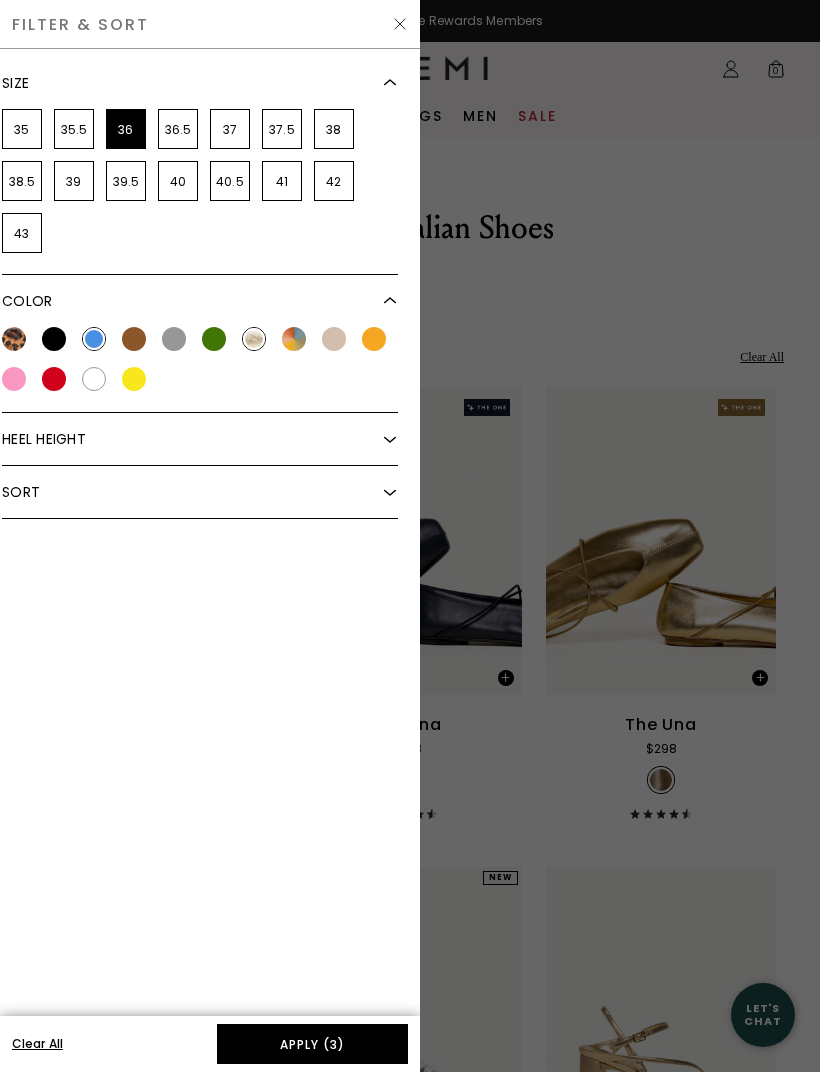 click at bounding box center [214, 339] 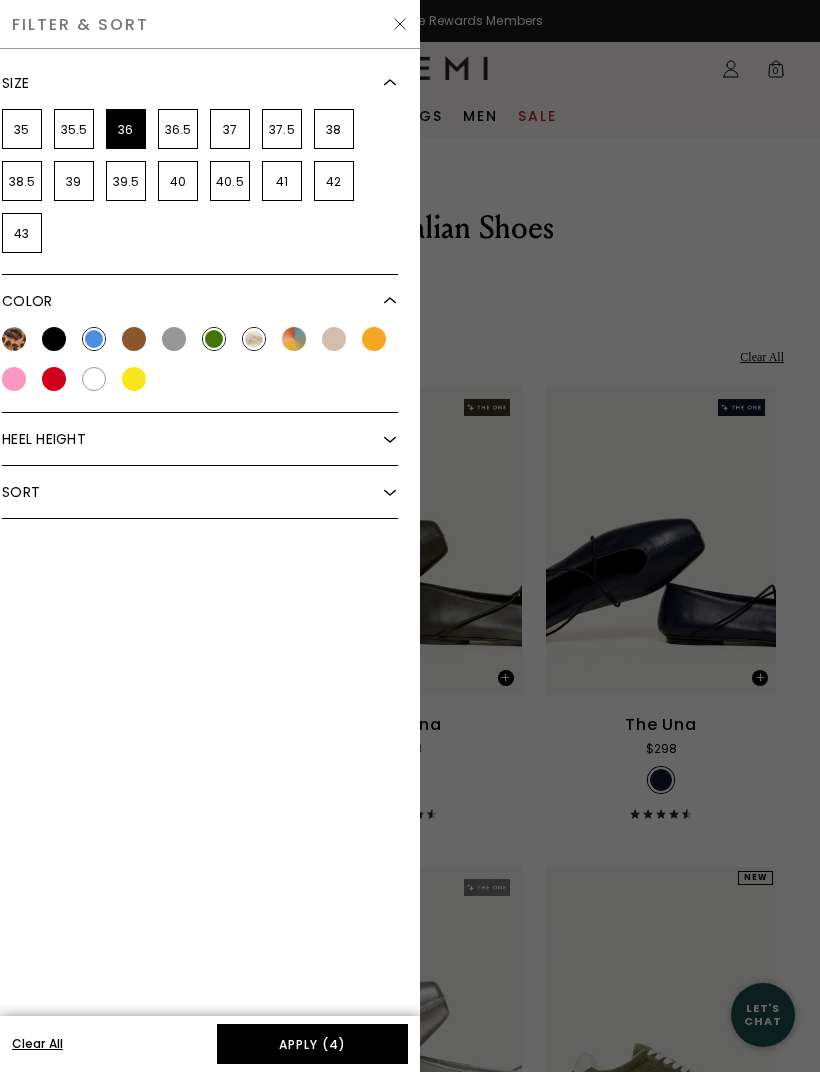 click at bounding box center [294, 339] 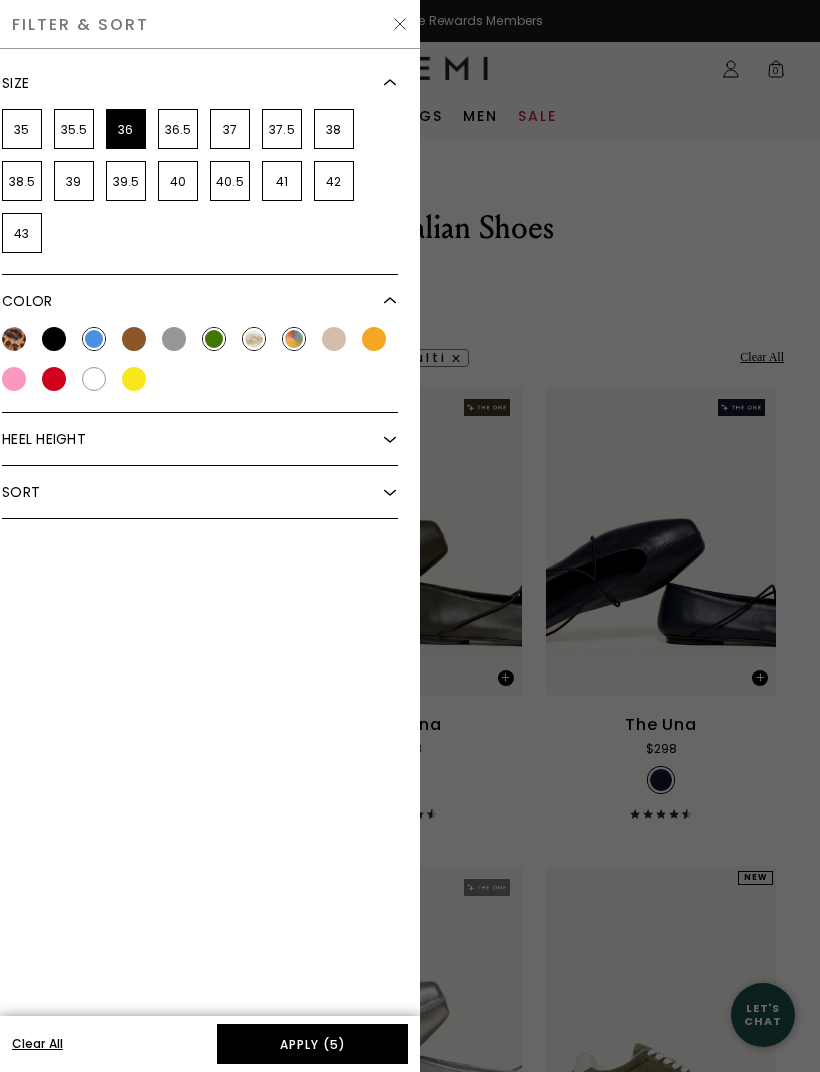 click at bounding box center [334, 339] 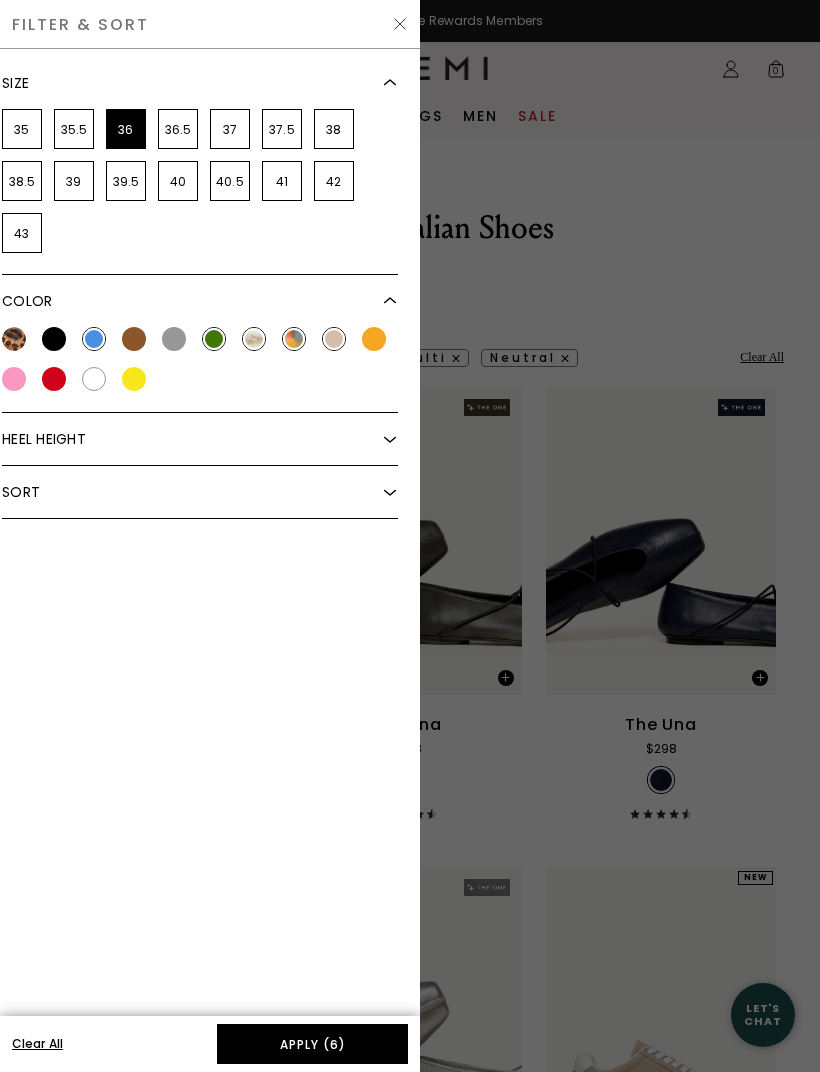click at bounding box center [94, 379] 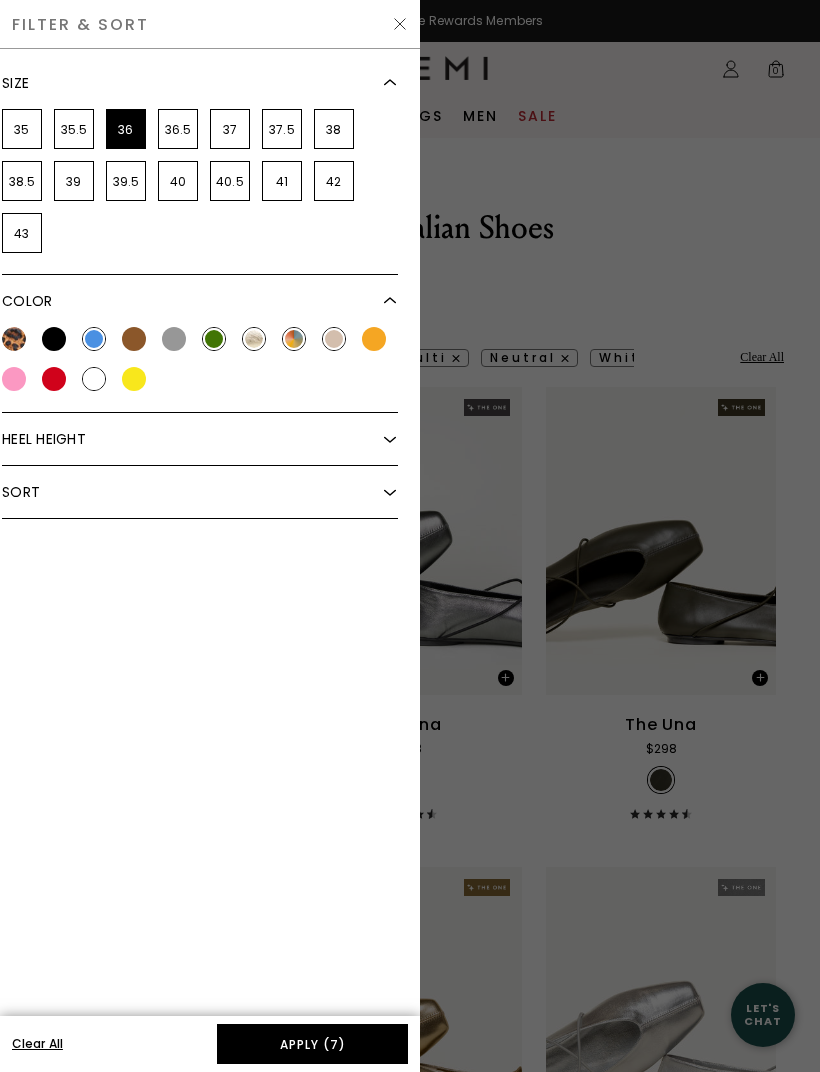 click on "Apply (7)" at bounding box center [312, 1044] 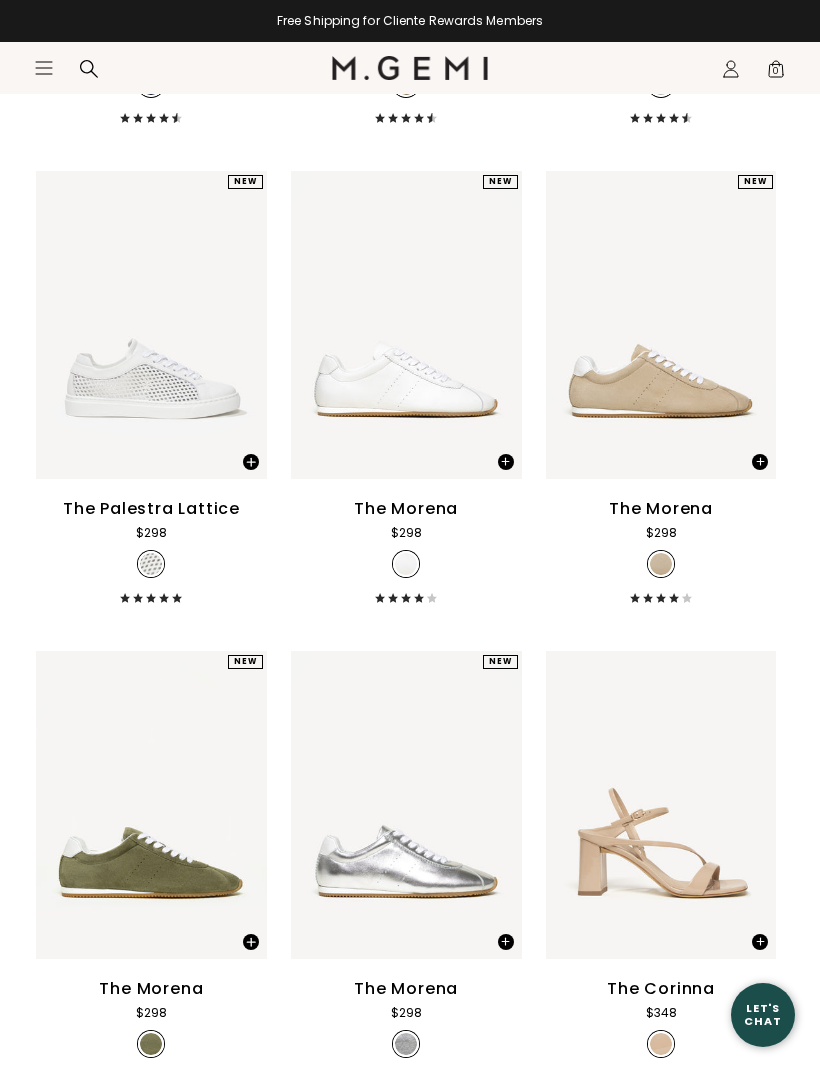 scroll, scrollTop: 1220, scrollLeft: 0, axis: vertical 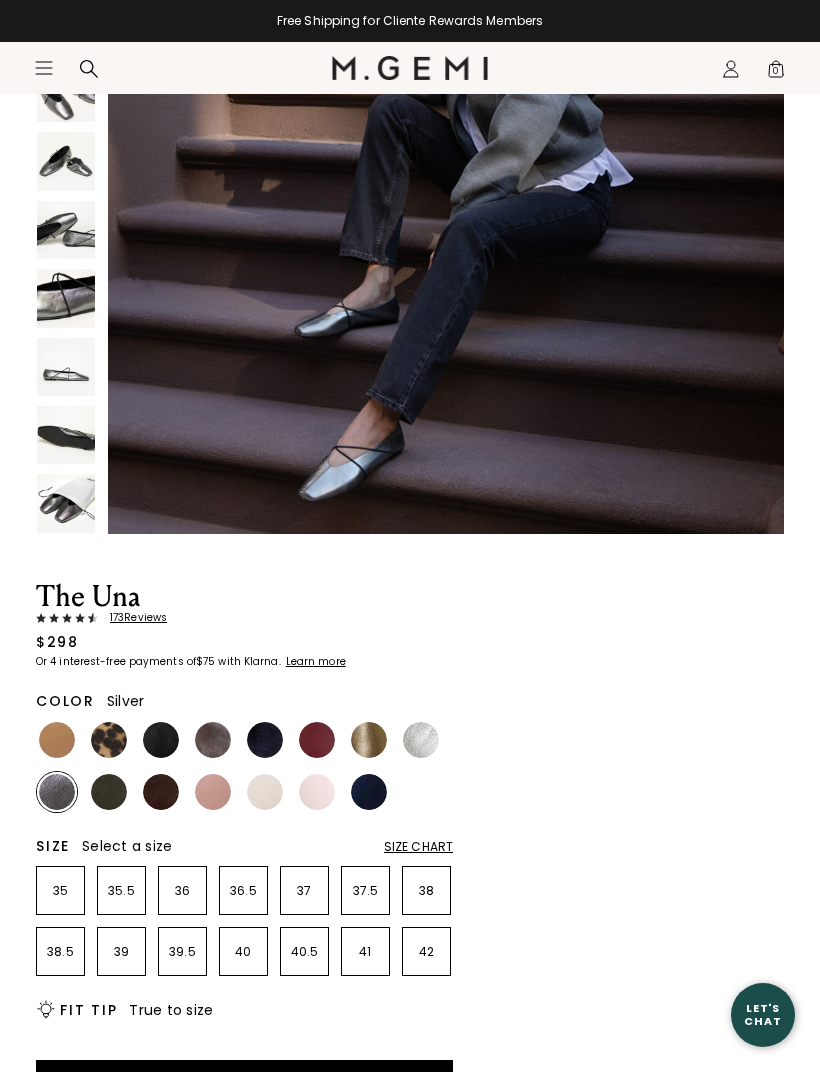 click at bounding box center (421, 740) 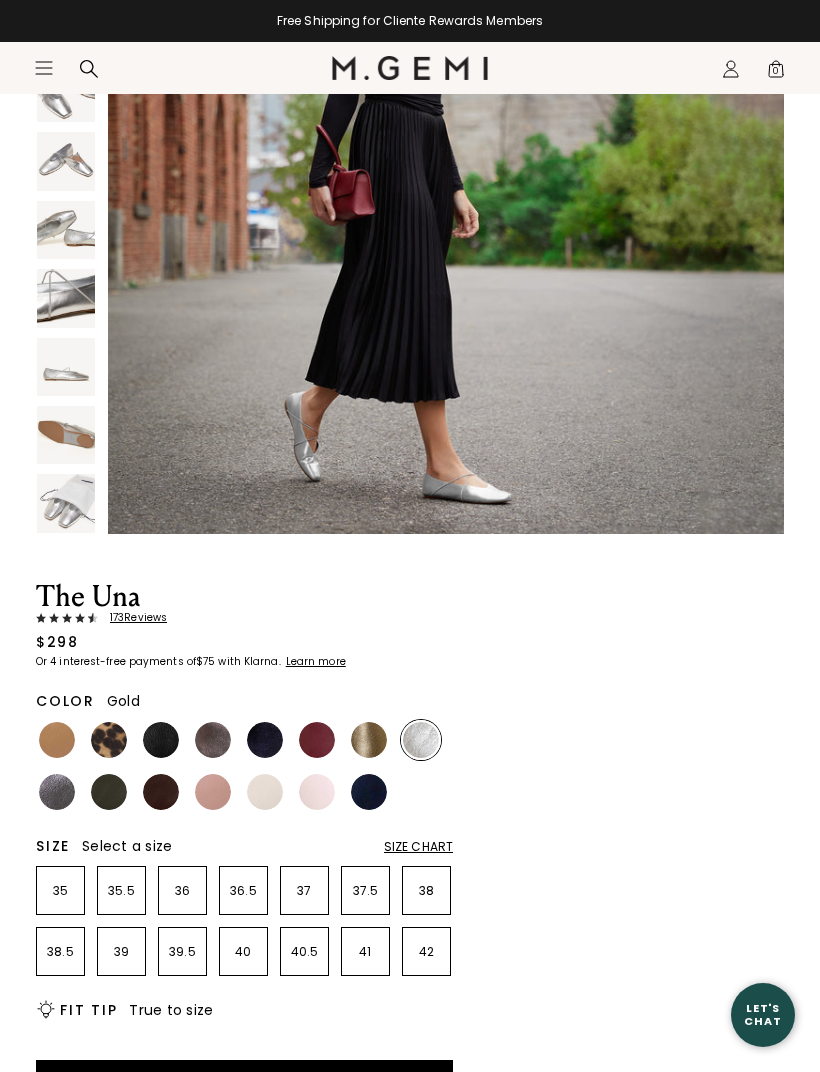 click at bounding box center [369, 740] 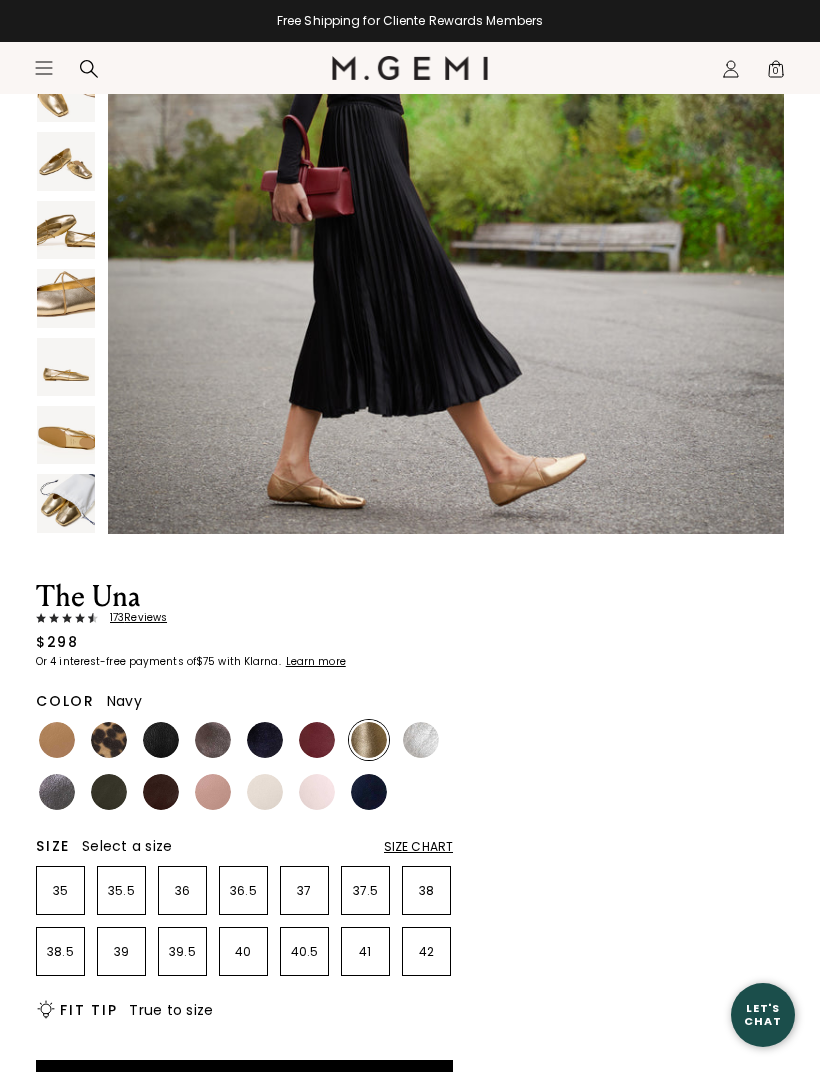 click at bounding box center (369, 792) 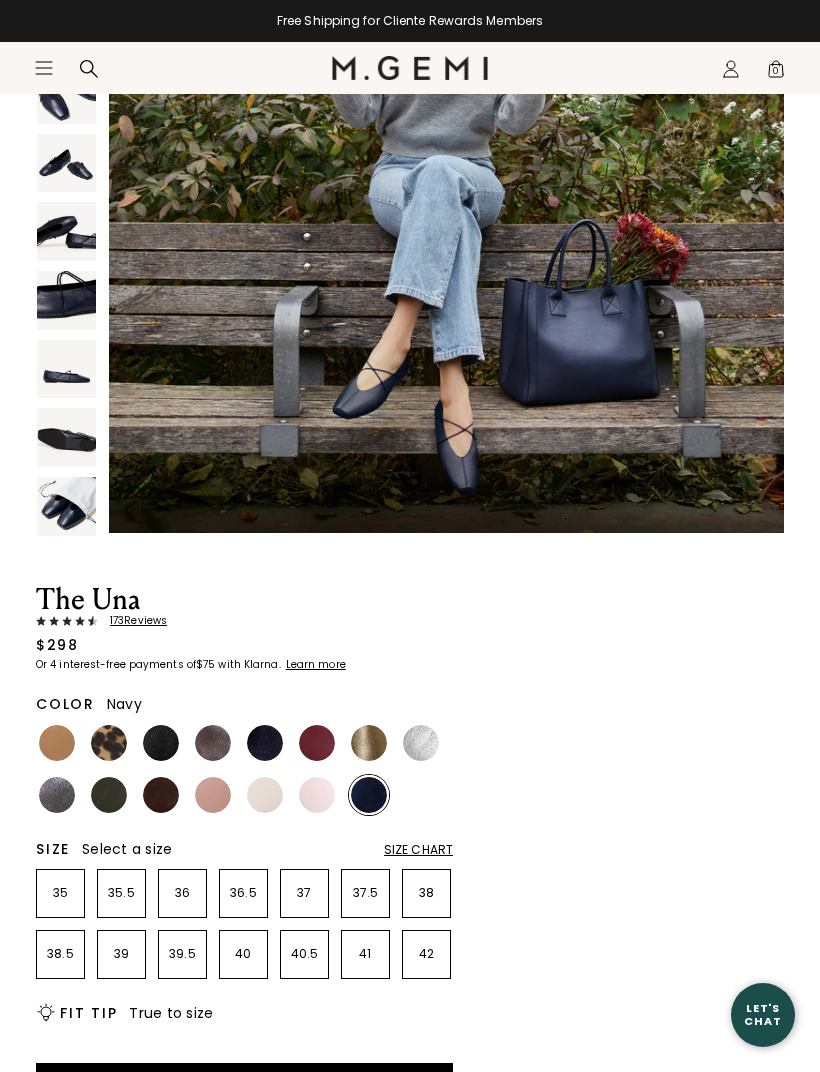 scroll, scrollTop: 0, scrollLeft: 0, axis: both 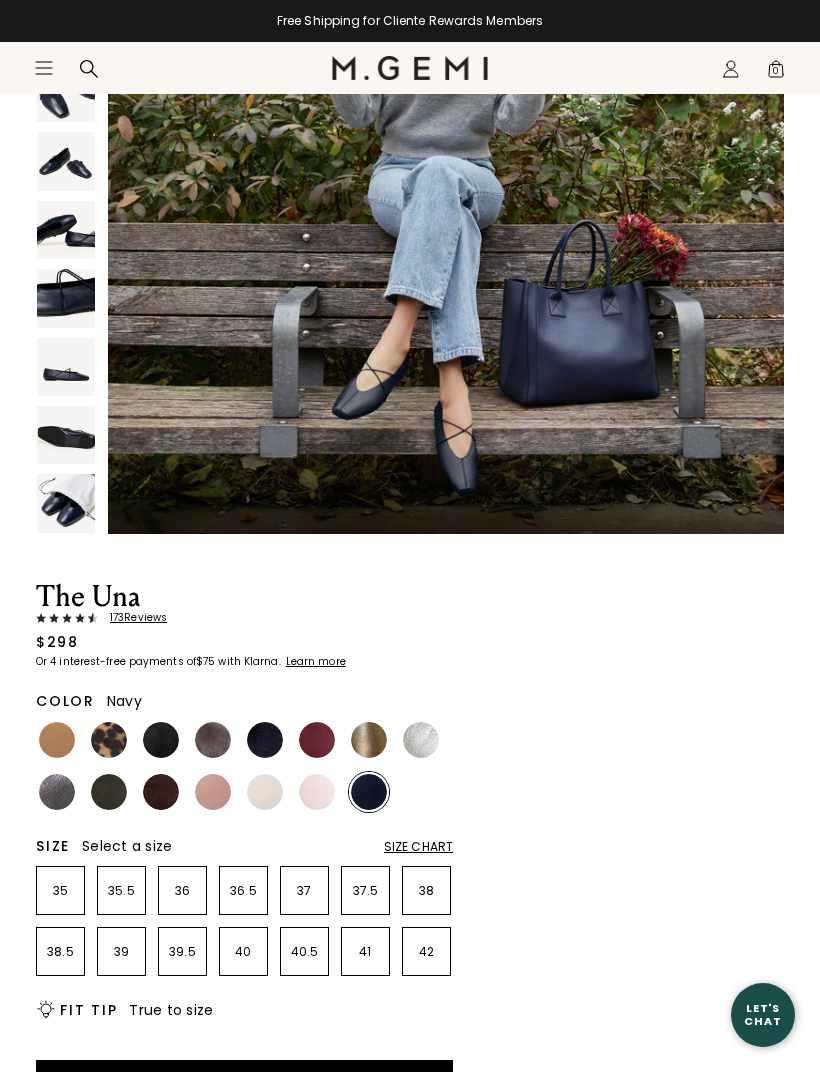 click at bounding box center [317, 792] 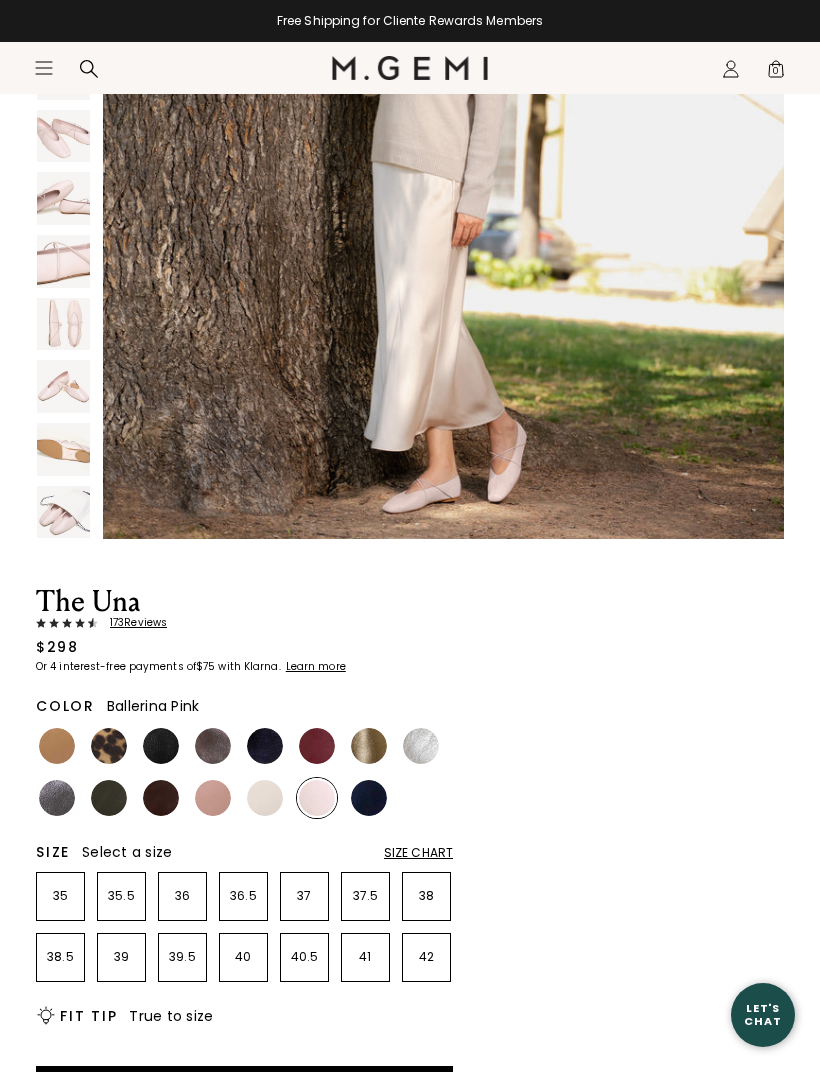 click at bounding box center [265, 798] 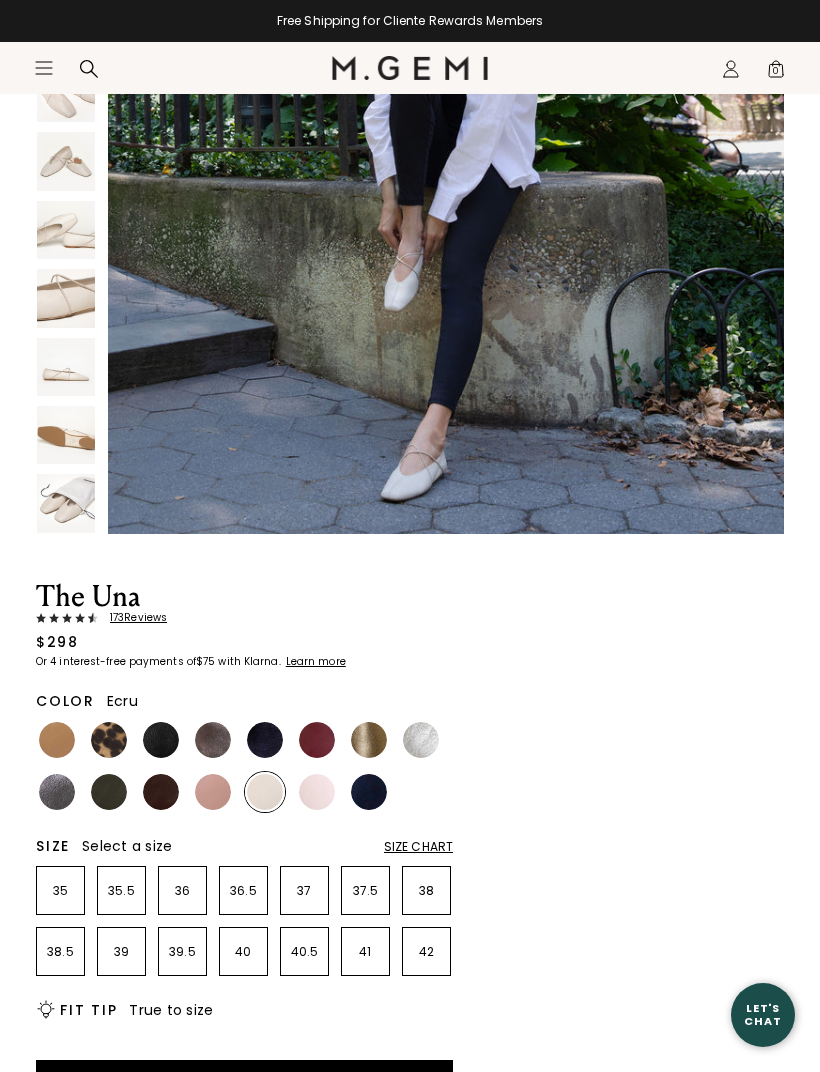 click at bounding box center (213, 792) 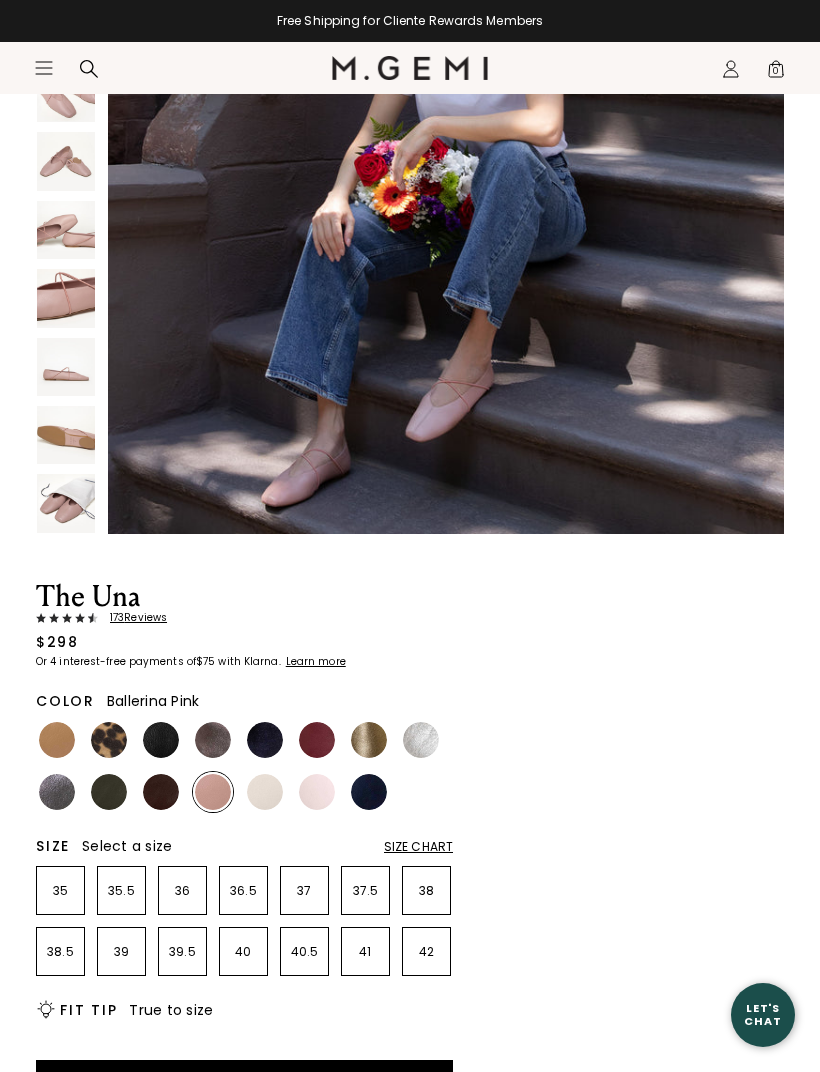 click at bounding box center (317, 792) 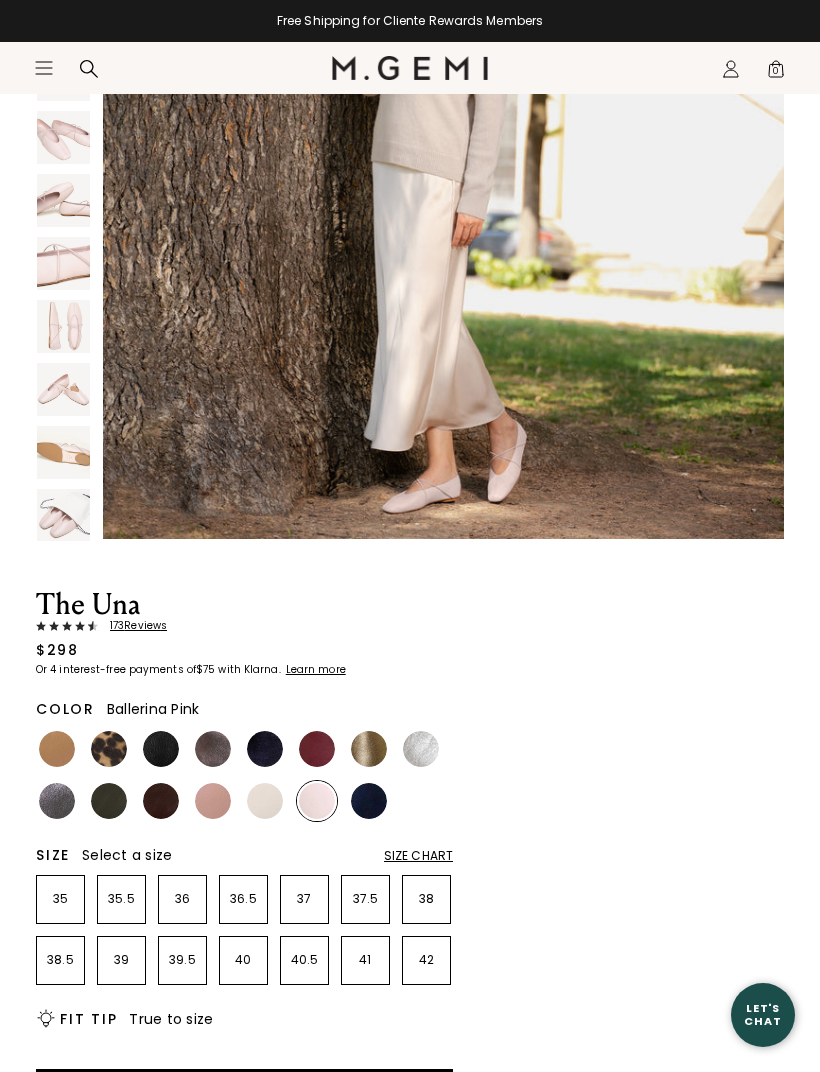 scroll, scrollTop: 0, scrollLeft: 0, axis: both 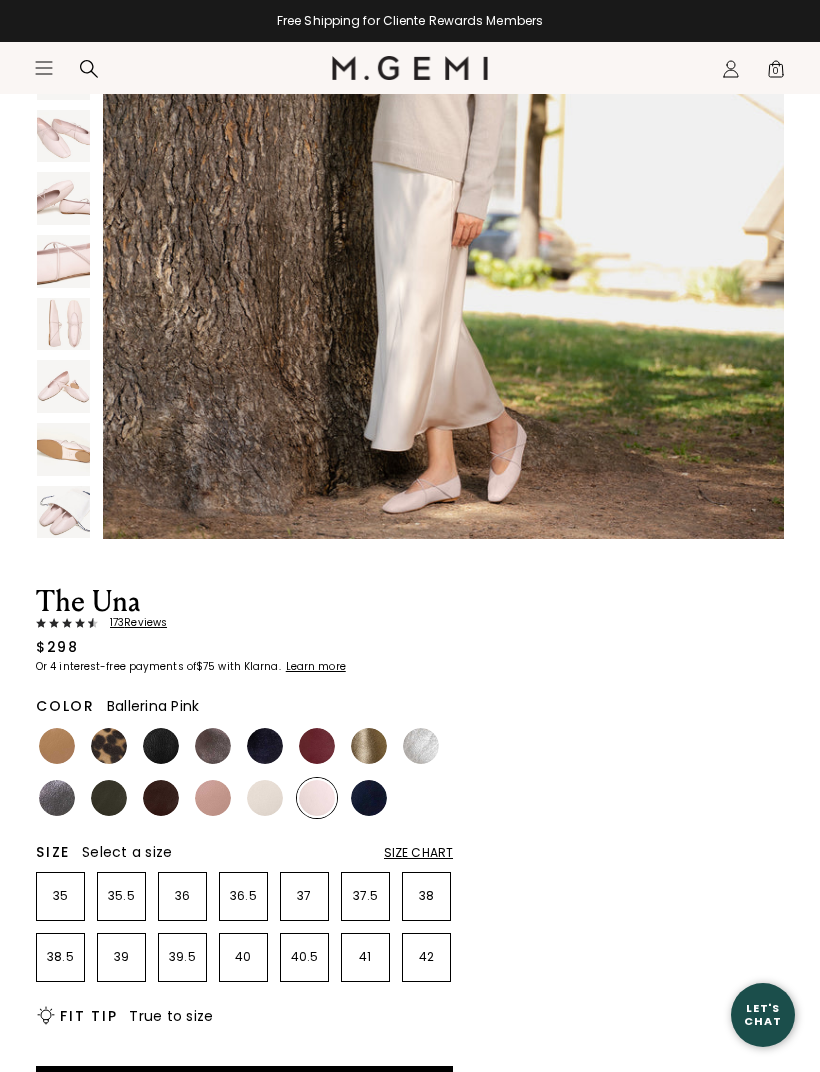 click at bounding box center (265, 798) 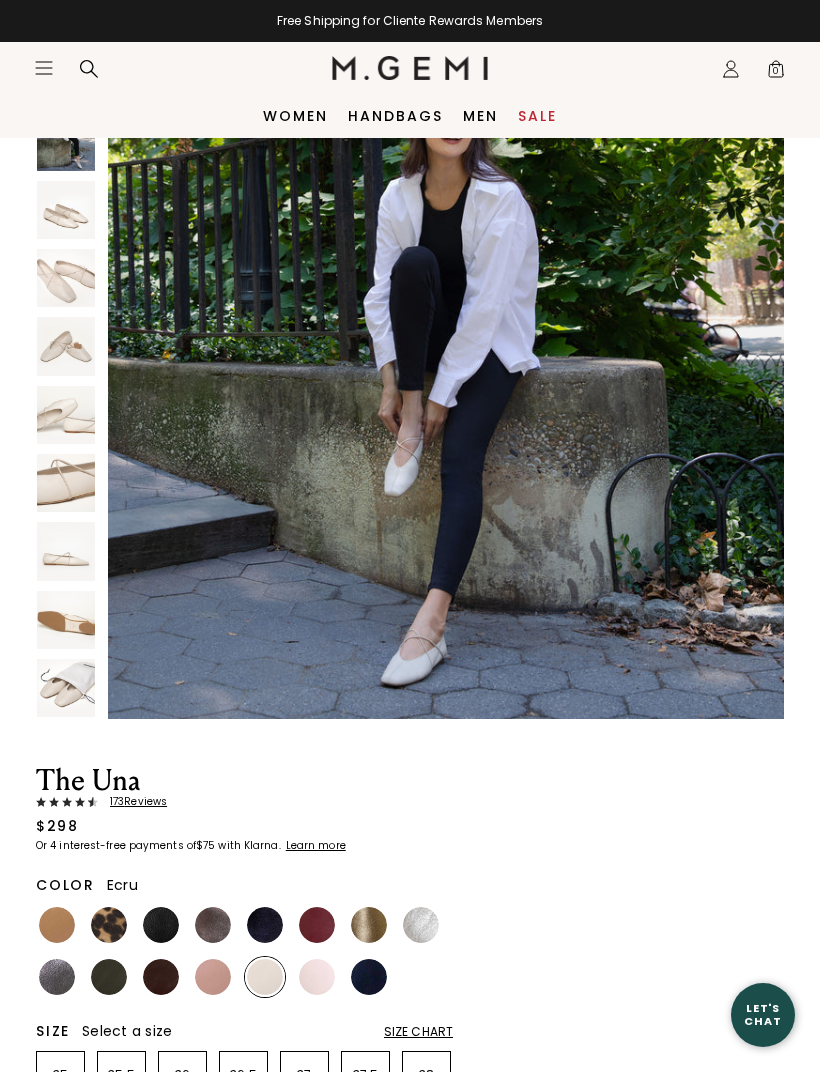 scroll, scrollTop: 0, scrollLeft: 0, axis: both 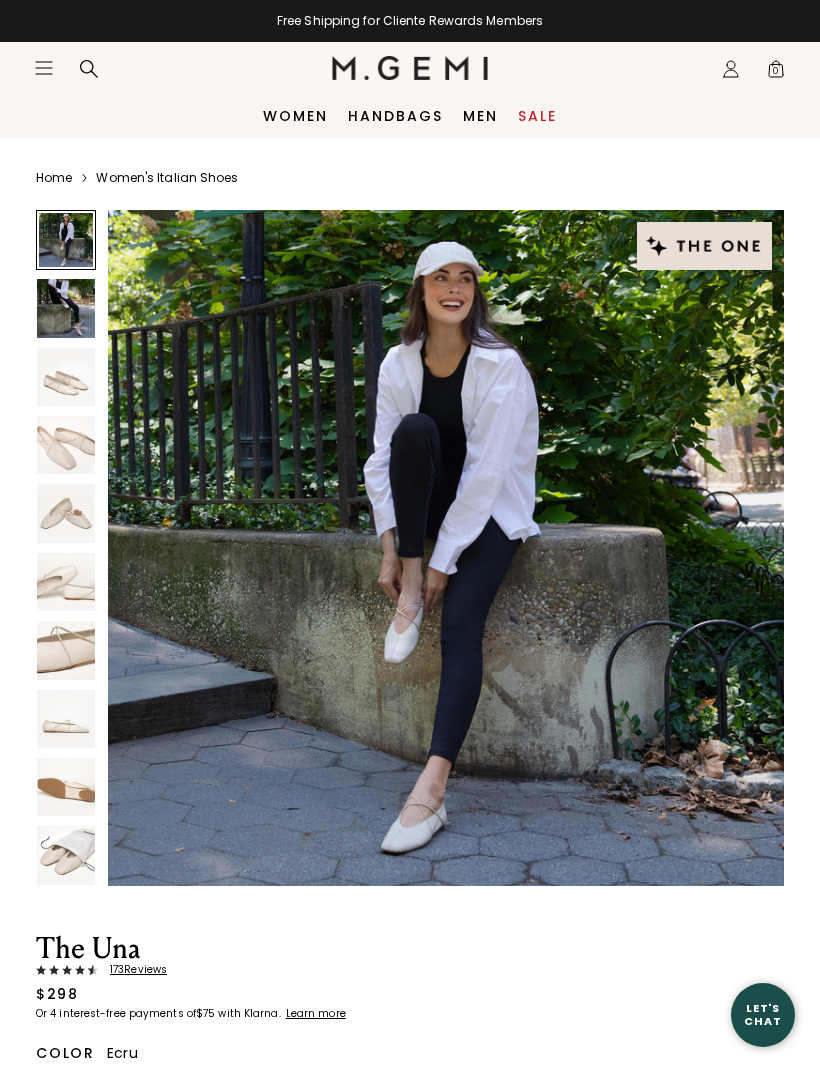 click at bounding box center [66, 445] 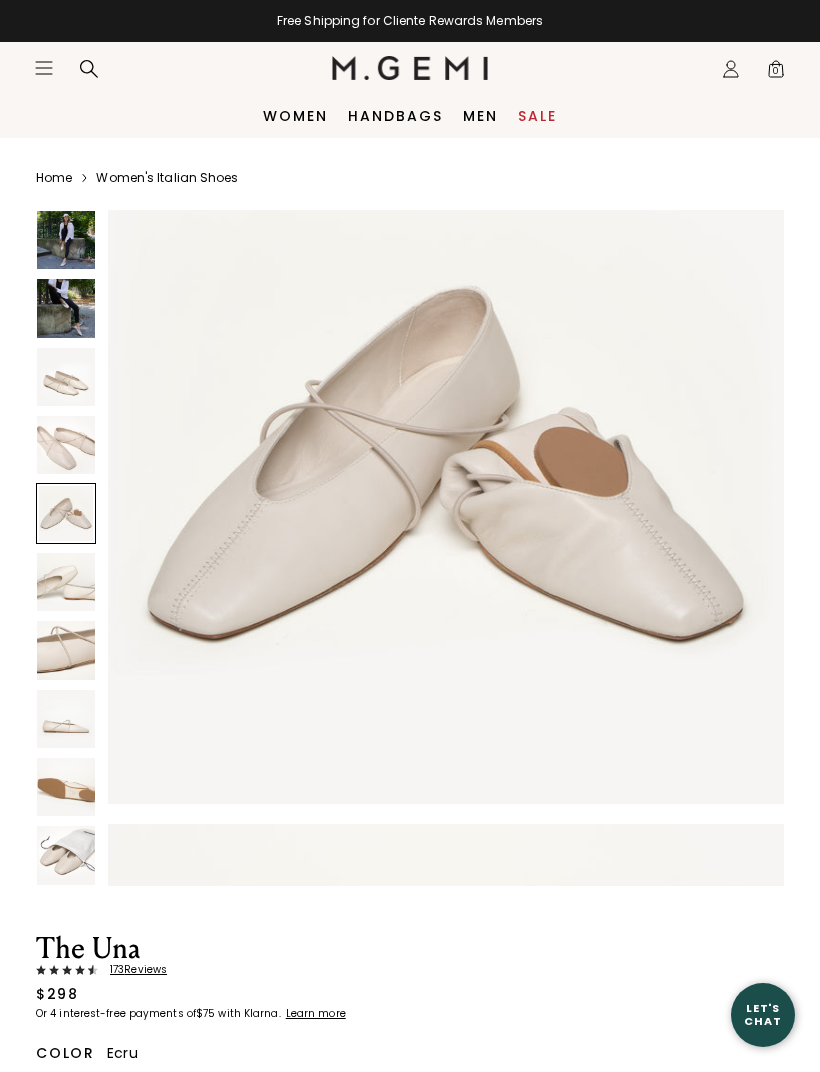 scroll, scrollTop: 2864, scrollLeft: 0, axis: vertical 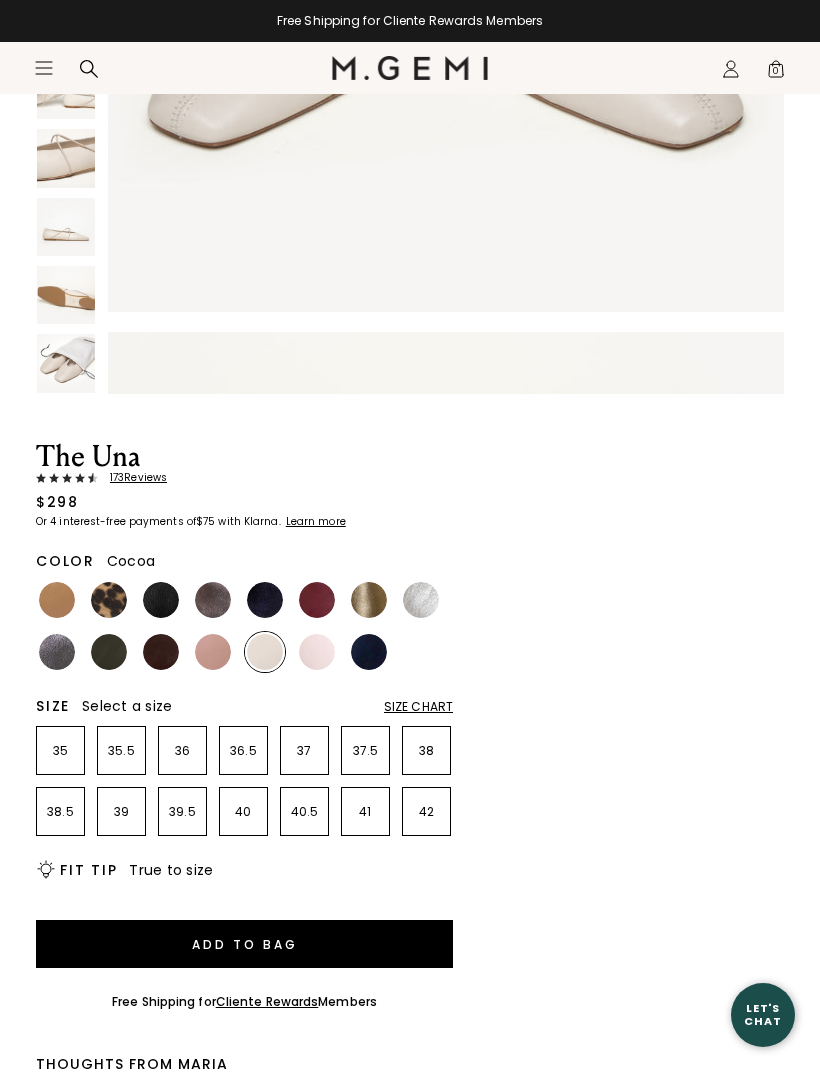 click at bounding box center [213, 600] 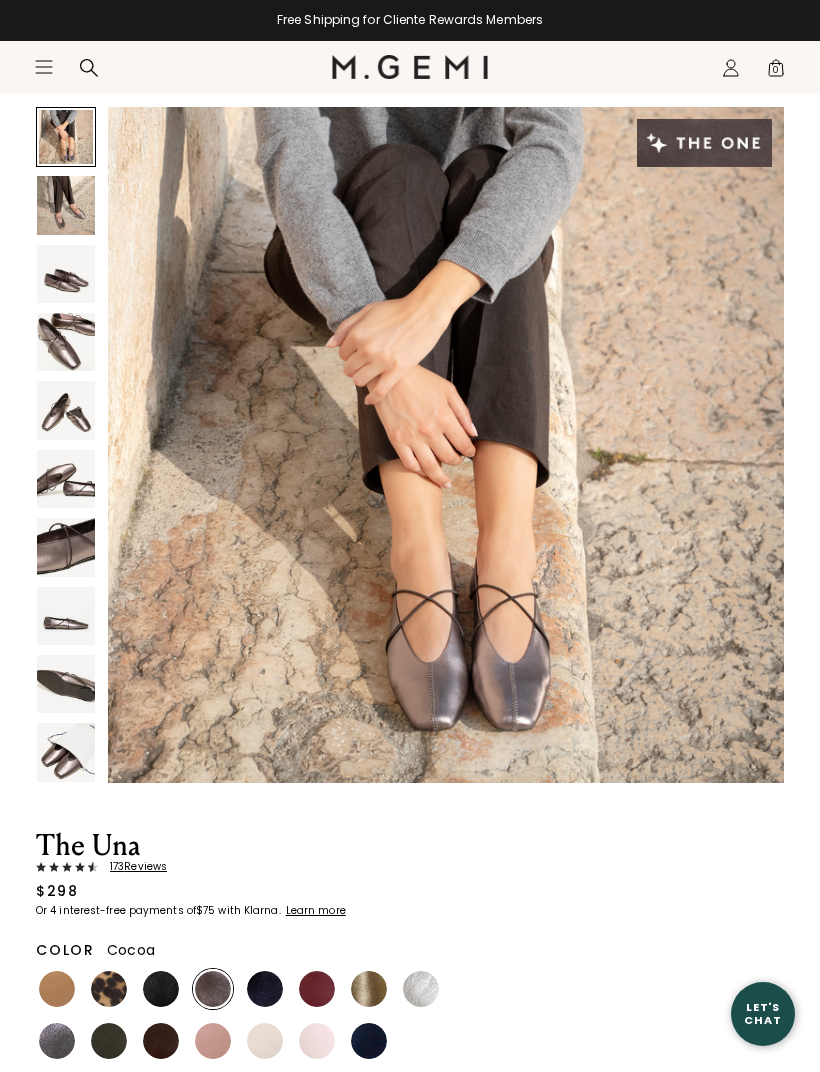 scroll, scrollTop: 103, scrollLeft: 0, axis: vertical 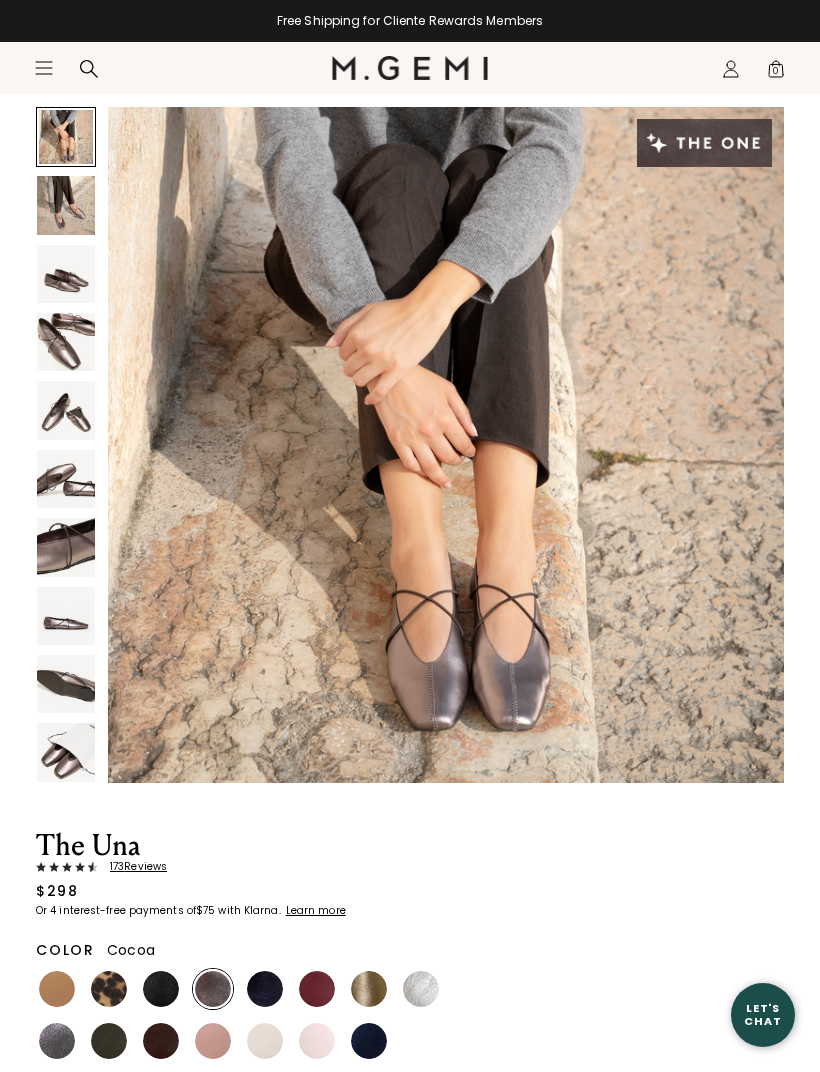click at bounding box center [66, 342] 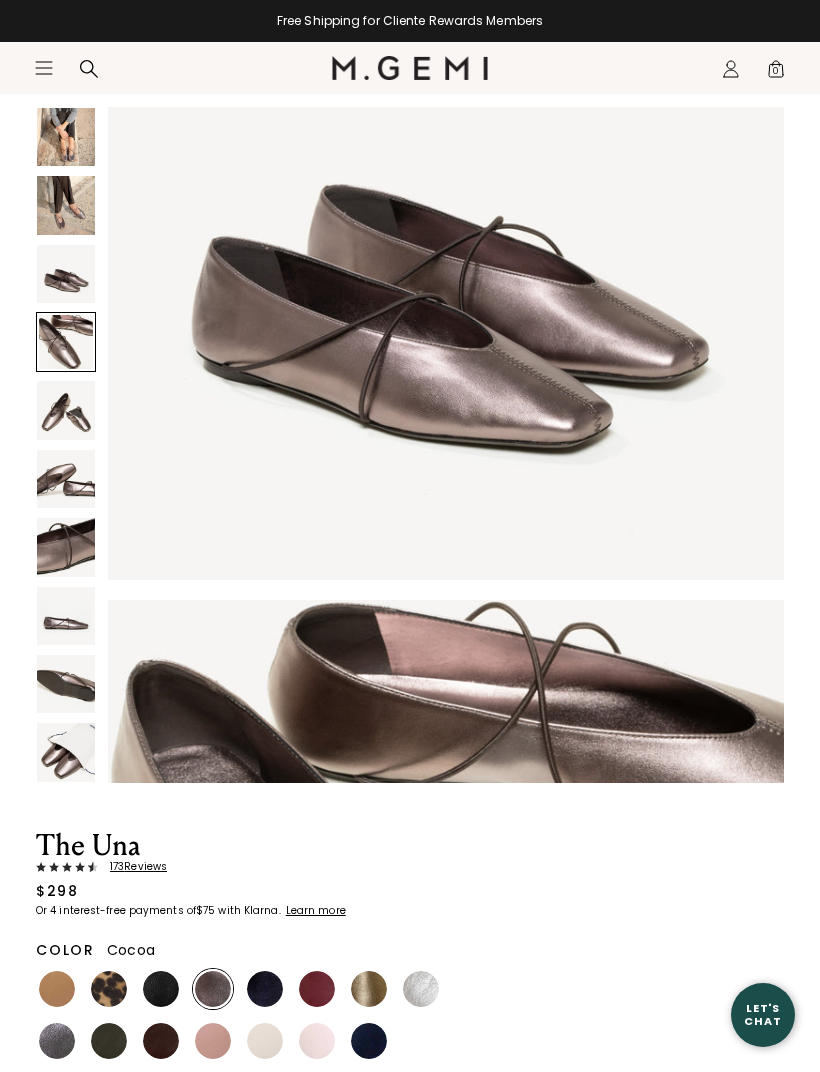 scroll, scrollTop: 2087, scrollLeft: 0, axis: vertical 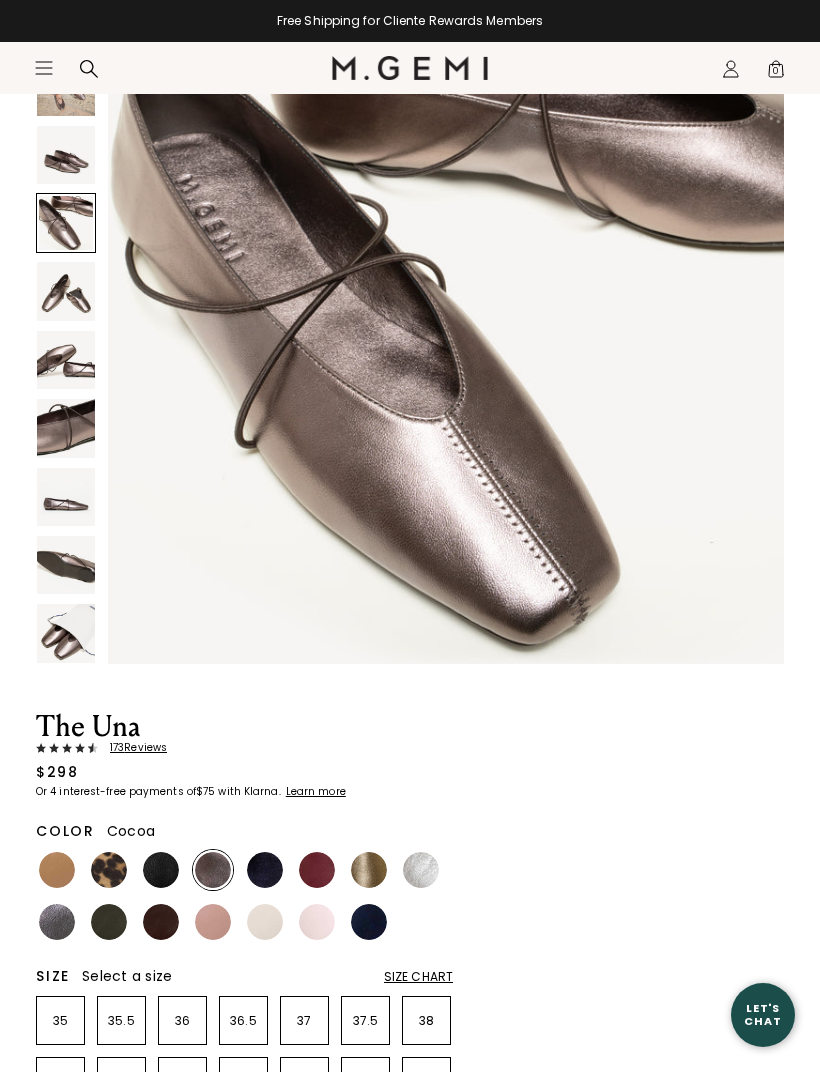 click at bounding box center [265, 870] 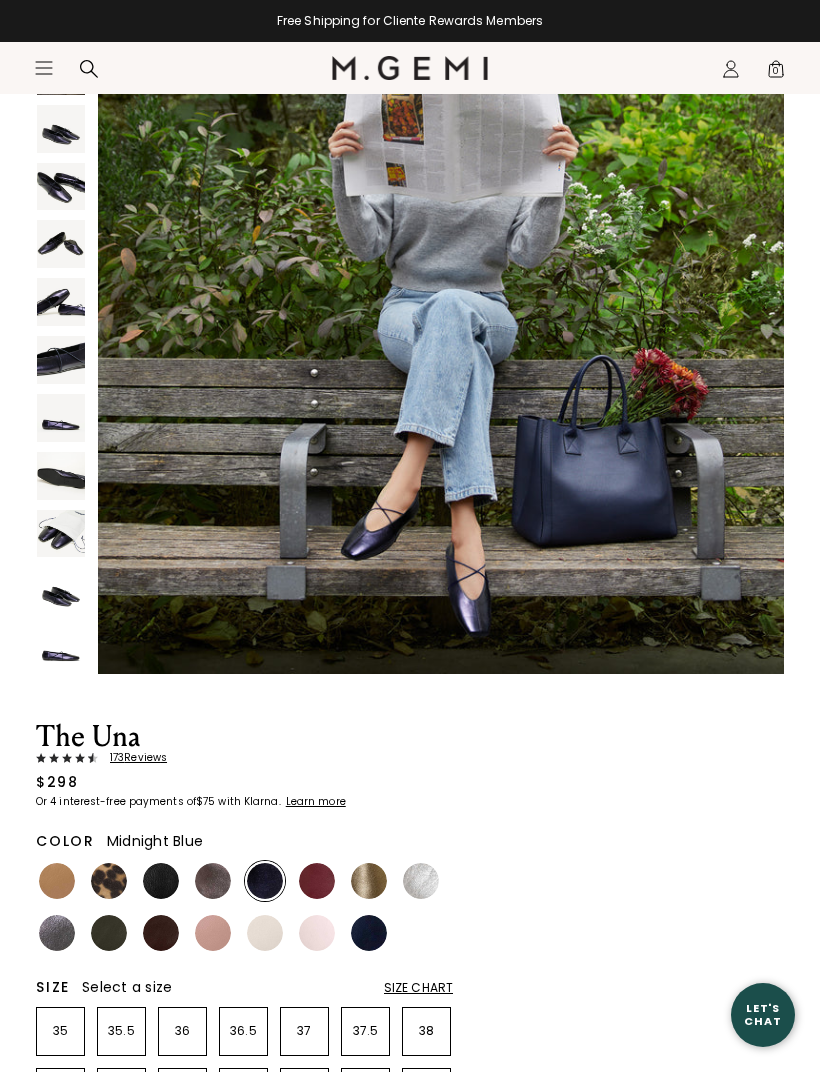 click at bounding box center [61, 591] 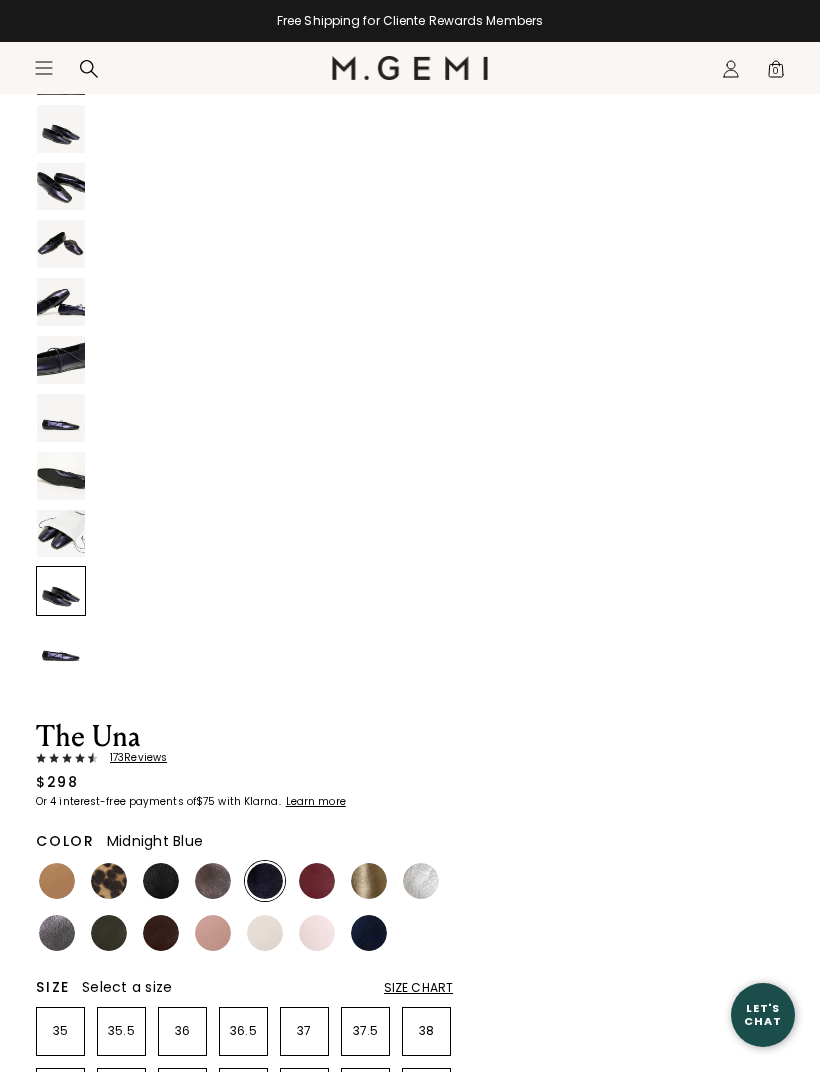 scroll, scrollTop: 7062, scrollLeft: 0, axis: vertical 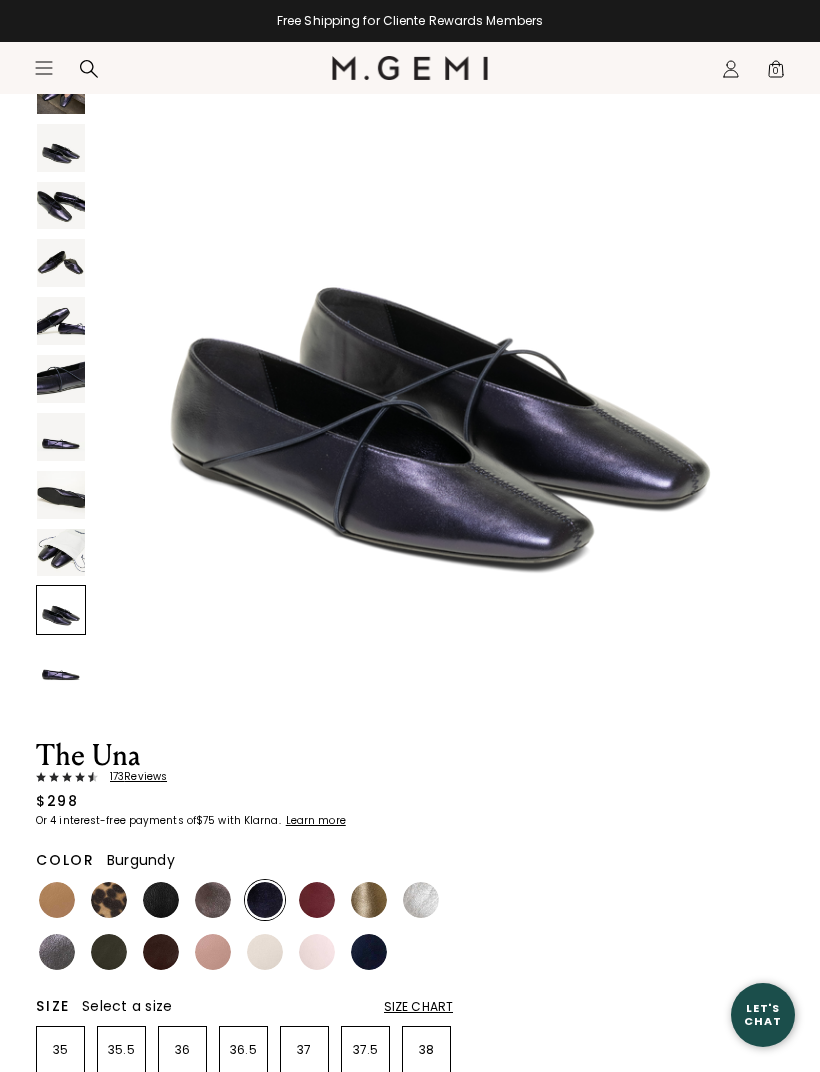 click at bounding box center (317, 900) 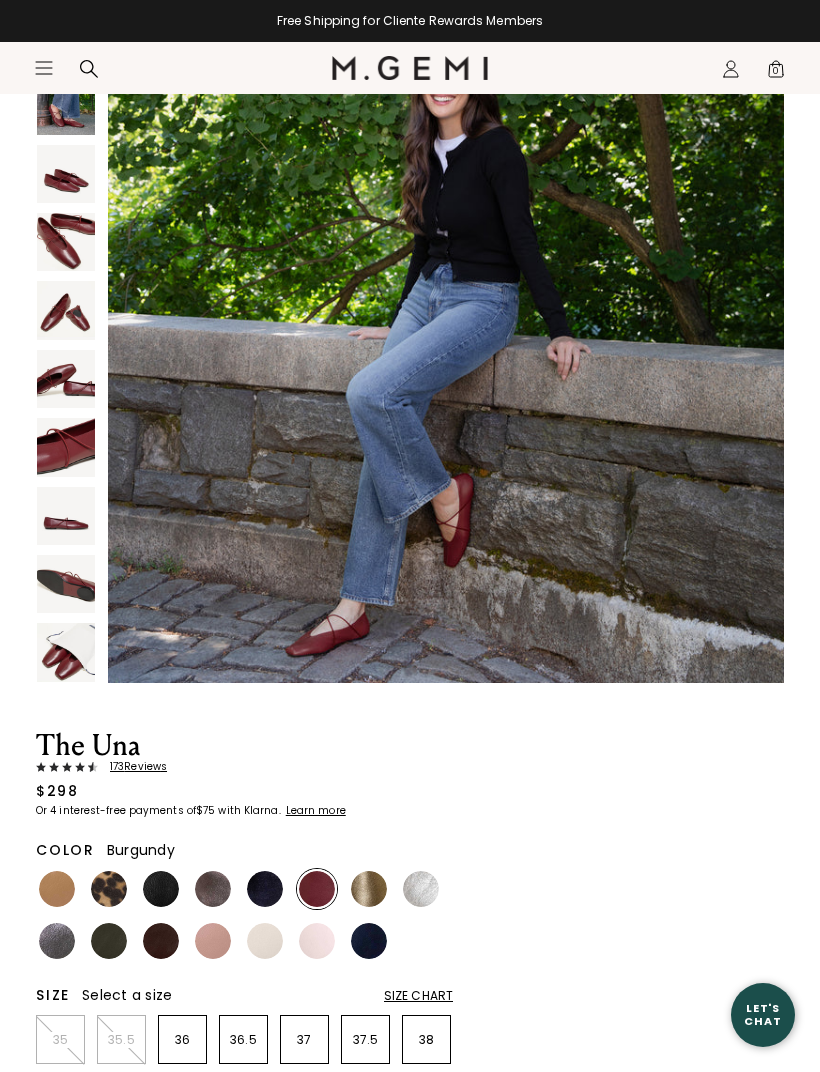 click at bounding box center (66, 516) 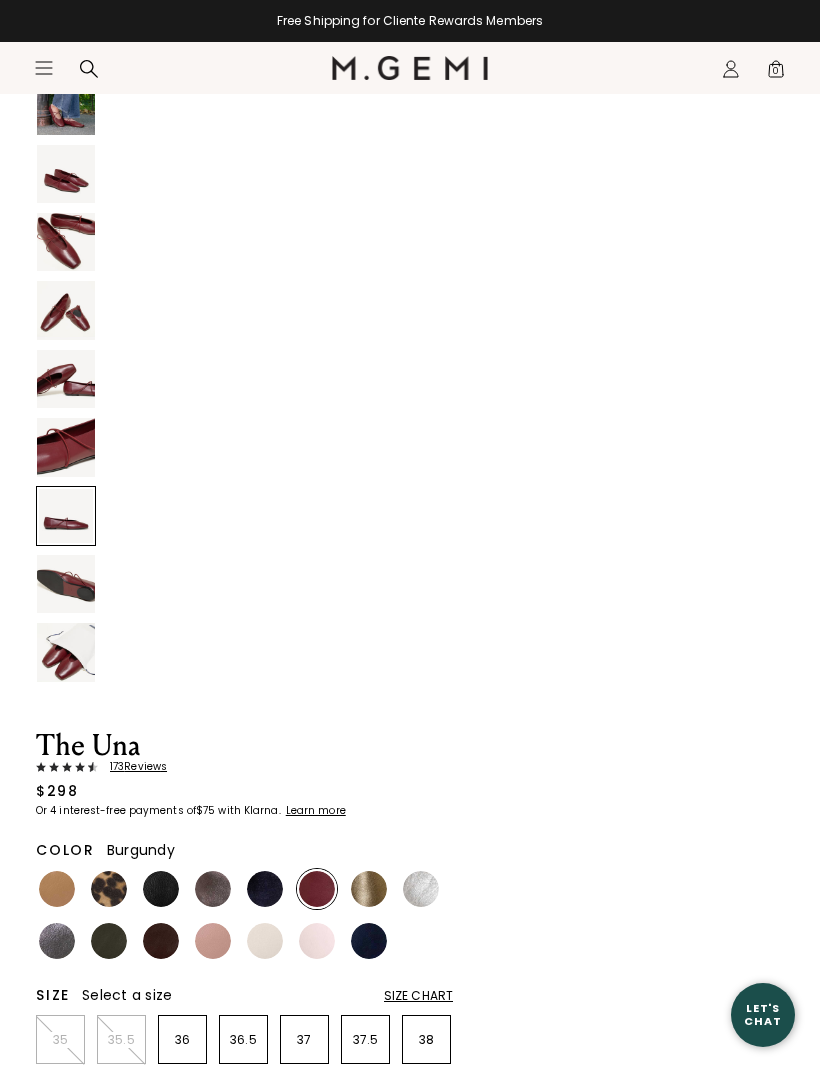 scroll, scrollTop: 4869, scrollLeft: 0, axis: vertical 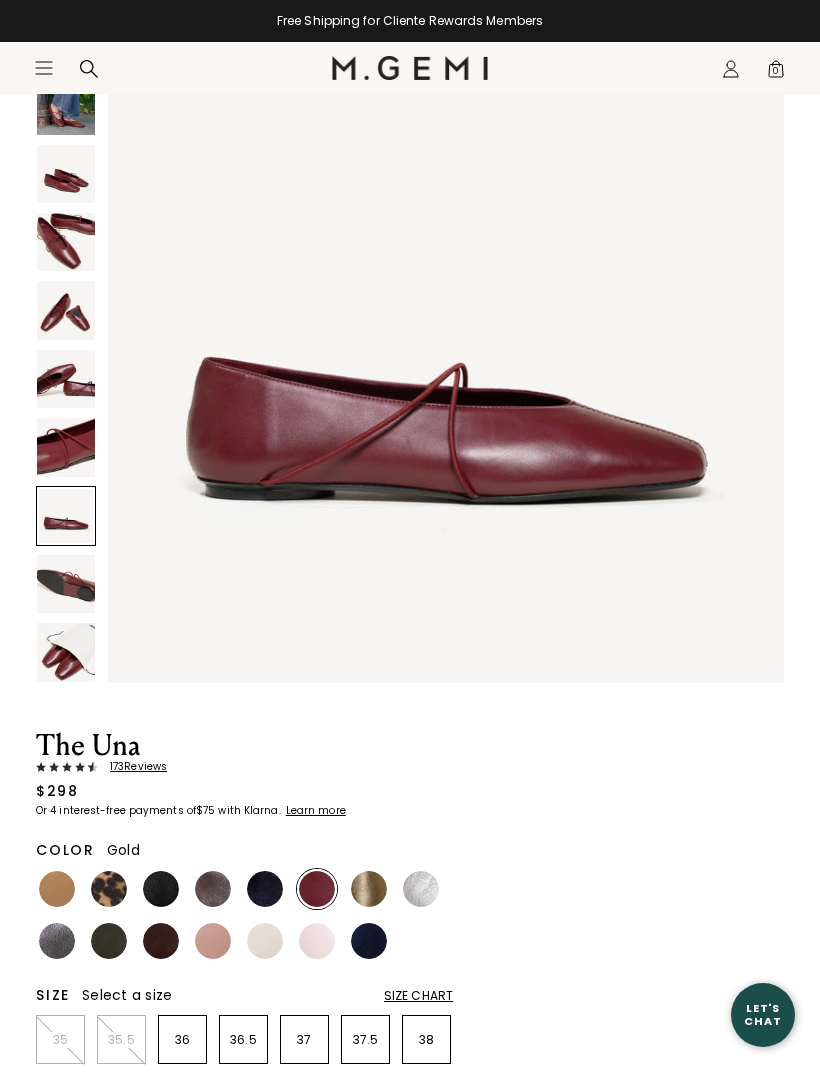 click at bounding box center (369, 889) 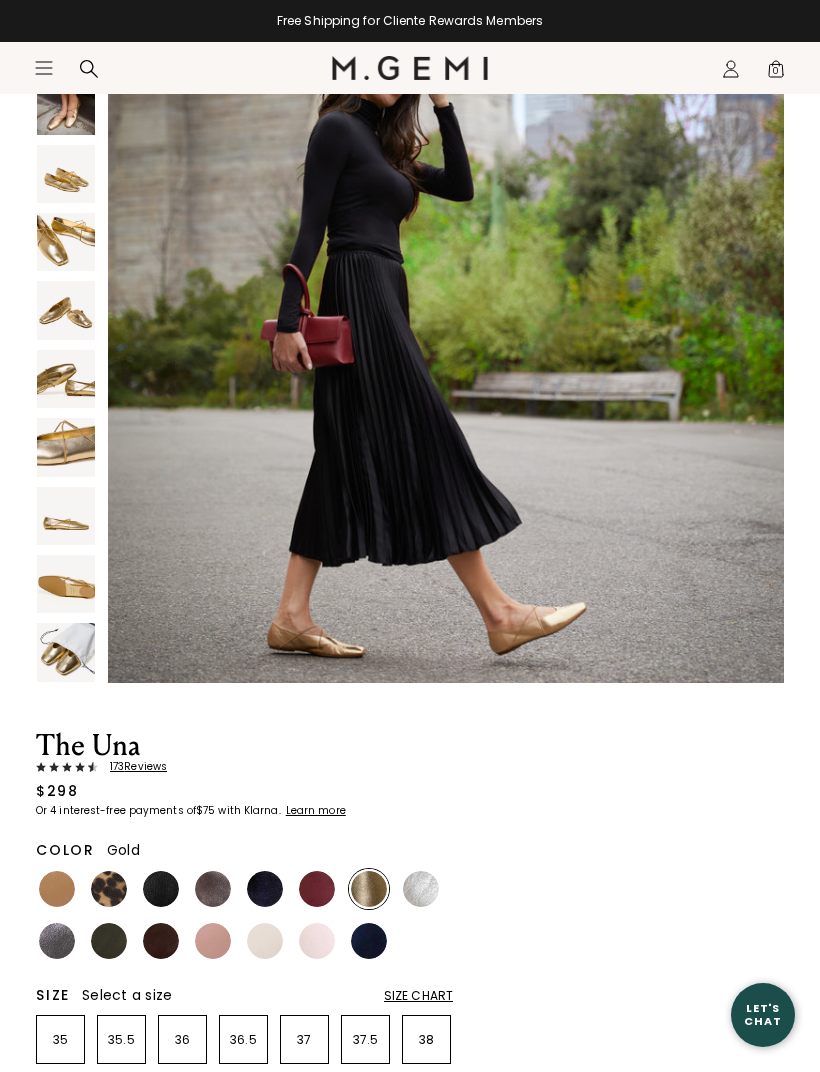 click at bounding box center (421, 889) 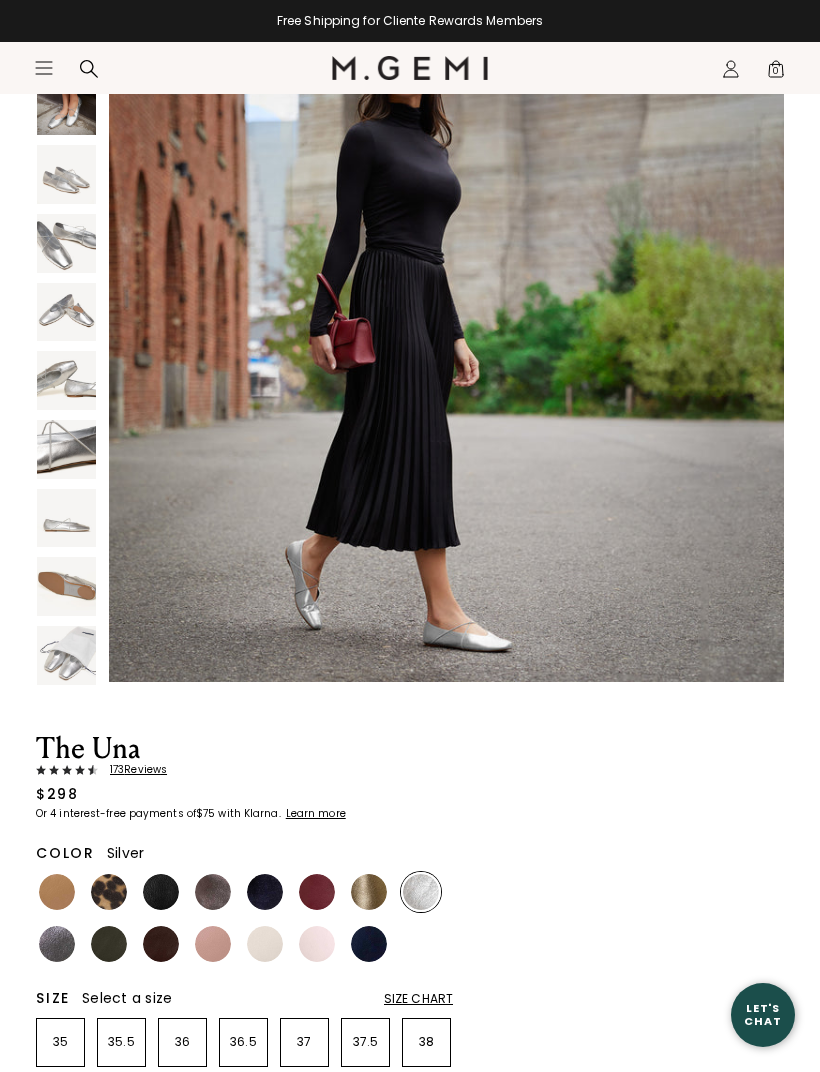 scroll, scrollTop: 0, scrollLeft: 0, axis: both 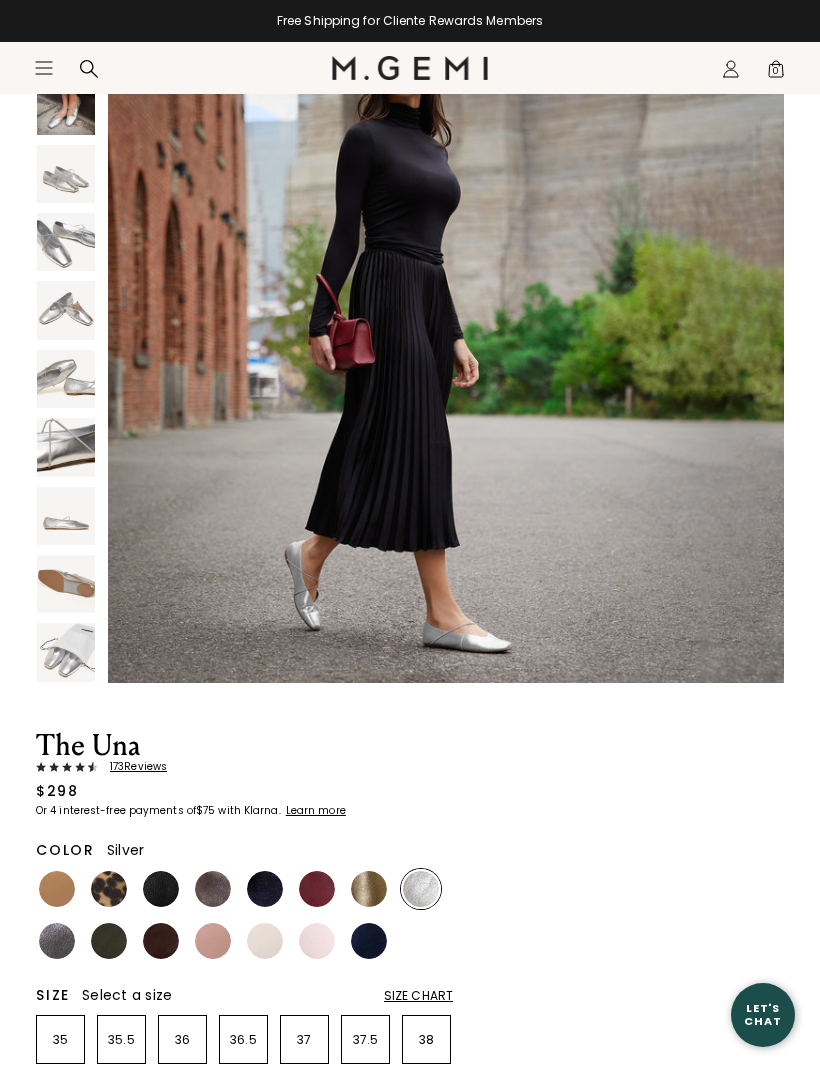 click at bounding box center (57, 941) 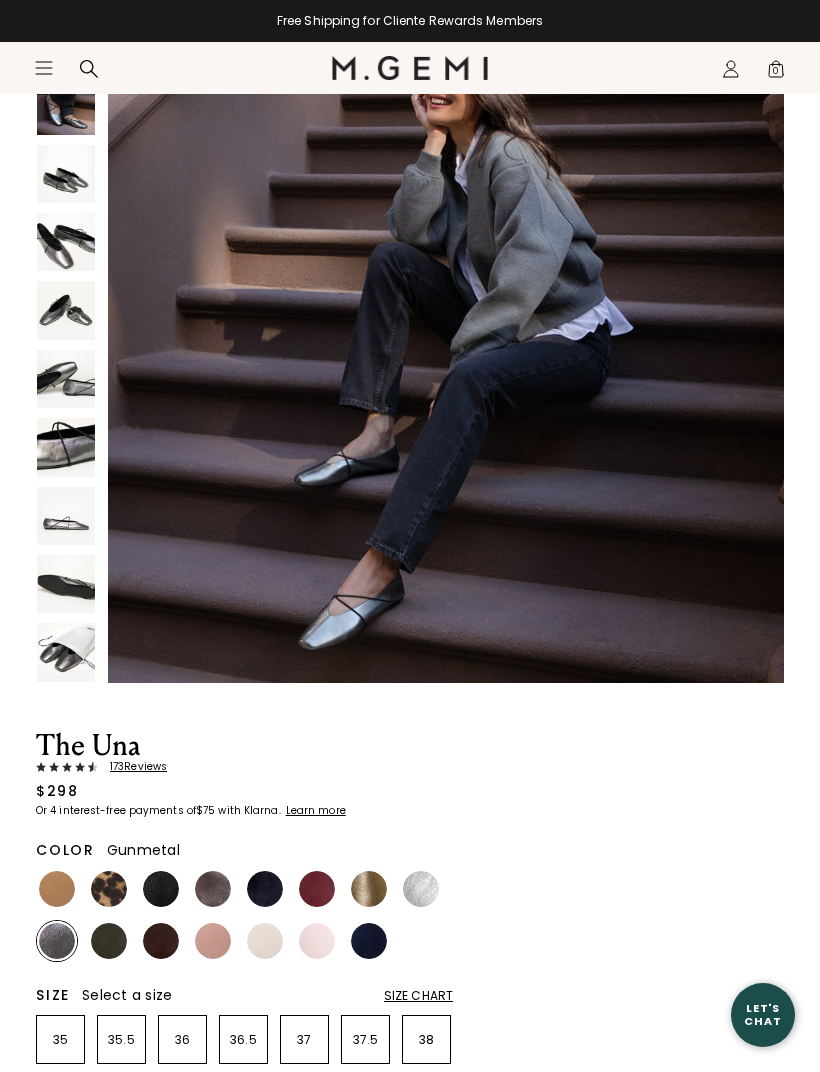 click at bounding box center [265, 889] 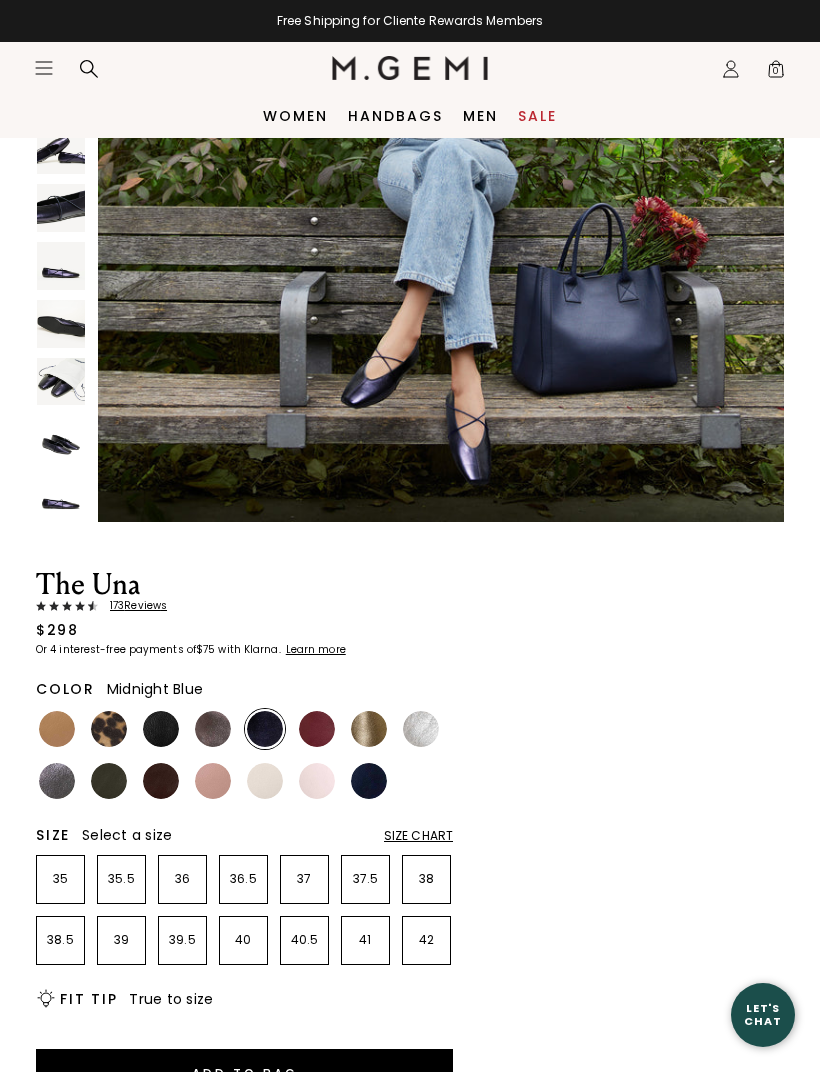 scroll, scrollTop: 0, scrollLeft: 0, axis: both 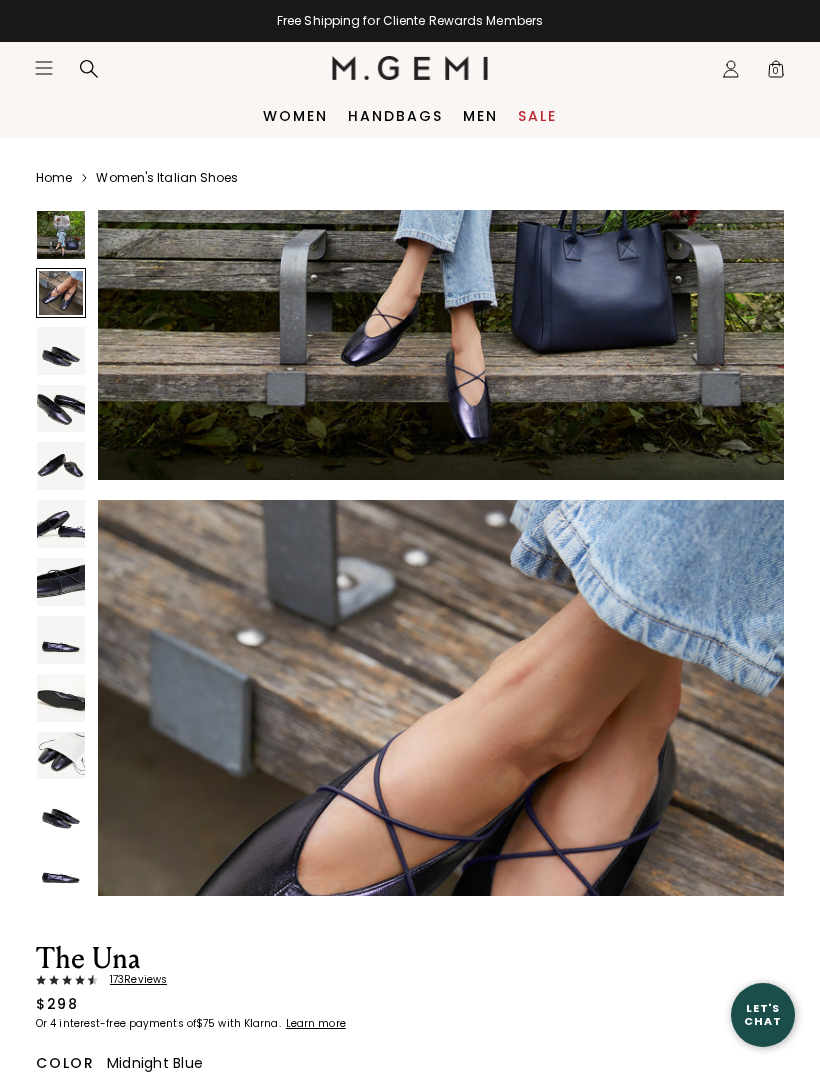 click at bounding box center [61, 351] 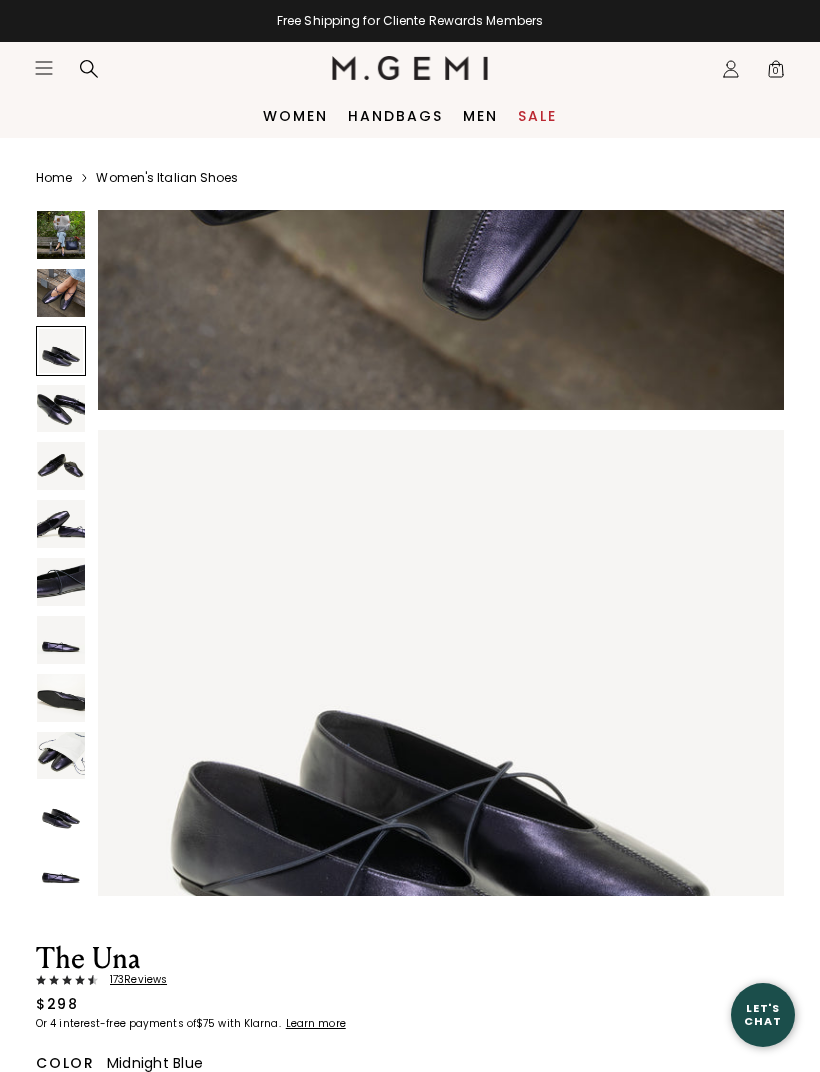 scroll, scrollTop: 1412, scrollLeft: 0, axis: vertical 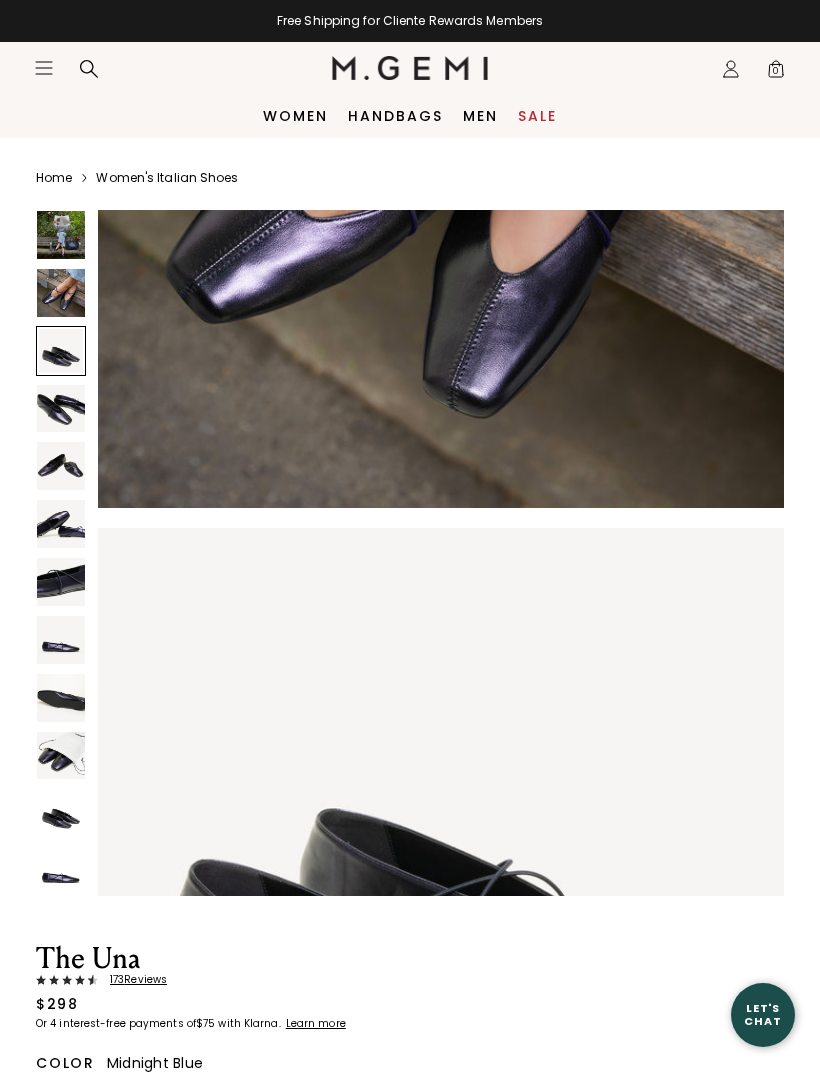 click at bounding box center (61, 409) 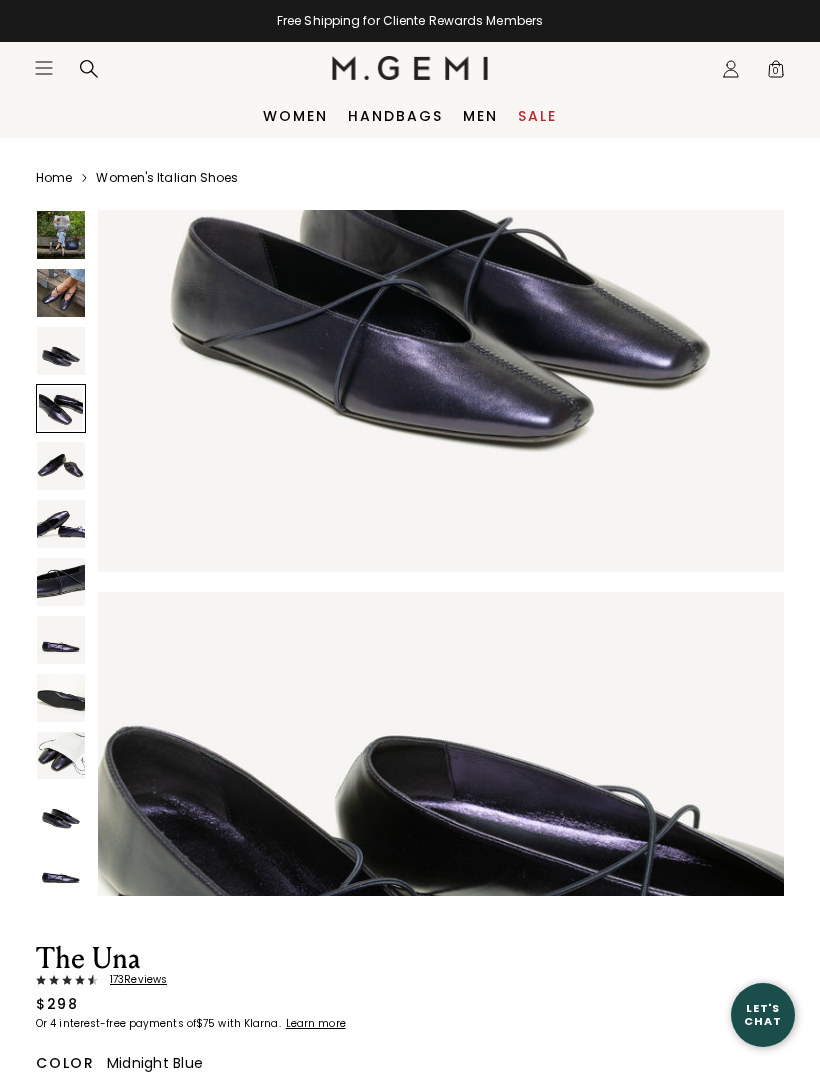 scroll, scrollTop: 2118, scrollLeft: 0, axis: vertical 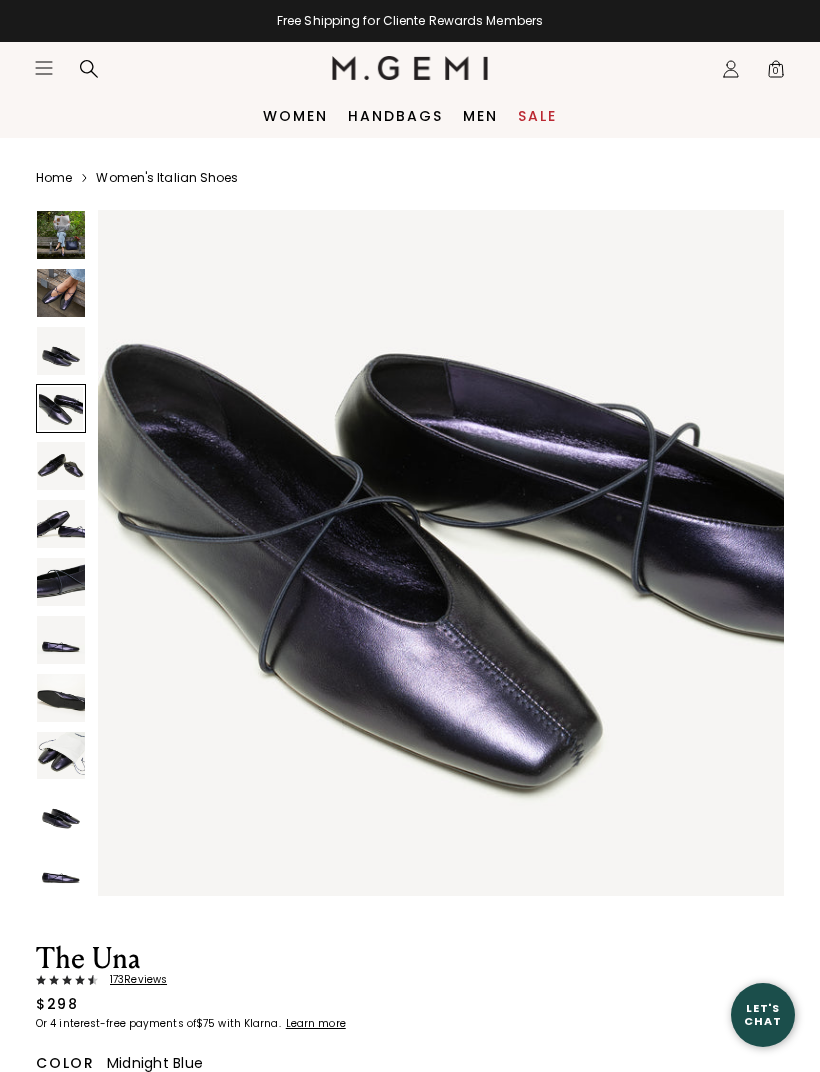 click at bounding box center [61, 466] 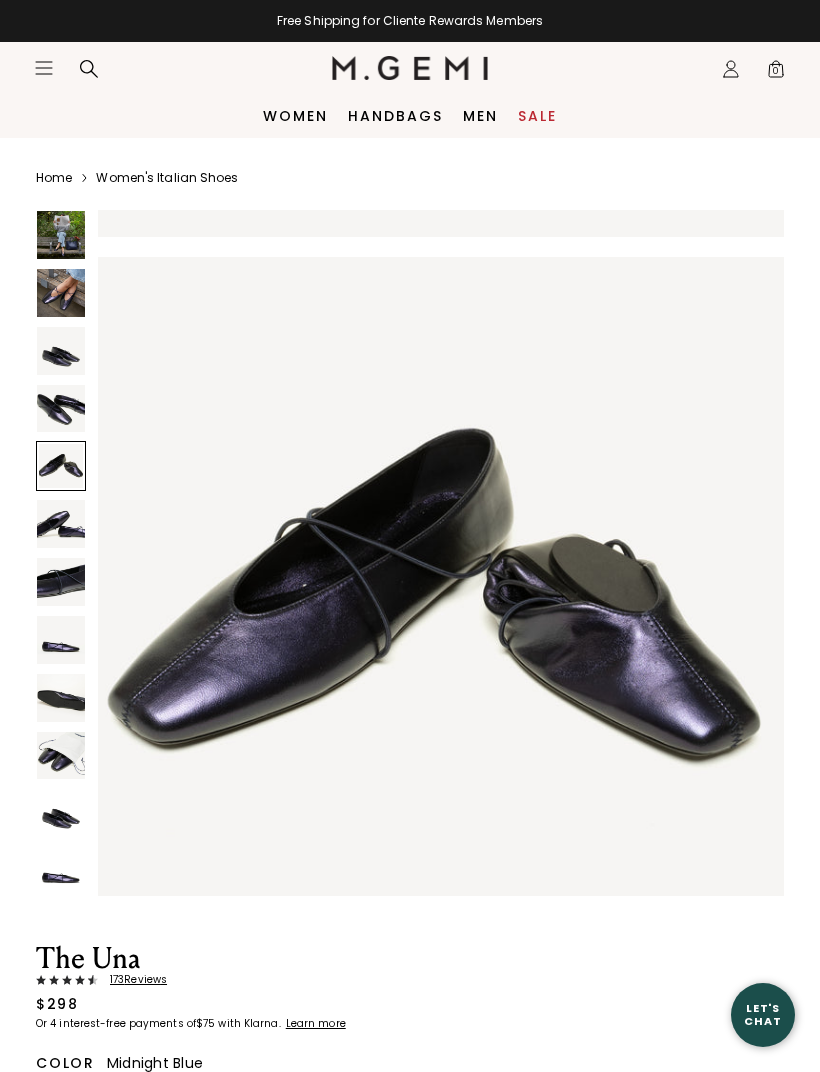 scroll, scrollTop: 2825, scrollLeft: 0, axis: vertical 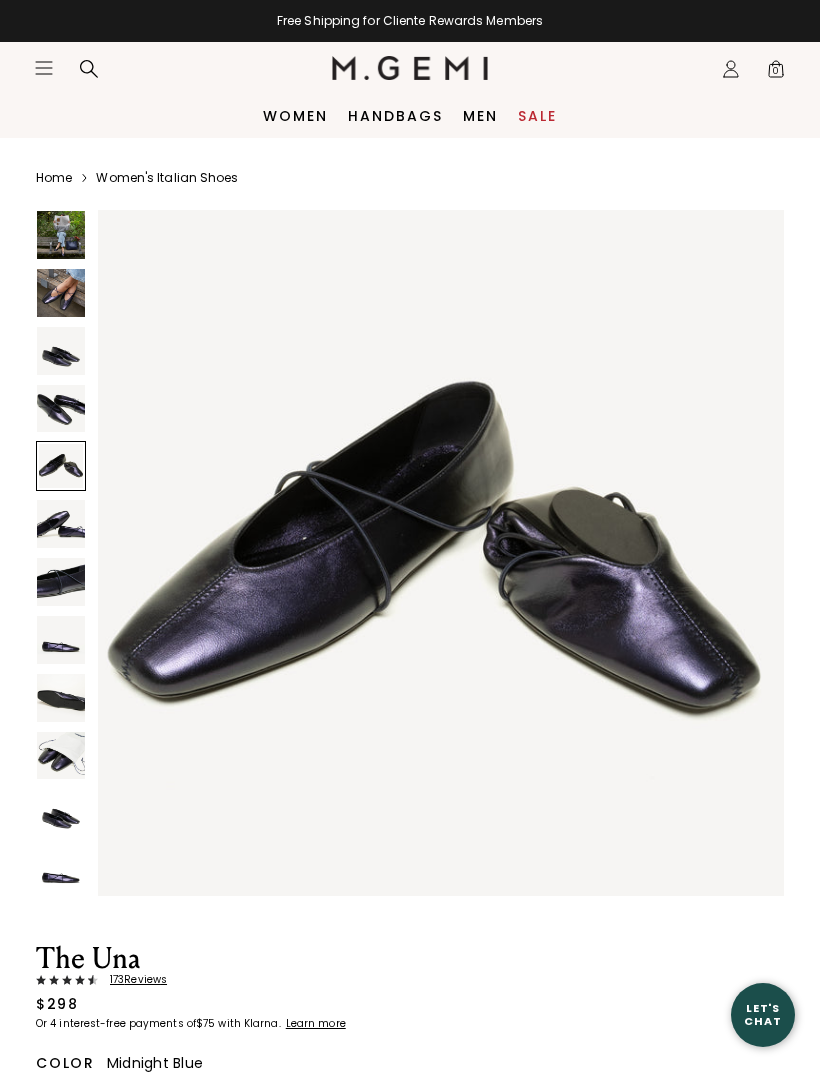 click at bounding box center (61, 524) 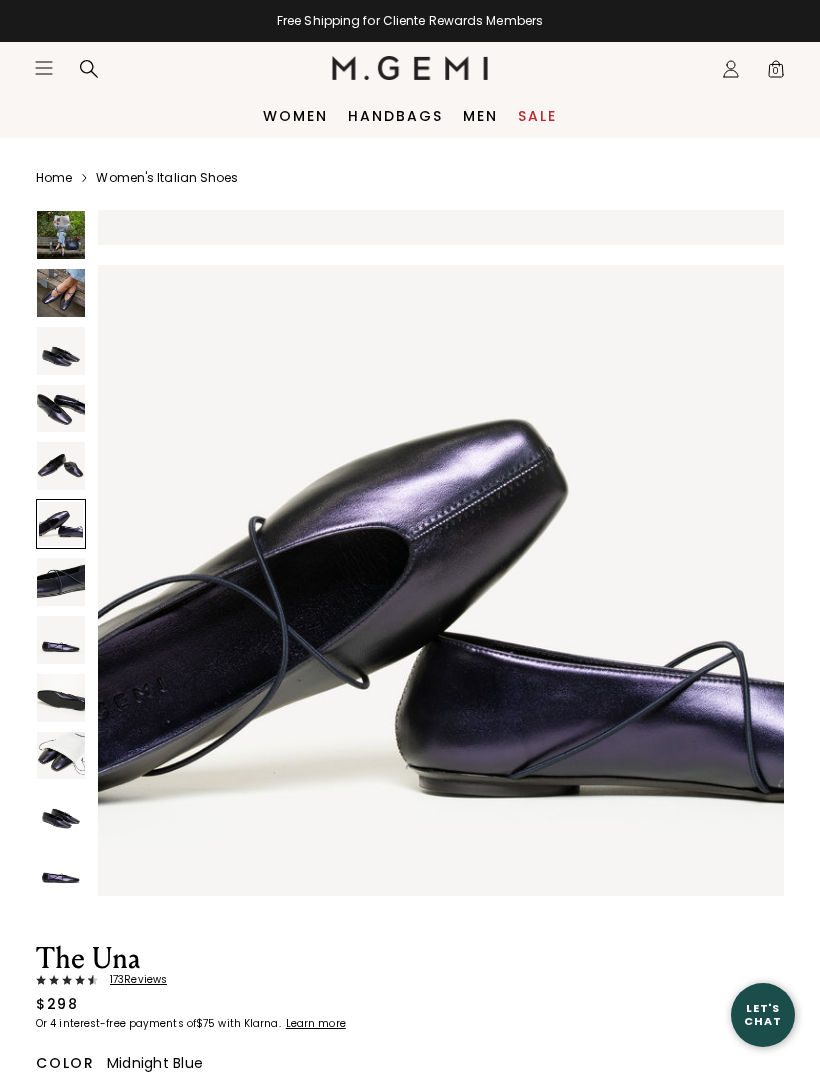 scroll, scrollTop: 3531, scrollLeft: 0, axis: vertical 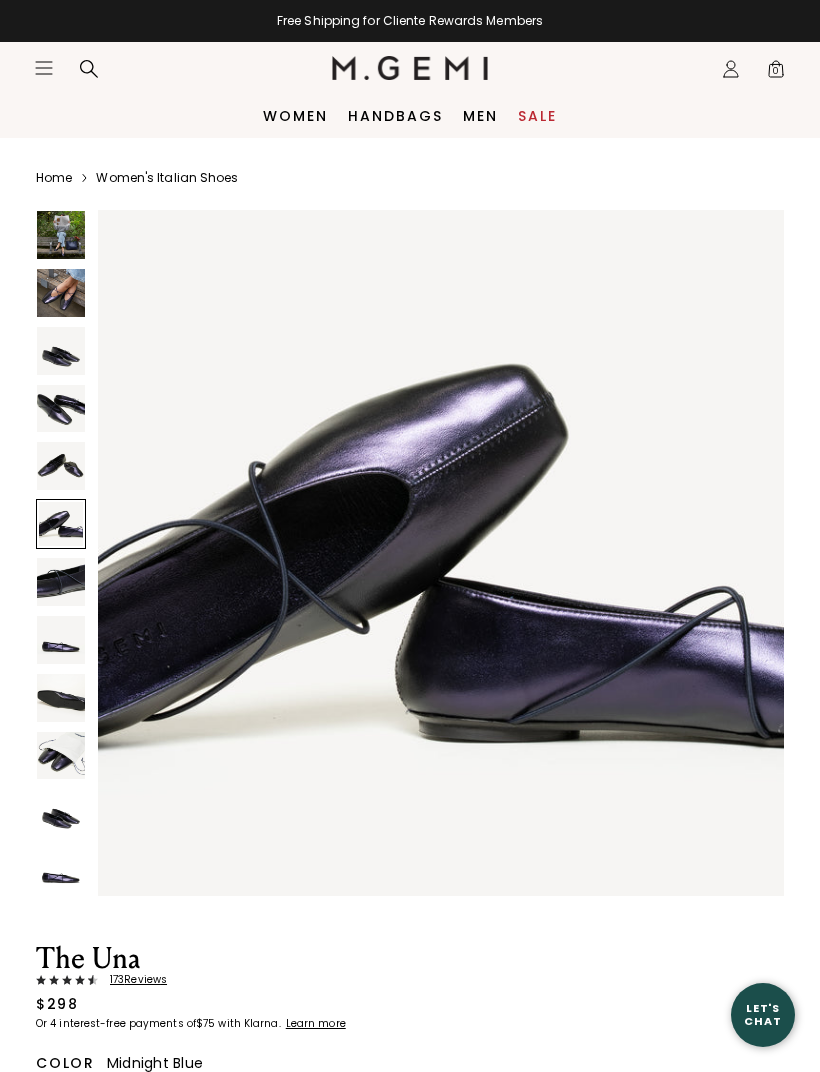 click at bounding box center (61, 582) 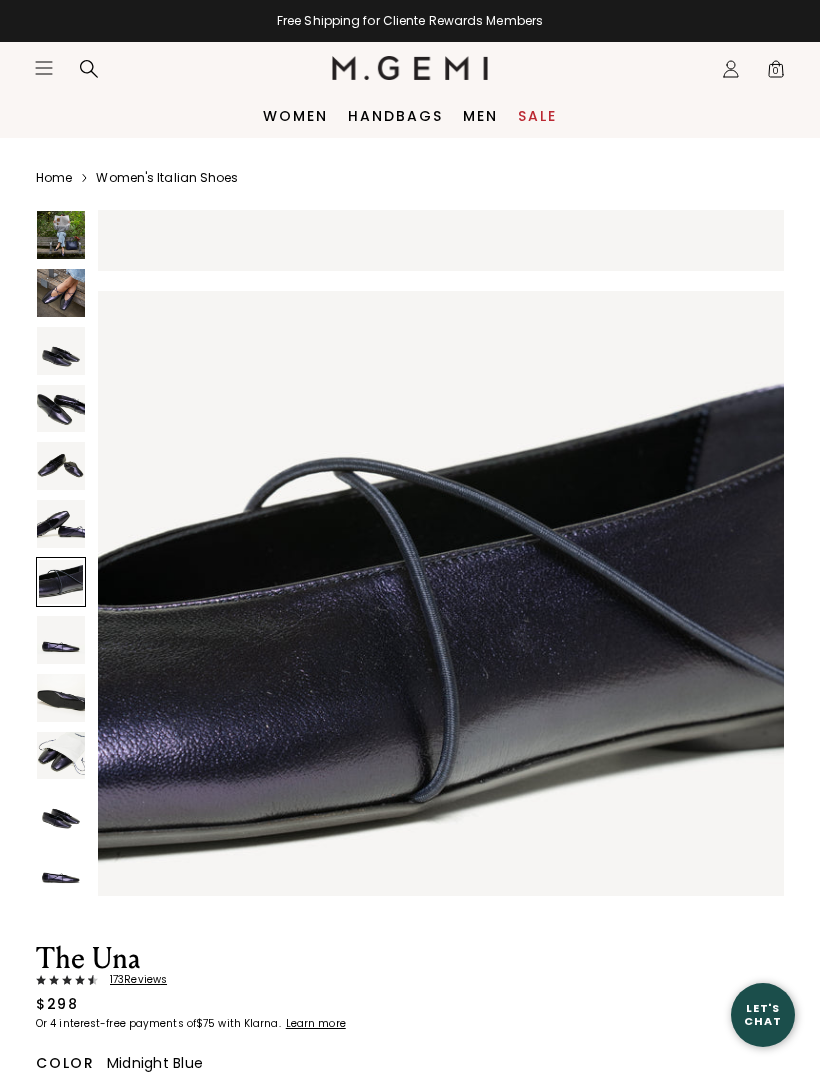 scroll, scrollTop: 4237, scrollLeft: 0, axis: vertical 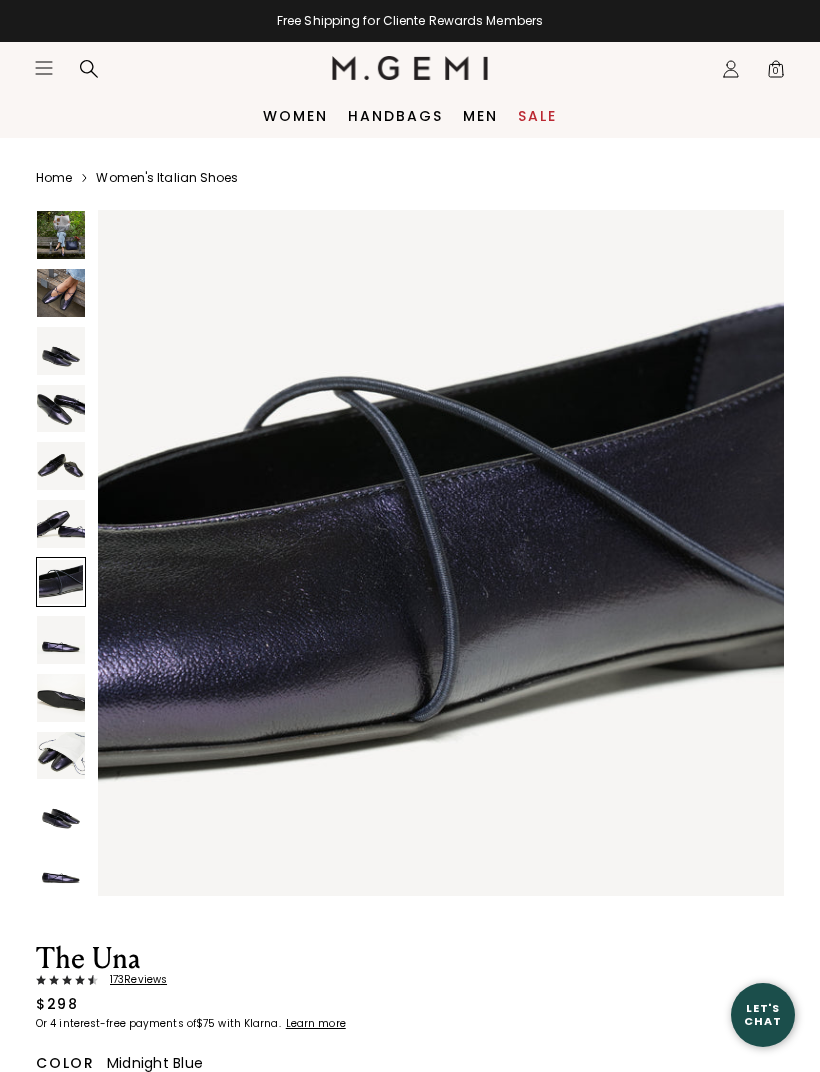 click at bounding box center [61, 640] 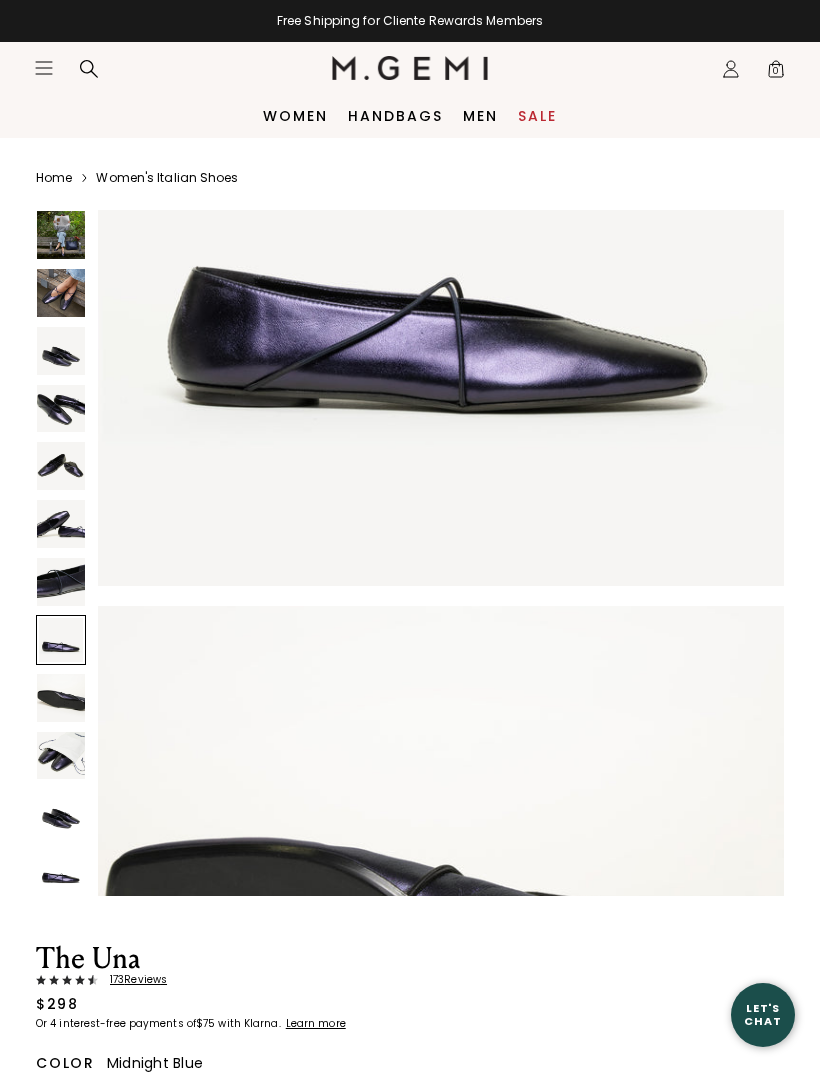 scroll, scrollTop: 5287, scrollLeft: 0, axis: vertical 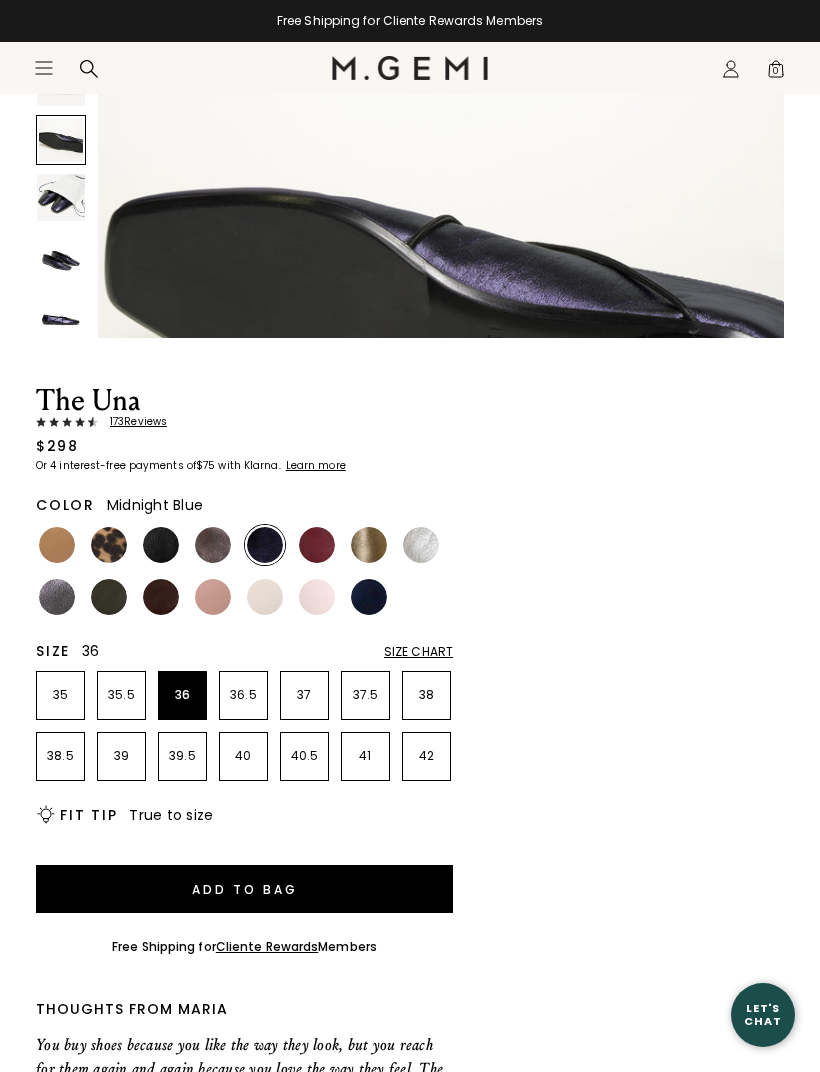 click on "36" at bounding box center [182, 695] 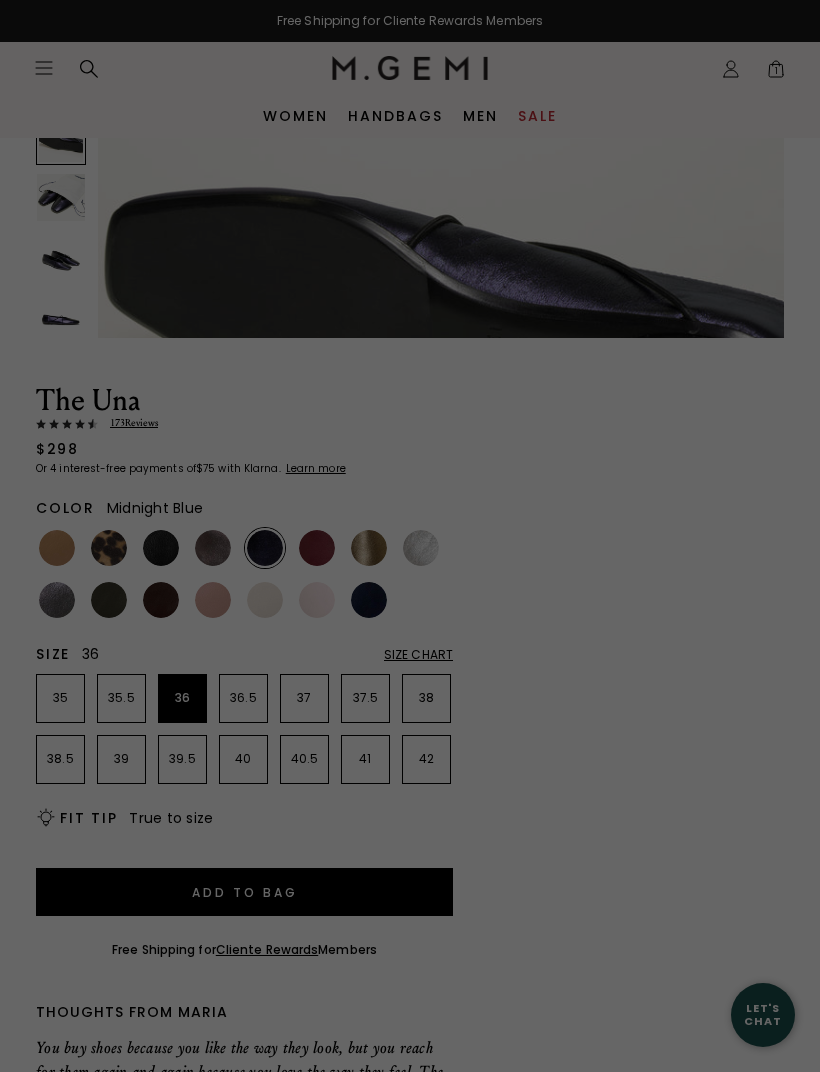 scroll, scrollTop: 1, scrollLeft: 0, axis: vertical 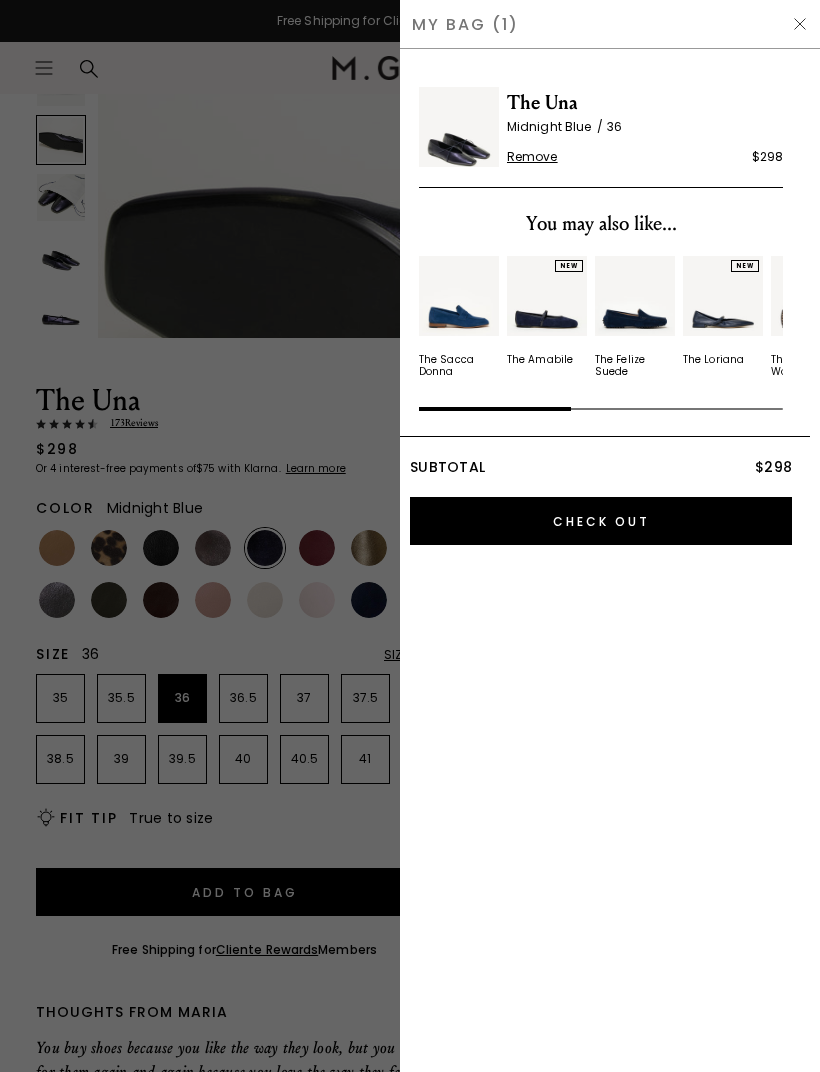 click at bounding box center (800, 24) 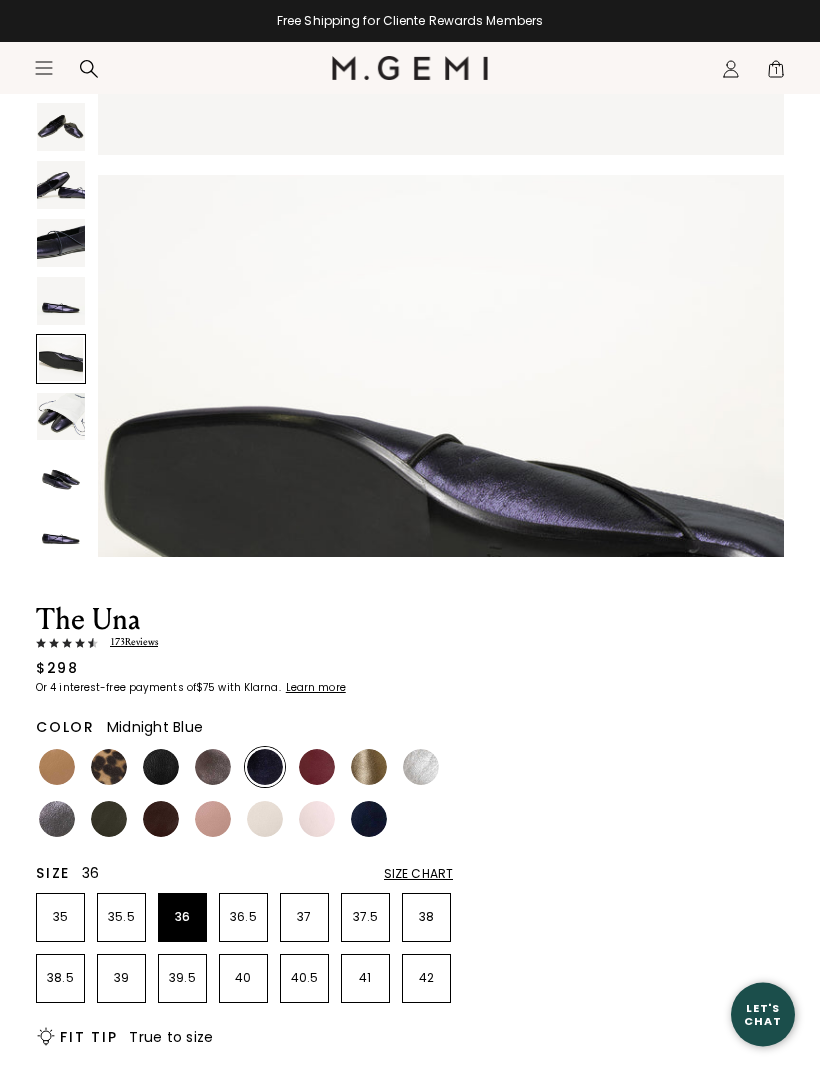 scroll, scrollTop: 0, scrollLeft: 0, axis: both 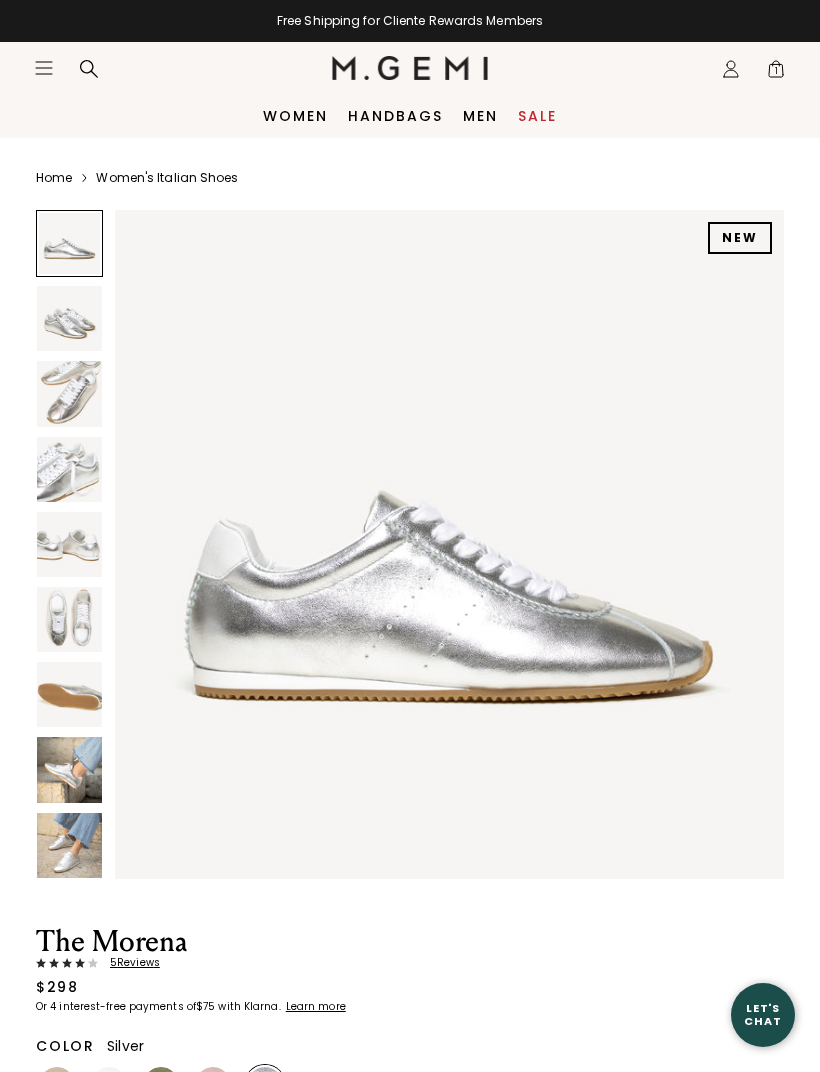 click at bounding box center [69, 318] 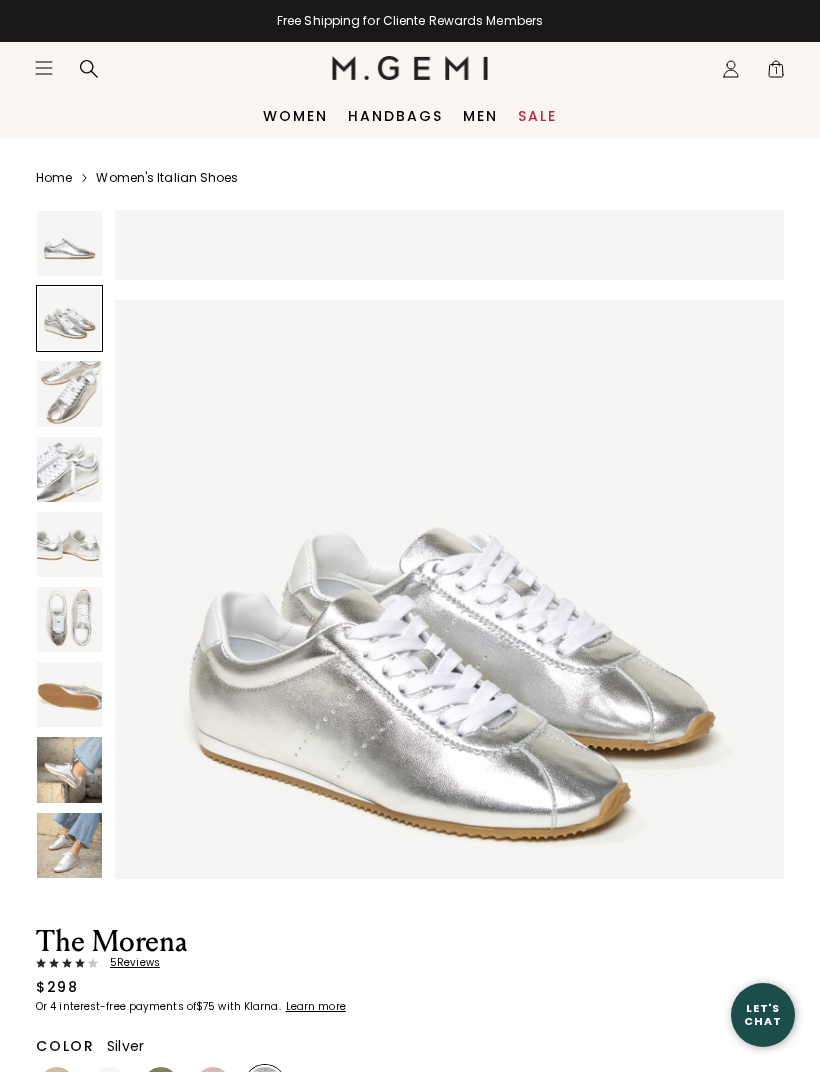 scroll, scrollTop: 689, scrollLeft: 0, axis: vertical 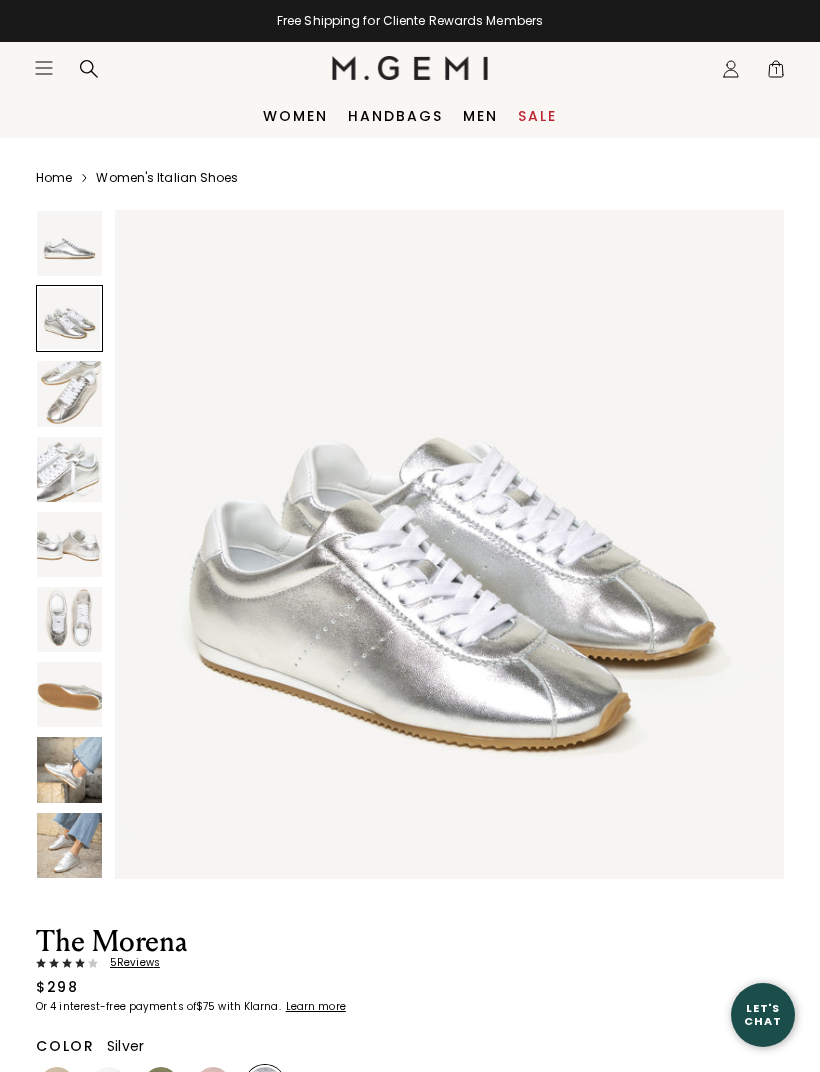 click at bounding box center (69, 393) 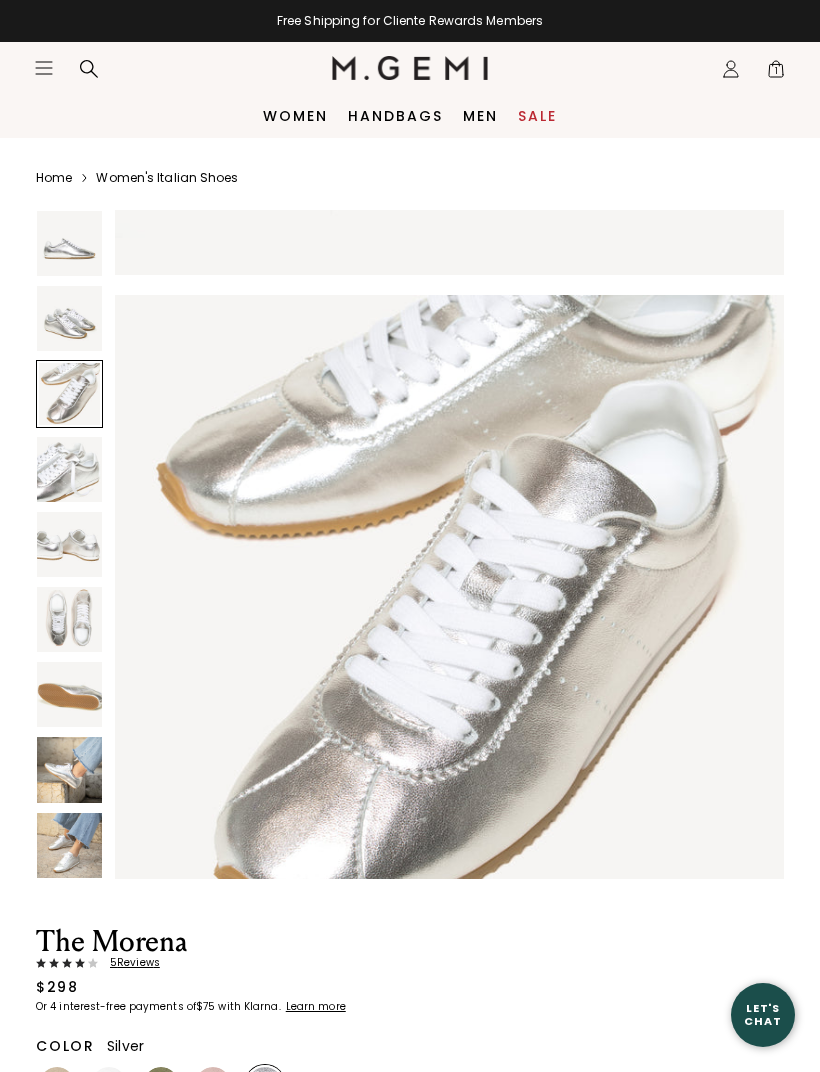scroll, scrollTop: 1378, scrollLeft: 0, axis: vertical 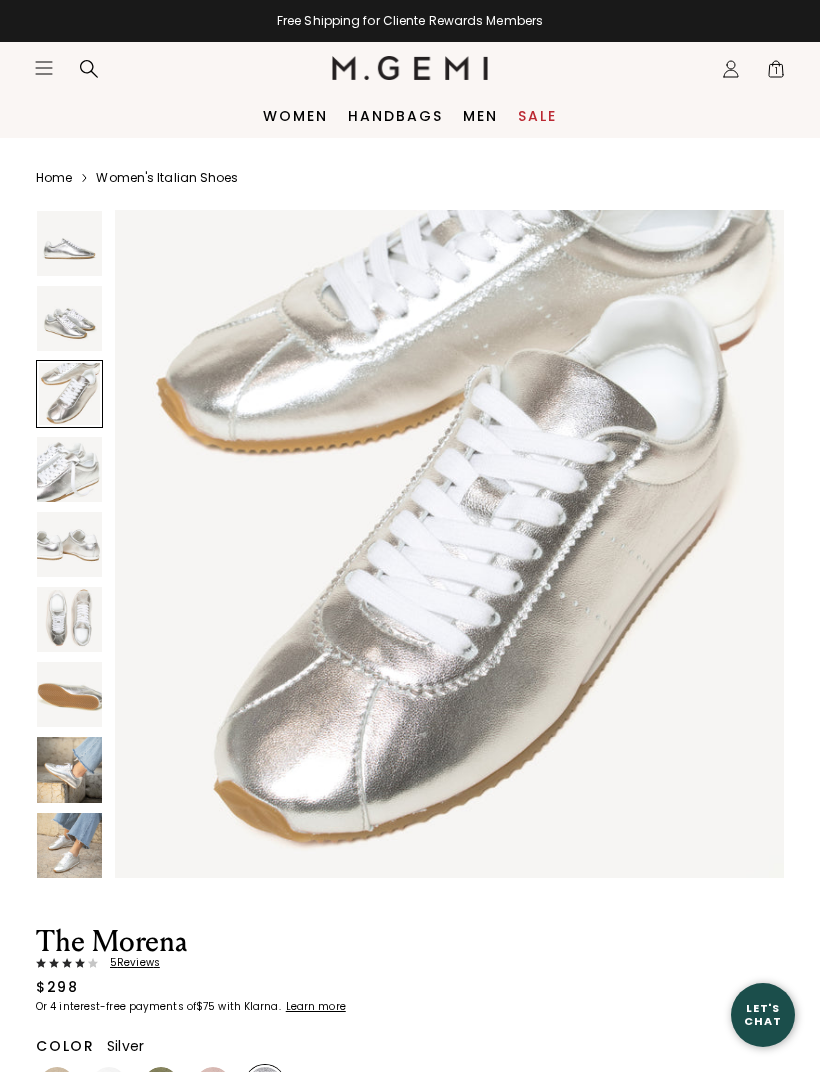 click at bounding box center [69, 469] 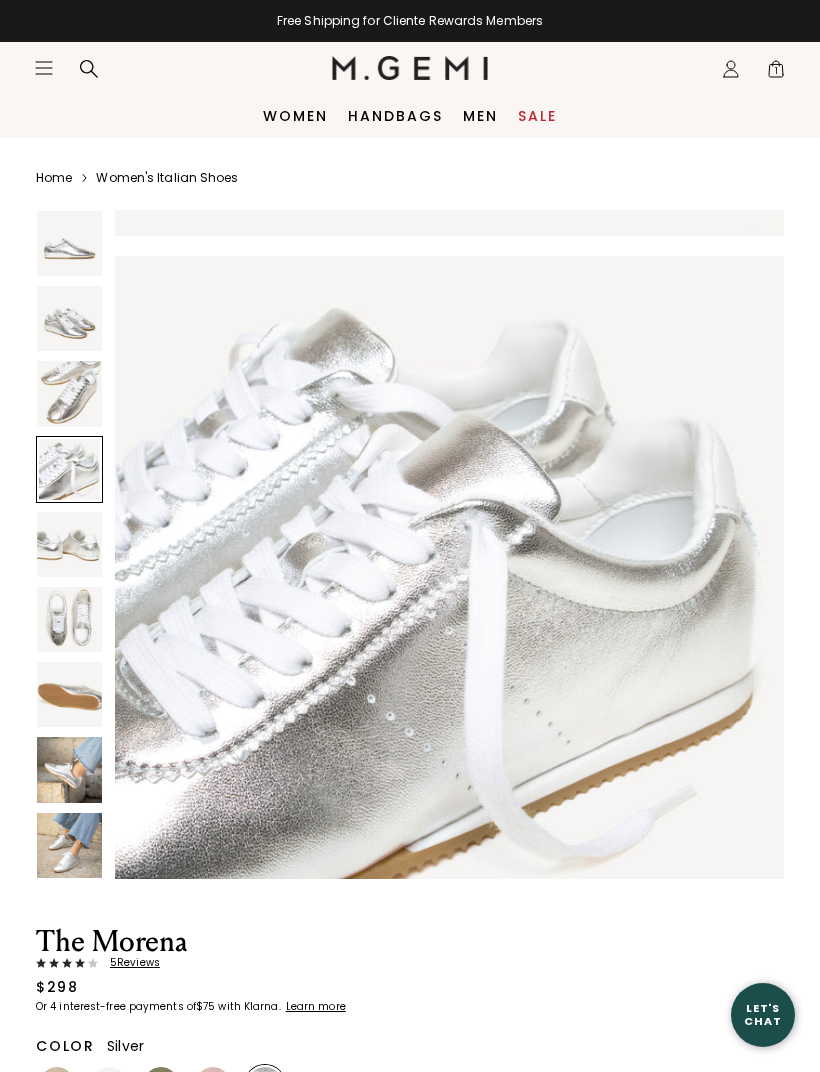 scroll, scrollTop: 2066, scrollLeft: 0, axis: vertical 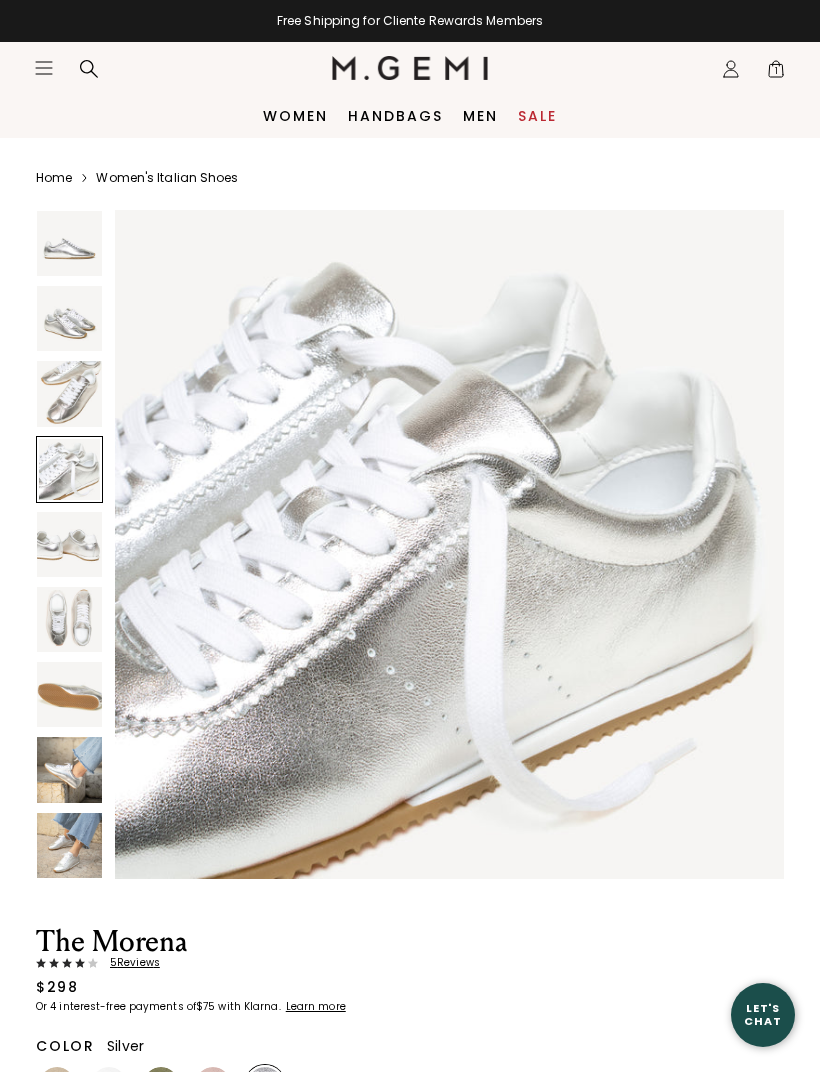 click at bounding box center (69, 544) 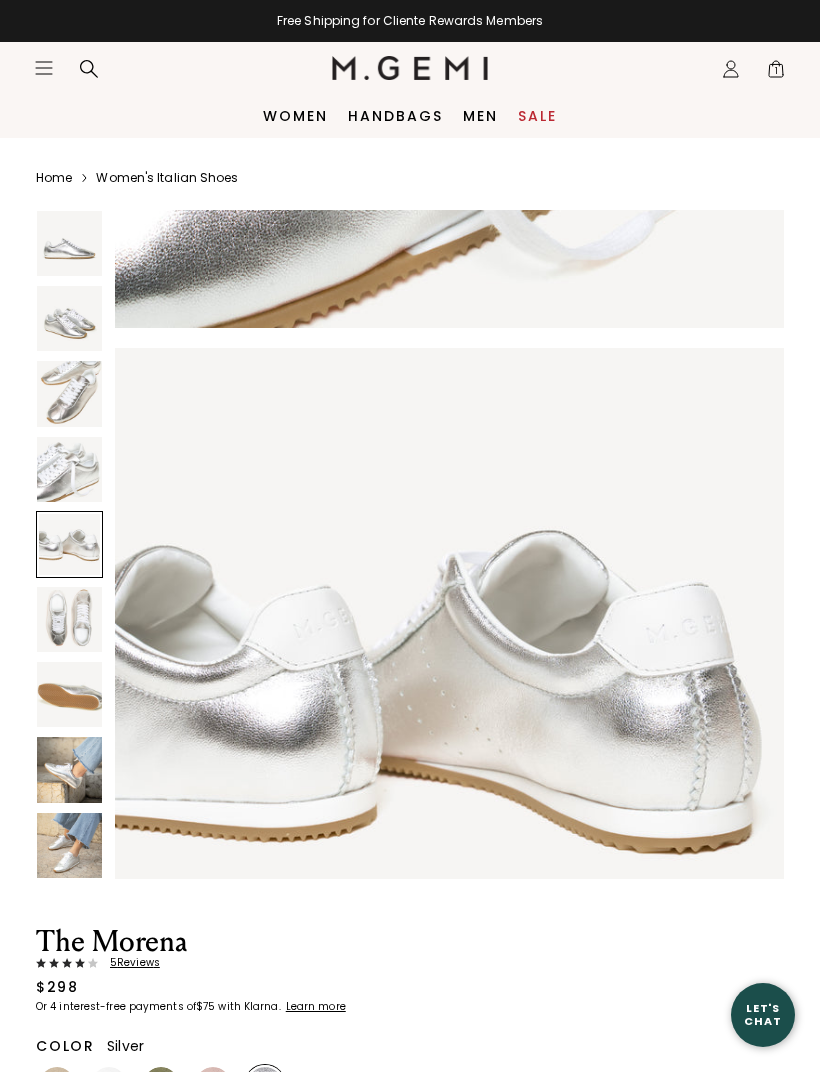 scroll, scrollTop: 2755, scrollLeft: 0, axis: vertical 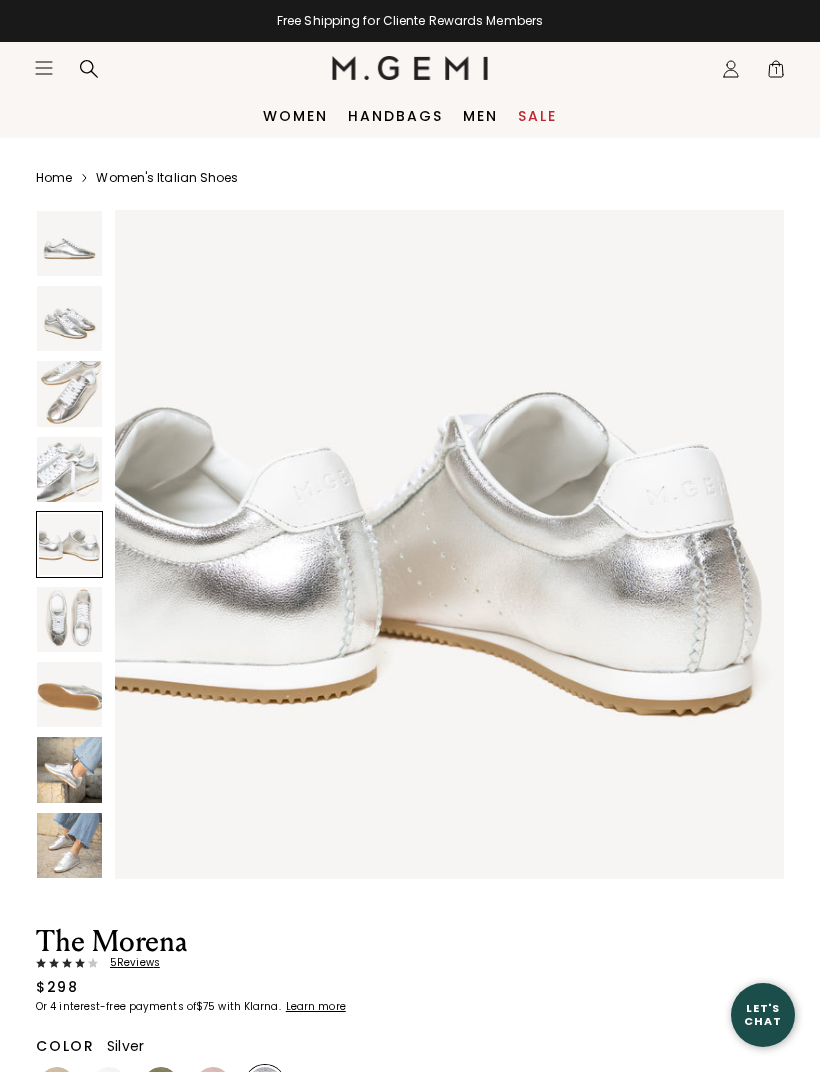 click at bounding box center [69, 619] 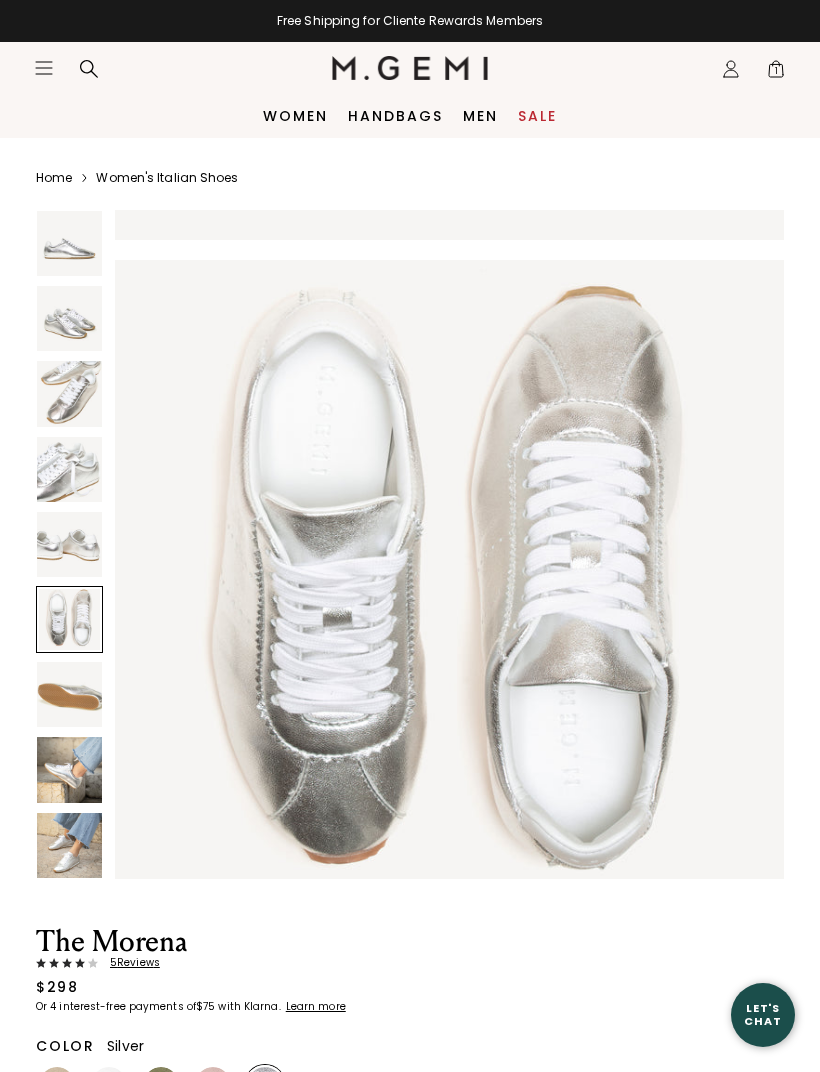 scroll, scrollTop: 3444, scrollLeft: 0, axis: vertical 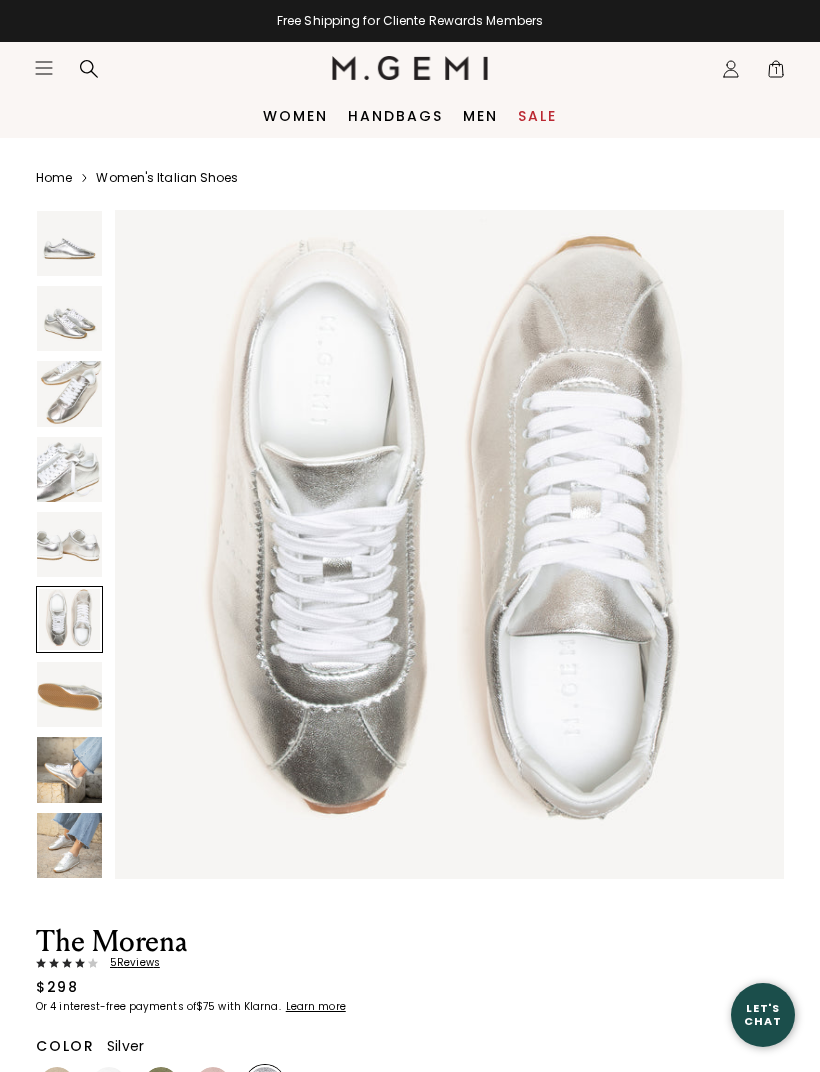 click at bounding box center (69, 694) 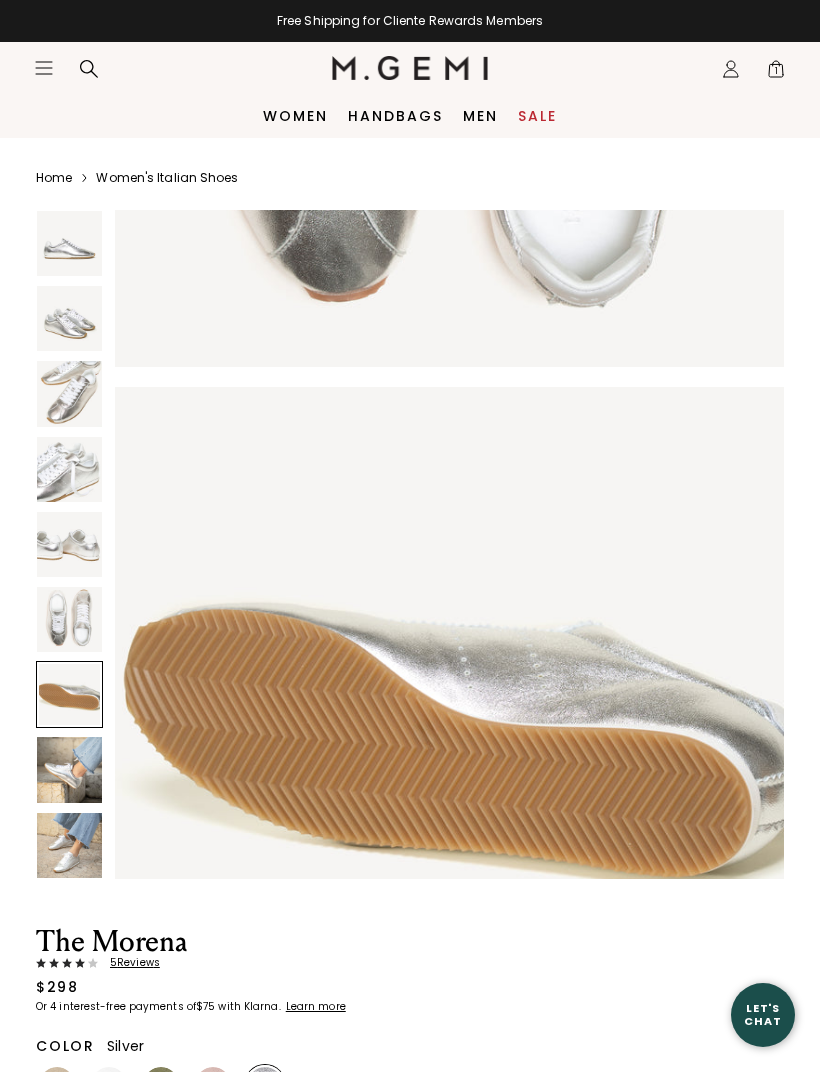 scroll, scrollTop: 4133, scrollLeft: 0, axis: vertical 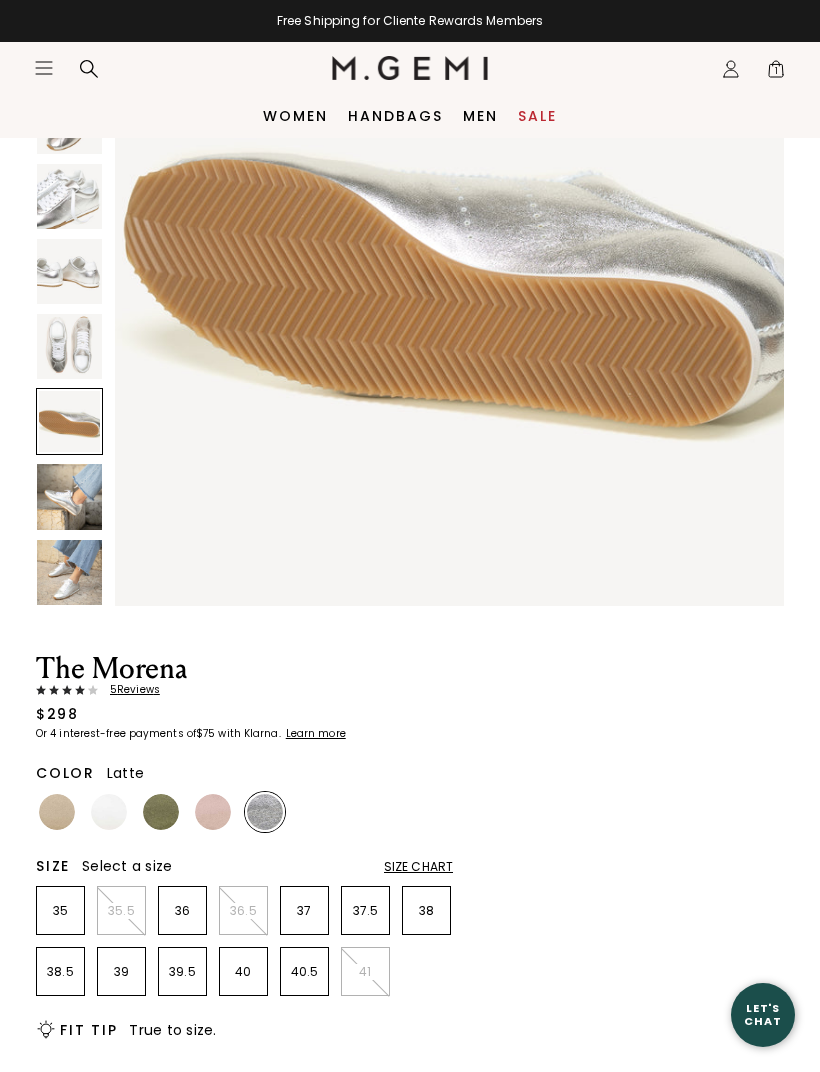 click at bounding box center [57, 812] 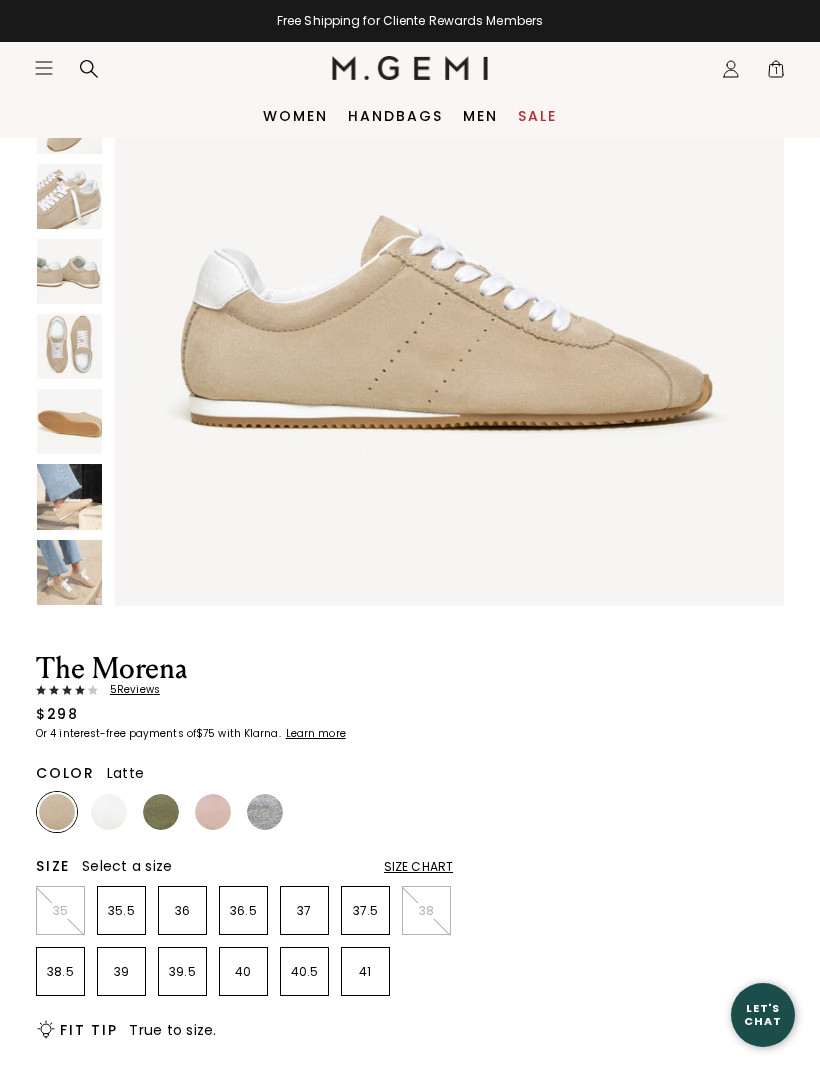 click at bounding box center (109, 812) 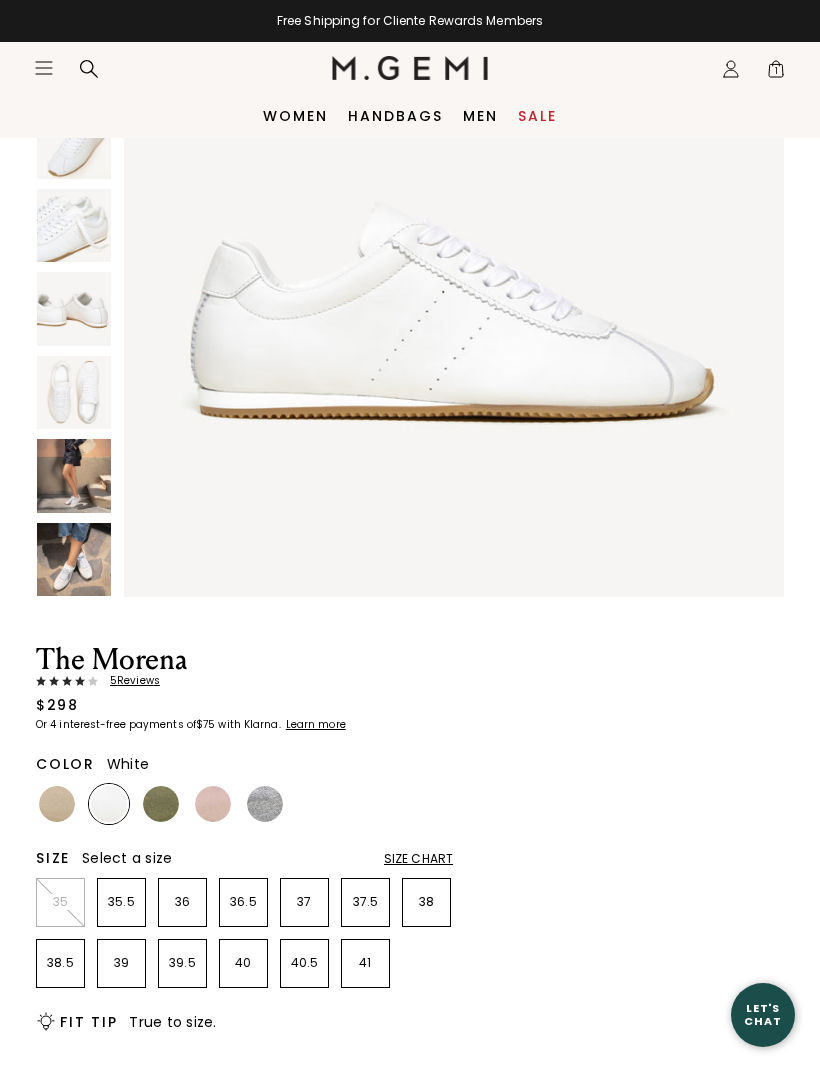 click at bounding box center (161, 804) 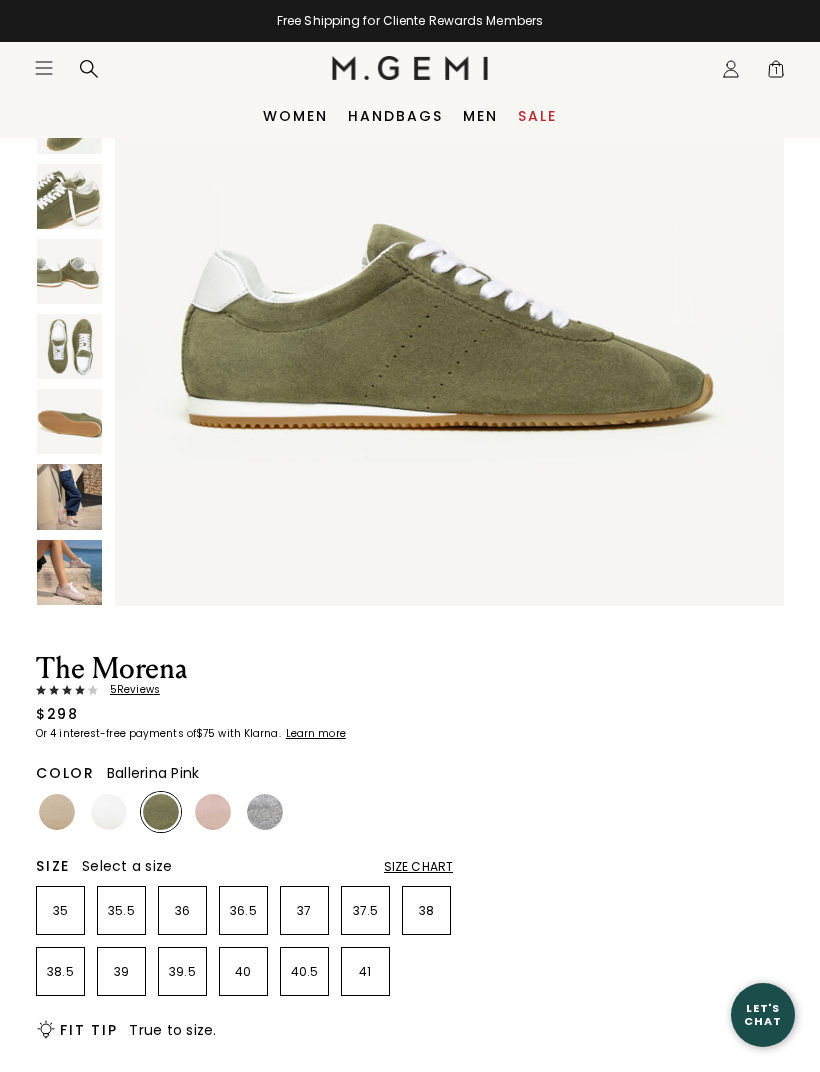 click at bounding box center [213, 812] 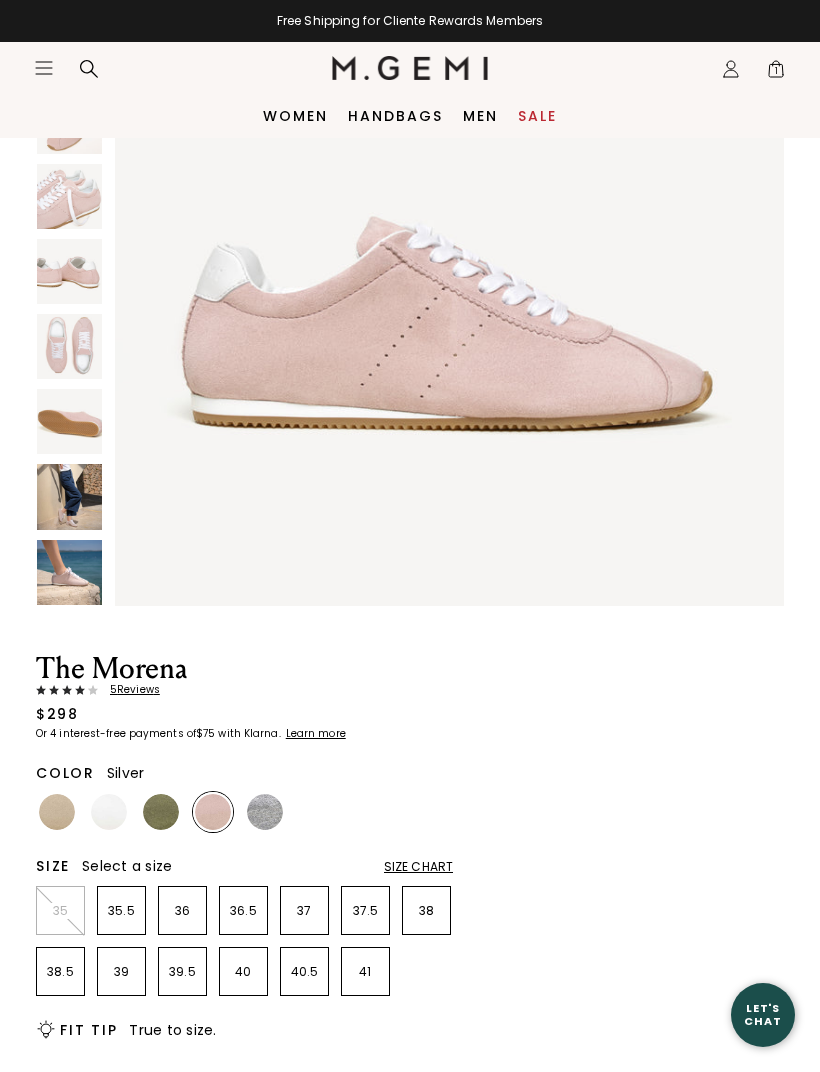 click at bounding box center (265, 812) 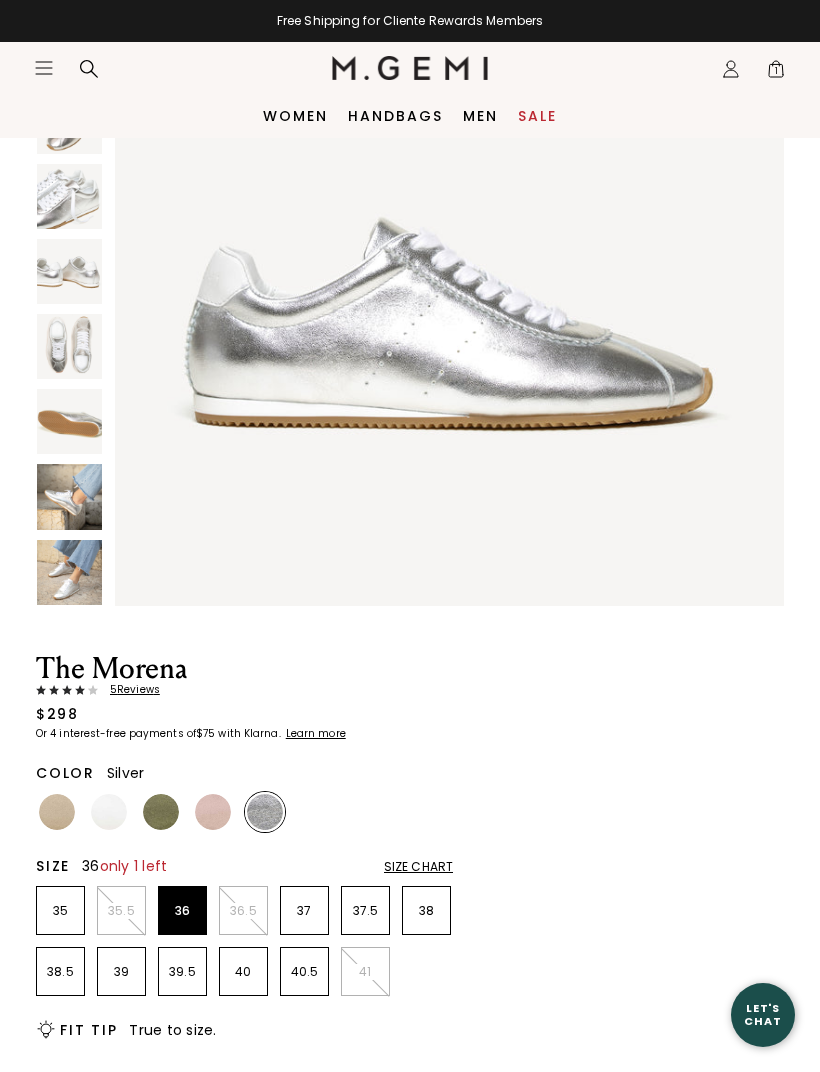 click on "36" at bounding box center [182, 911] 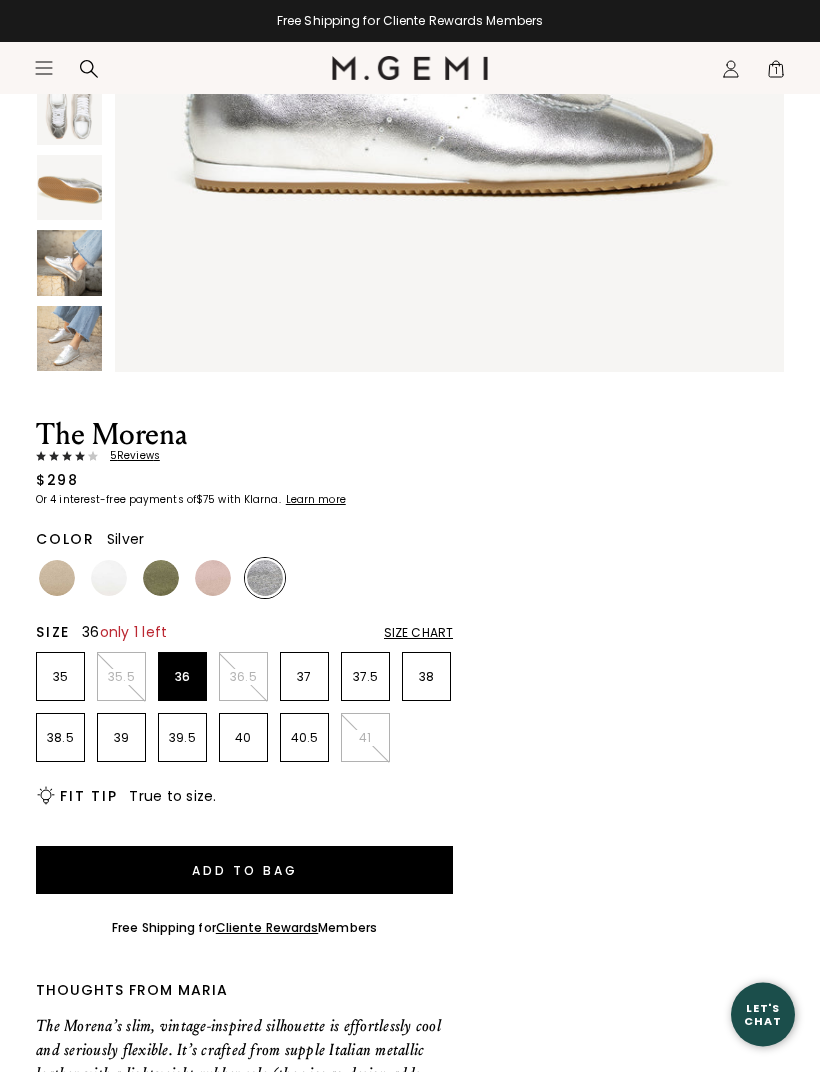 scroll, scrollTop: 507, scrollLeft: 0, axis: vertical 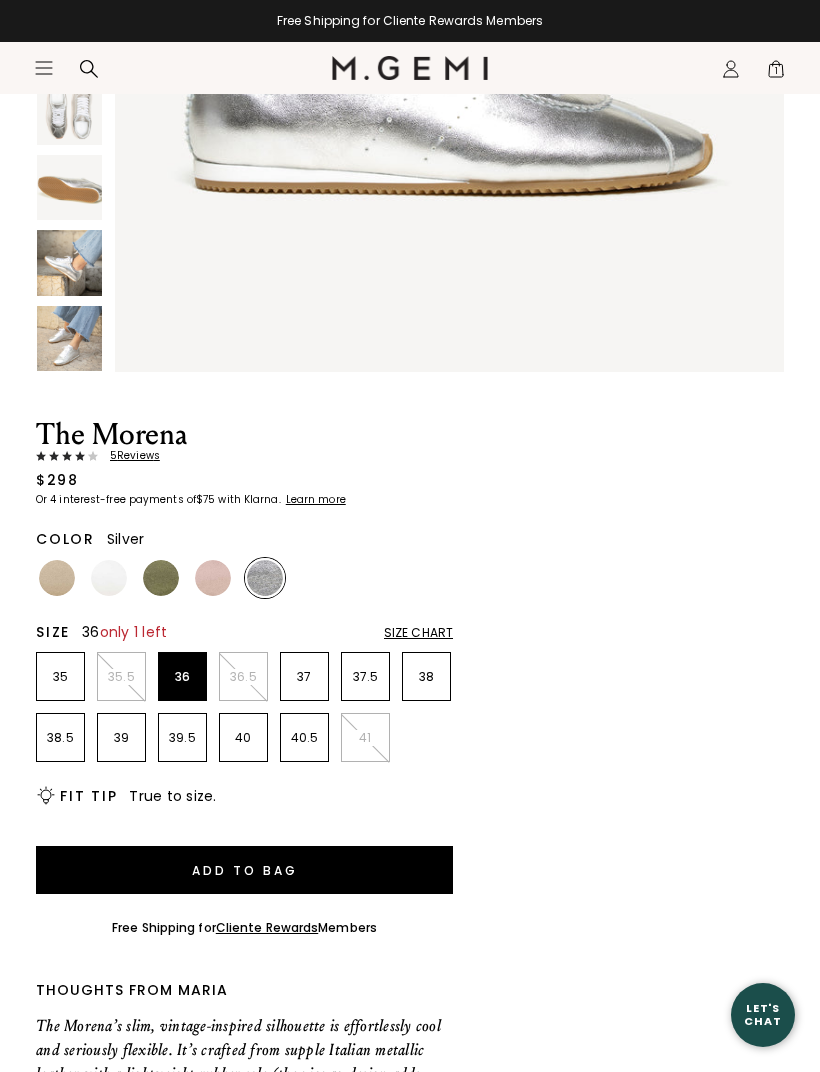 click on "Add to Bag" at bounding box center (244, 870) 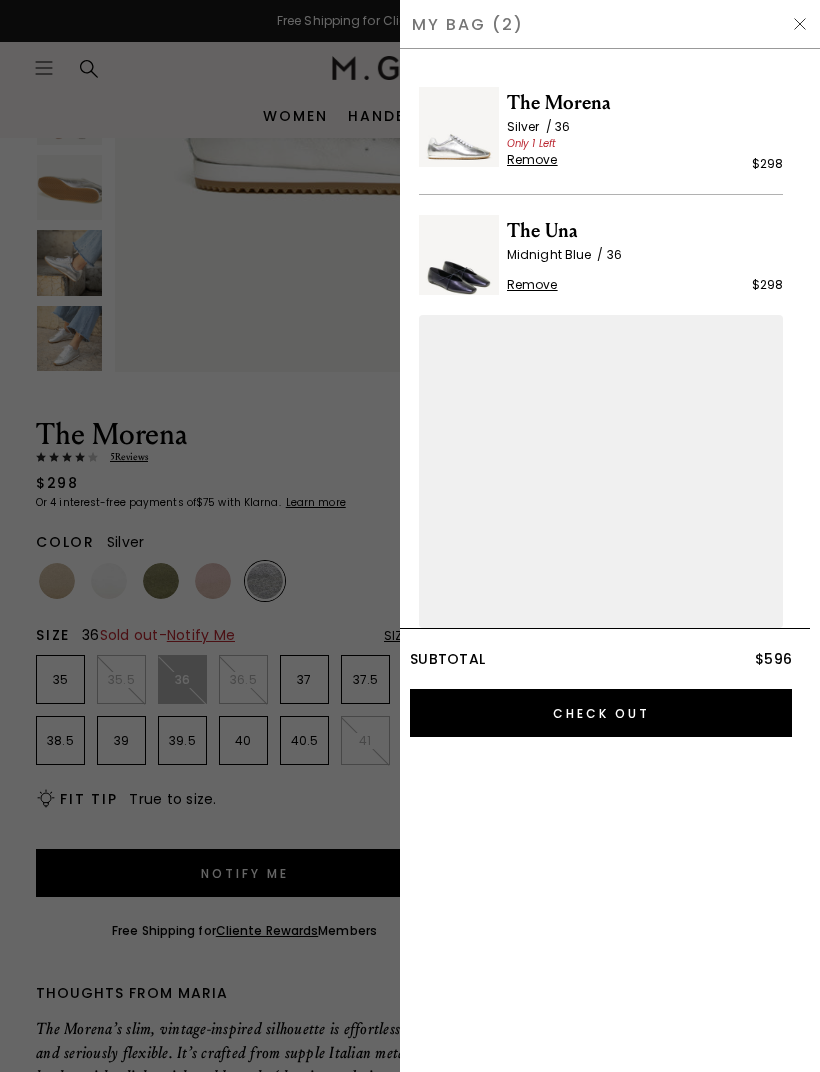 scroll, scrollTop: 1, scrollLeft: 0, axis: vertical 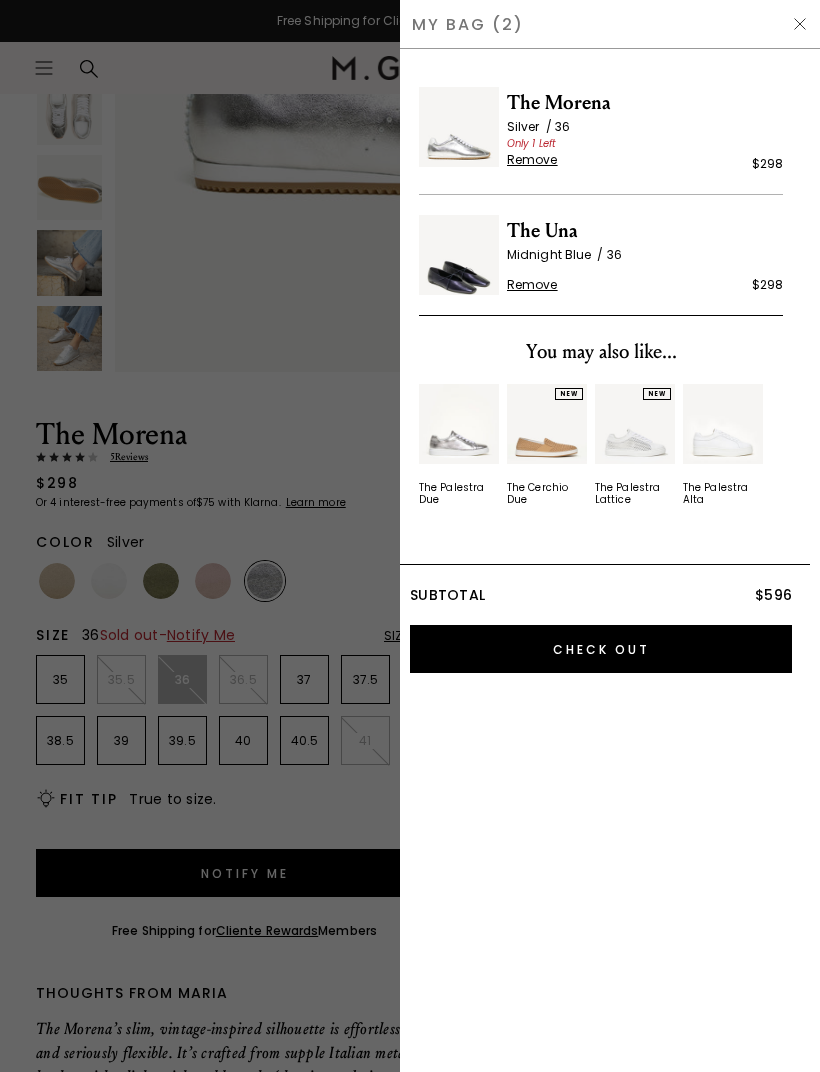 click on "Check Out" at bounding box center [601, 649] 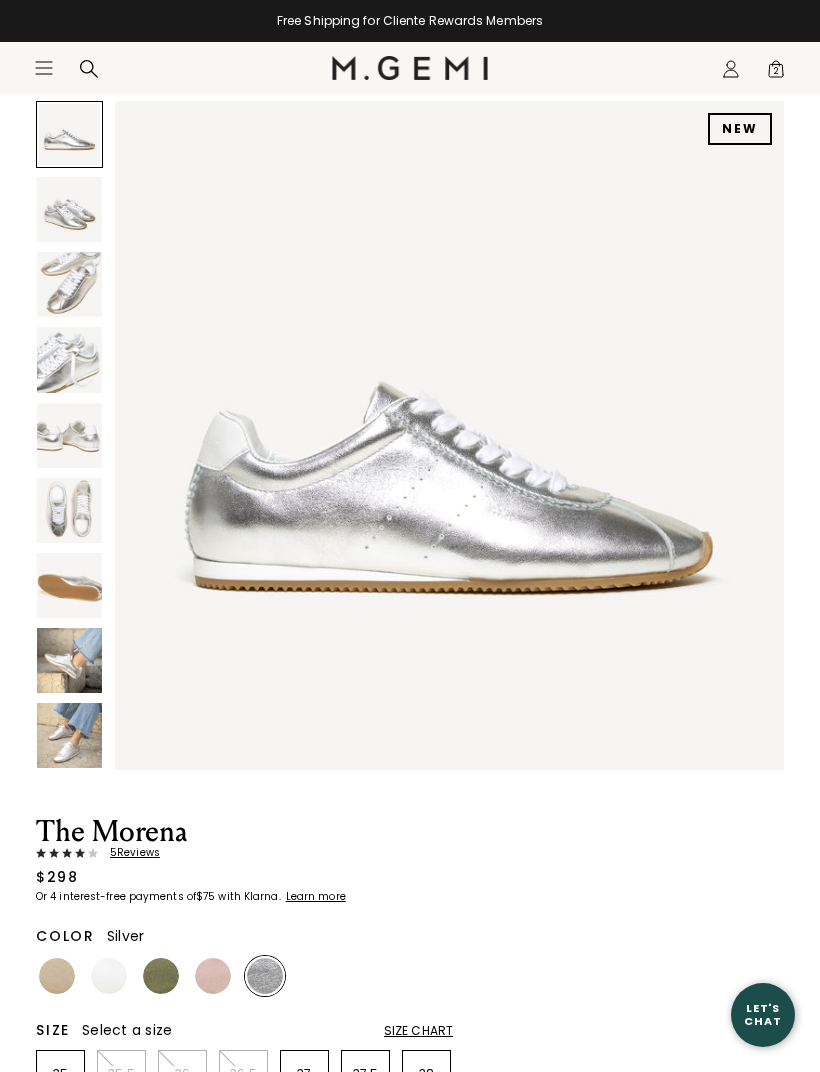 scroll, scrollTop: 0, scrollLeft: 0, axis: both 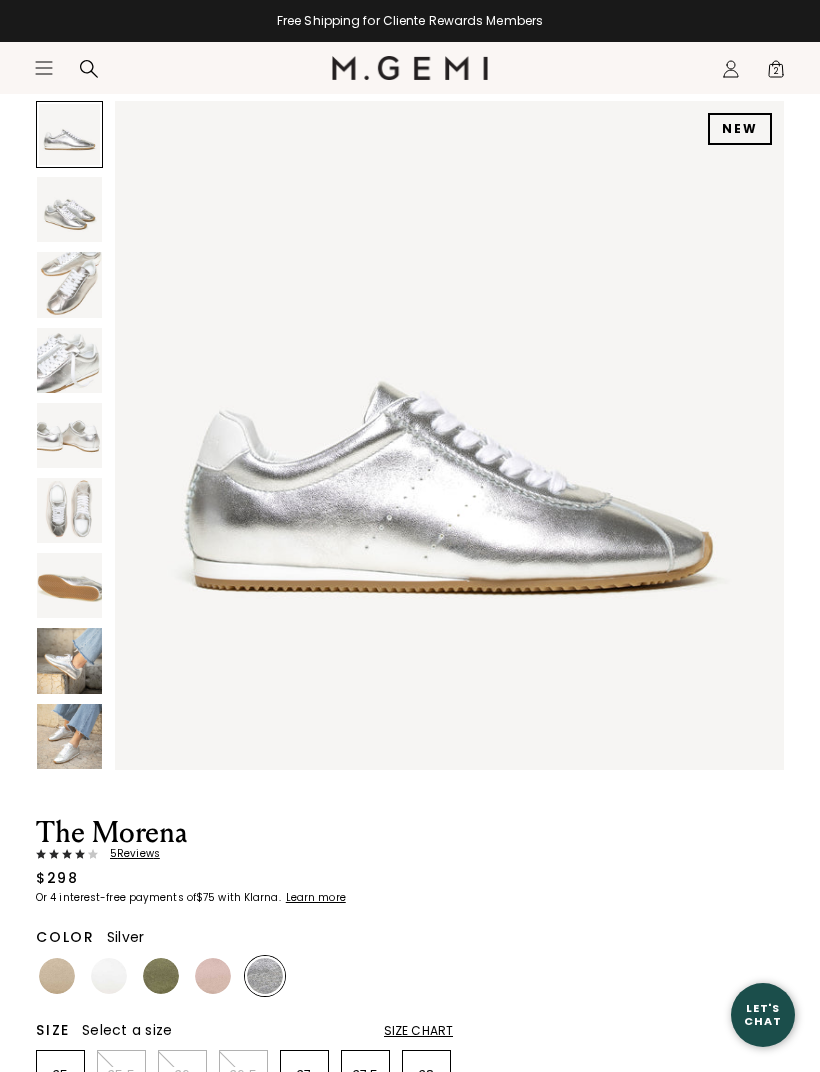 click on "Icons/20x20/profile@2x" 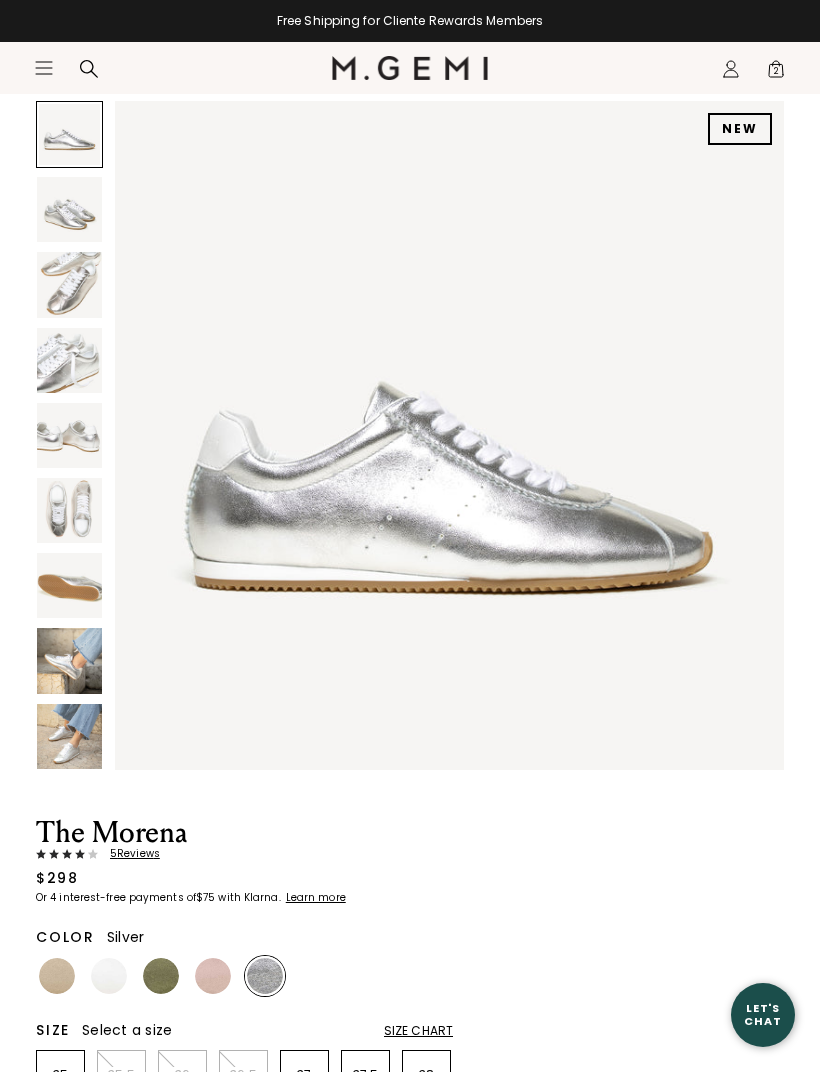 scroll, scrollTop: 0, scrollLeft: 0, axis: both 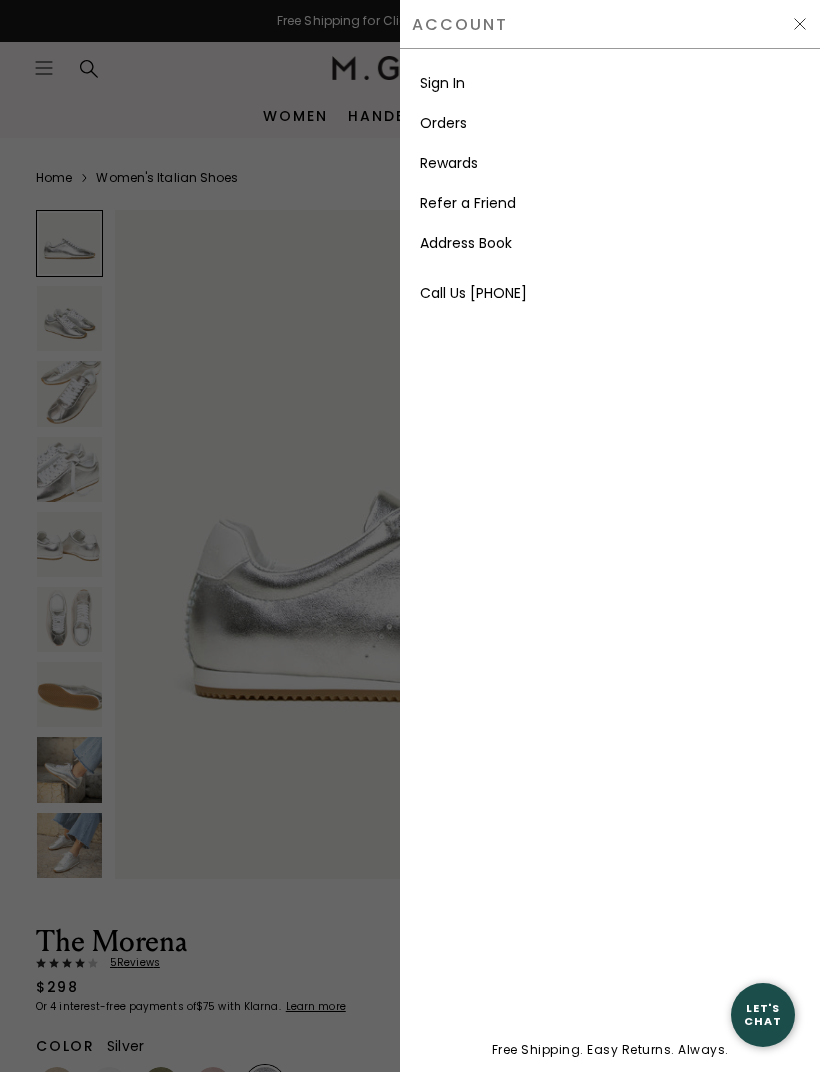 click on "Sign In" at bounding box center [442, 83] 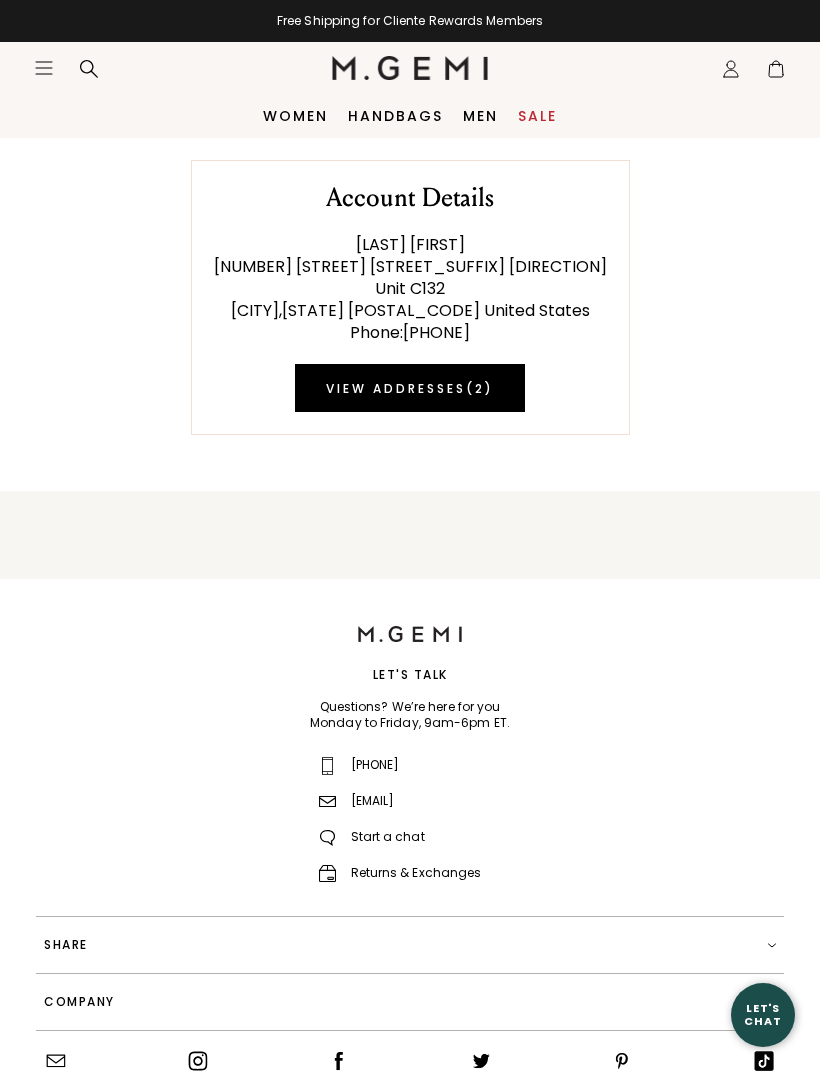 scroll, scrollTop: 0, scrollLeft: 0, axis: both 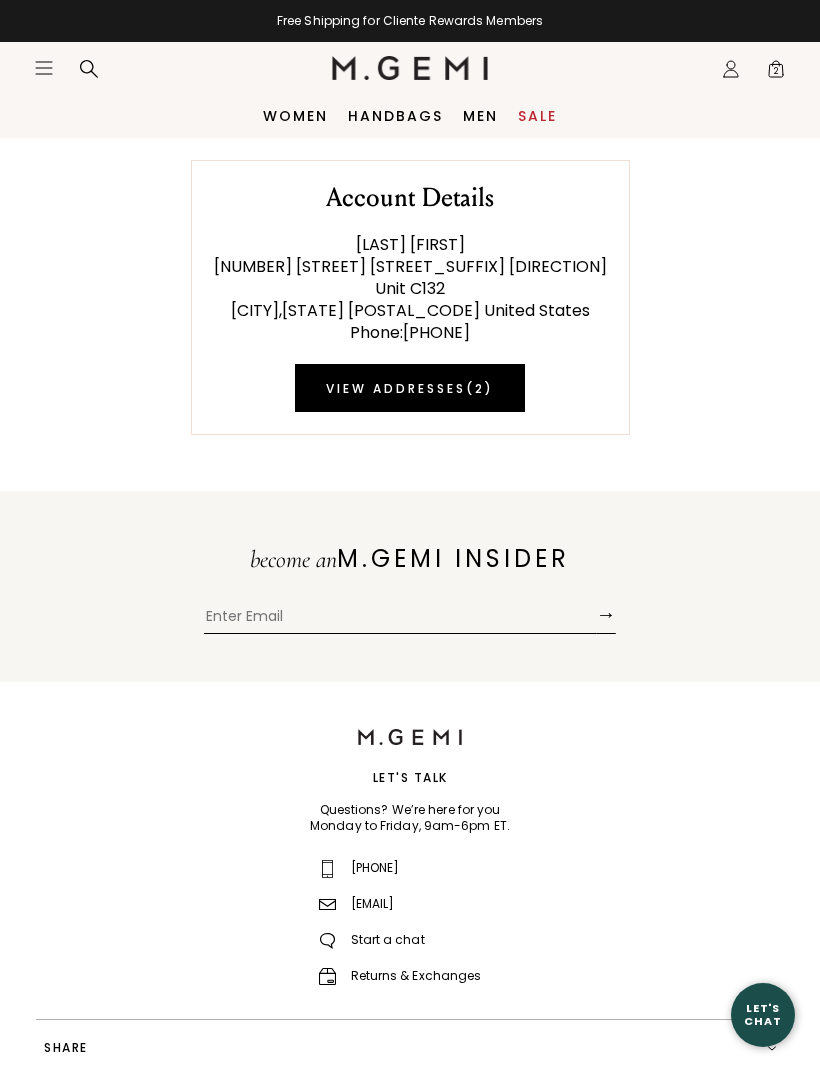 click 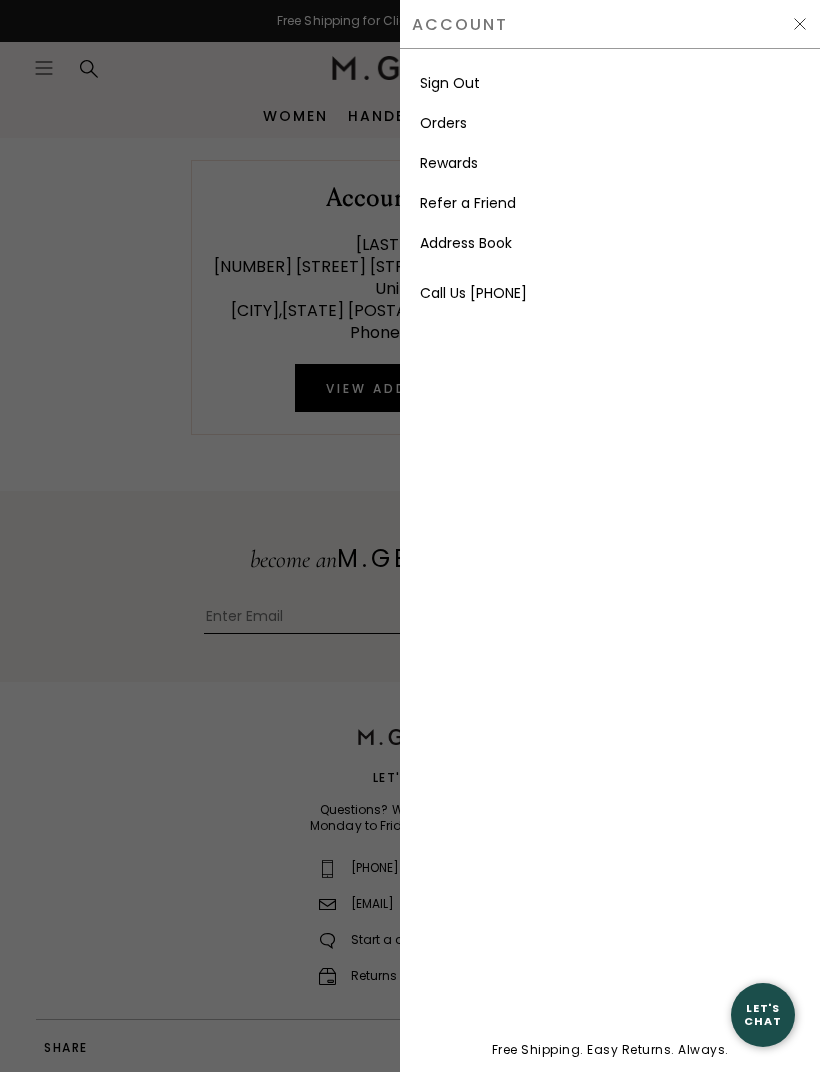click on "Rewards" at bounding box center (610, 163) 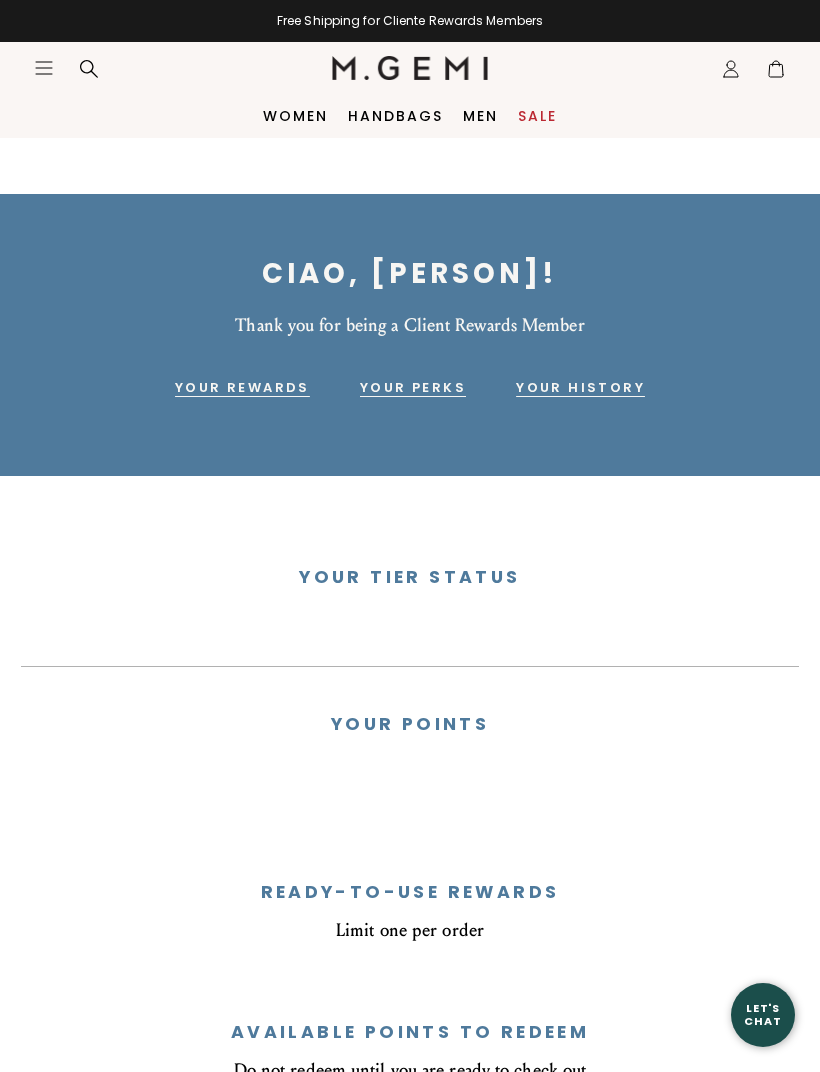 scroll, scrollTop: 0, scrollLeft: 0, axis: both 